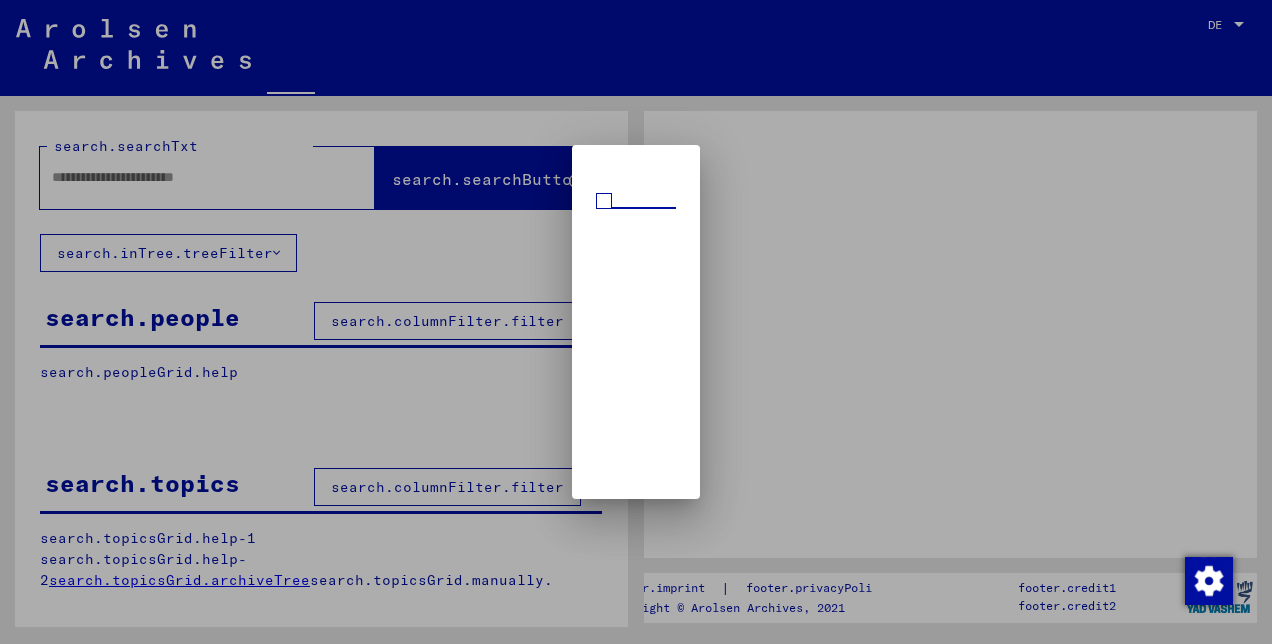 scroll, scrollTop: 0, scrollLeft: 0, axis: both 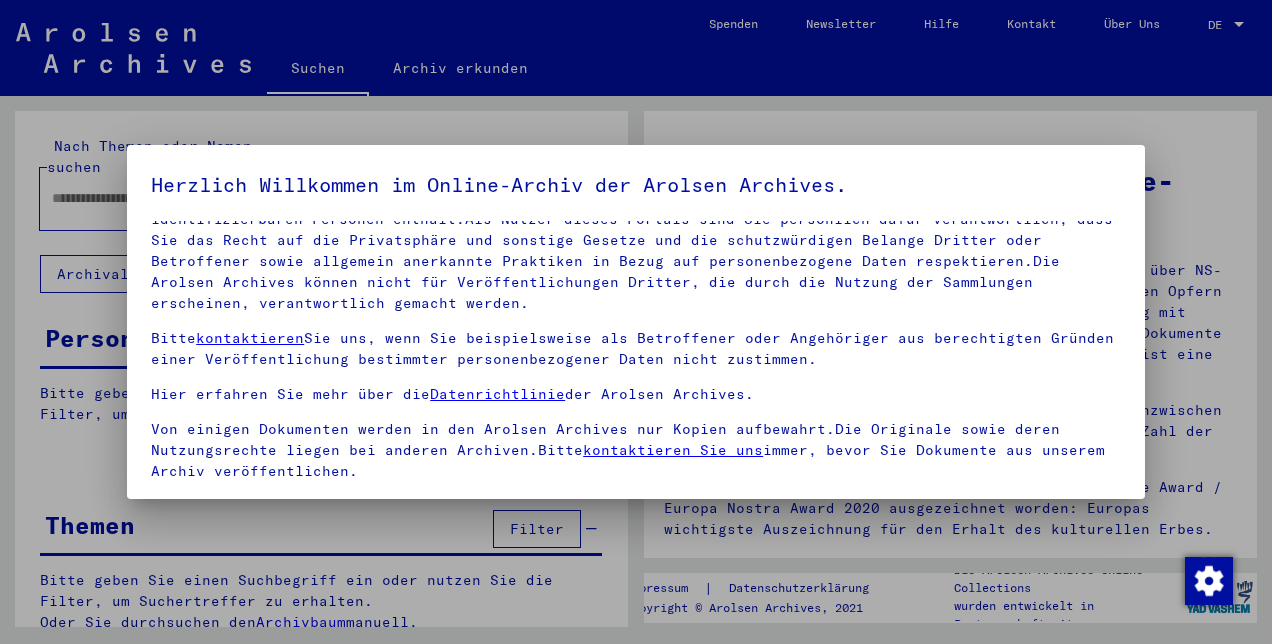 click on "Einverständniserklärung: Hiermit erkläre ich mich damit einverstanden, dass ich sensible personenbezogene Daten ausschließlich für wissenschaftliche Zwecke und in Übereinstimmung mit den geltenden nationalen Gesetzen und Bestimmungen nutze. Mir ist bewusst, dass ein Verstoß gegen diese Gesetze und/oder Bestimmungen strafrechtliche Konsequenzen nach sich ziehen kann." at bounding box center [636, 544] 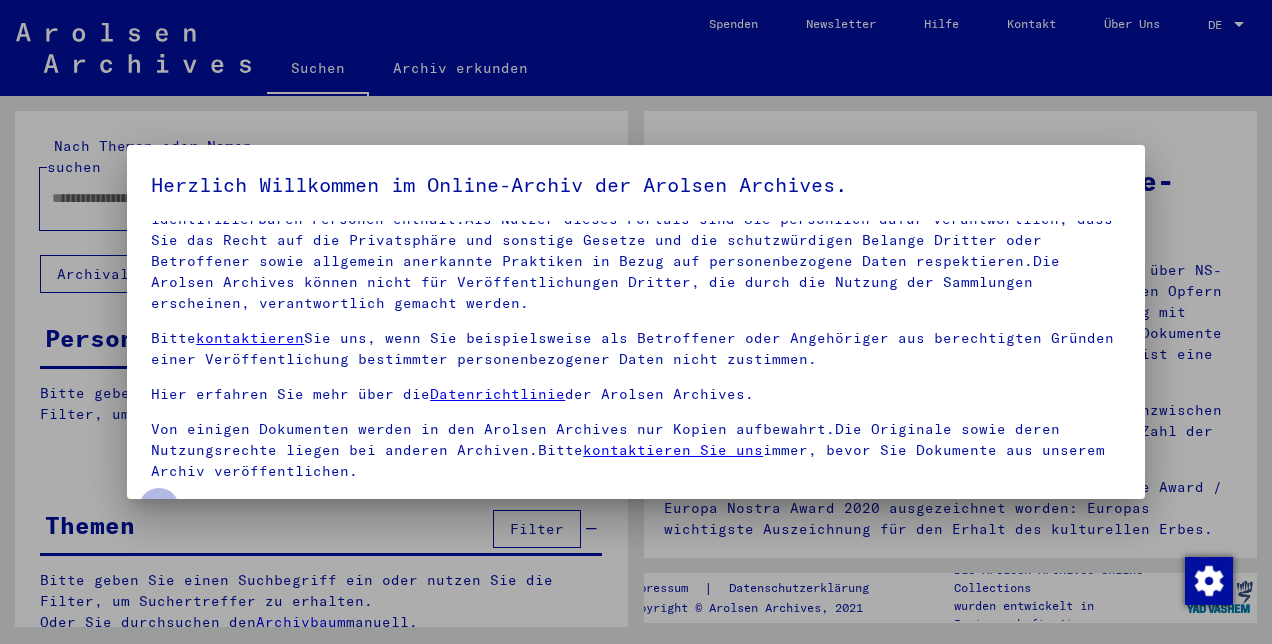click on "Einverständniserklärung: Hiermit erkläre ich mich damit einverstanden, dass ich sensible personenbezogene Daten ausschließlich für wissenschaftliche Zwecke und in Übereinstimmung mit den geltenden nationalen Gesetzen und Bestimmungen nutze. Mir ist bewusst, dass ein Verstoß gegen diese Gesetze und/oder Bestimmungen strafrechtliche Konsequenzen nach sich ziehen kann." at bounding box center (636, 544) 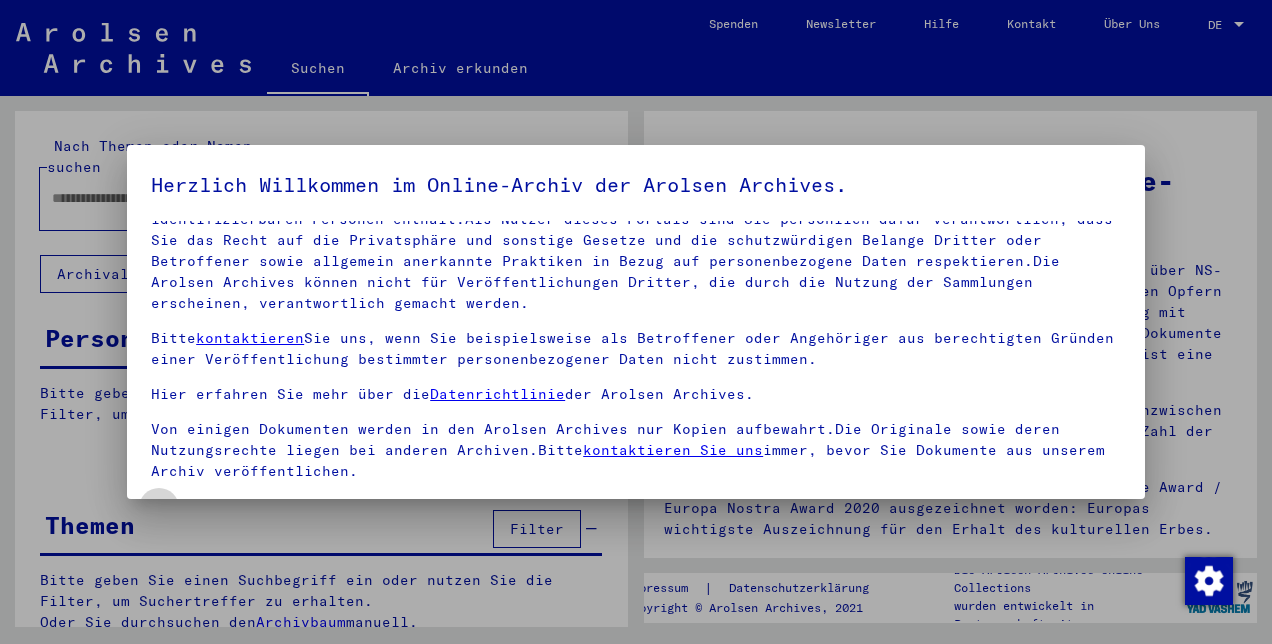 click at bounding box center (159, 508) 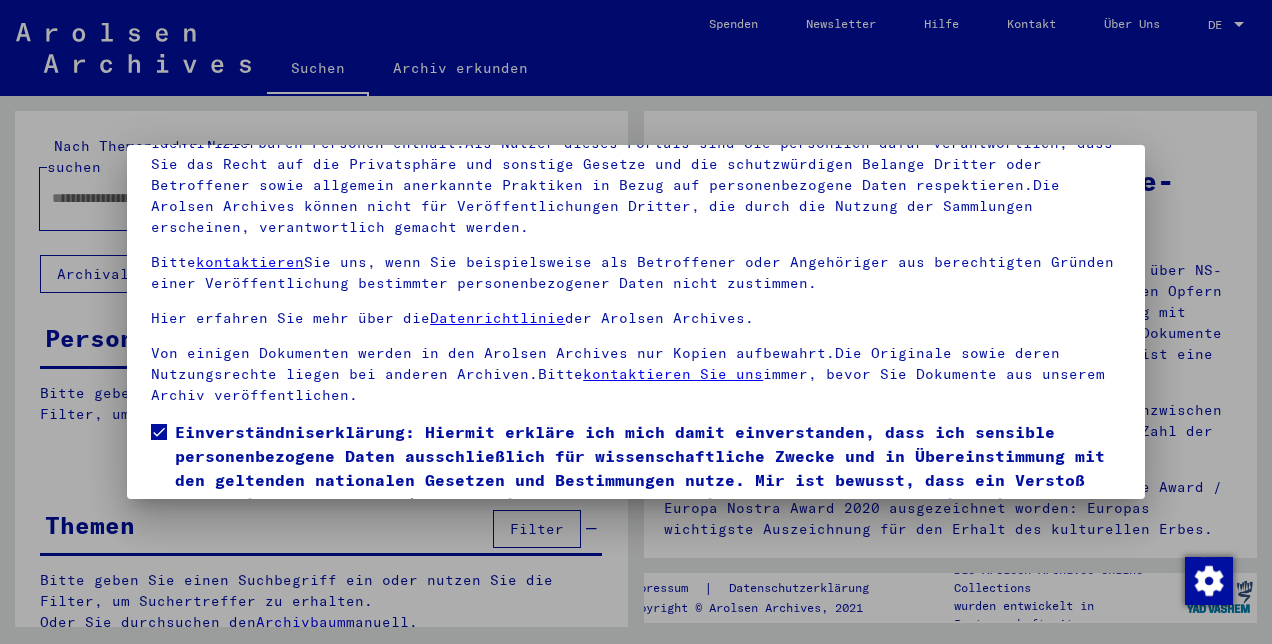 scroll, scrollTop: 164, scrollLeft: 0, axis: vertical 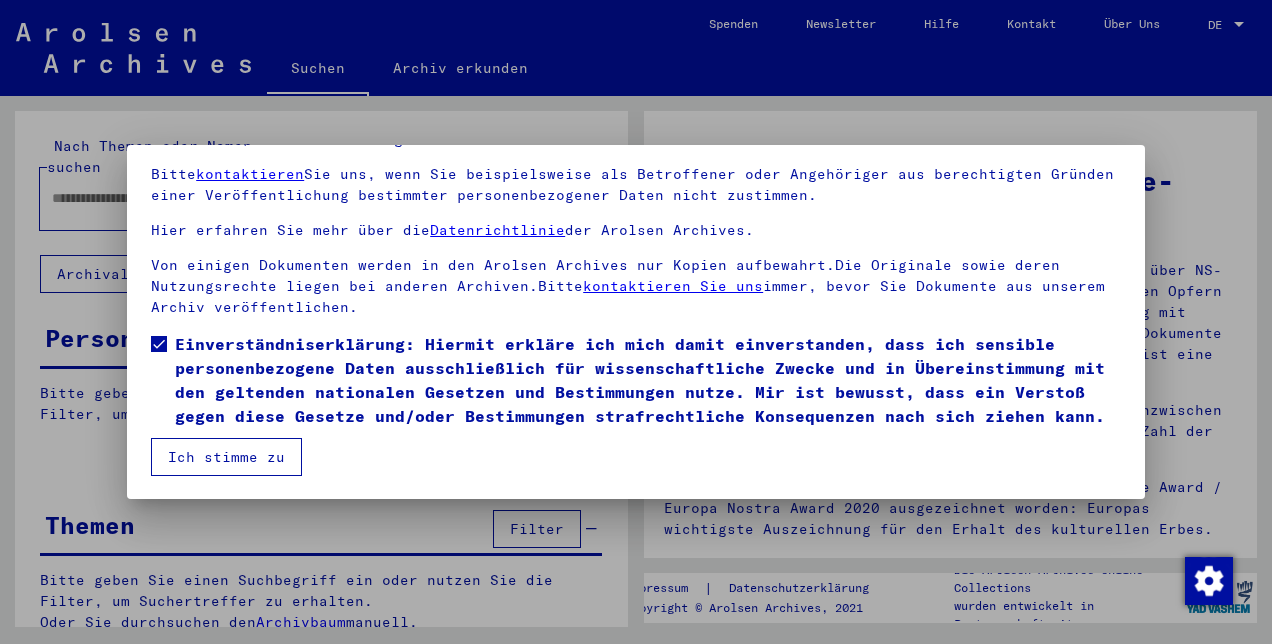 click on "Ich stimme zu" at bounding box center [226, 457] 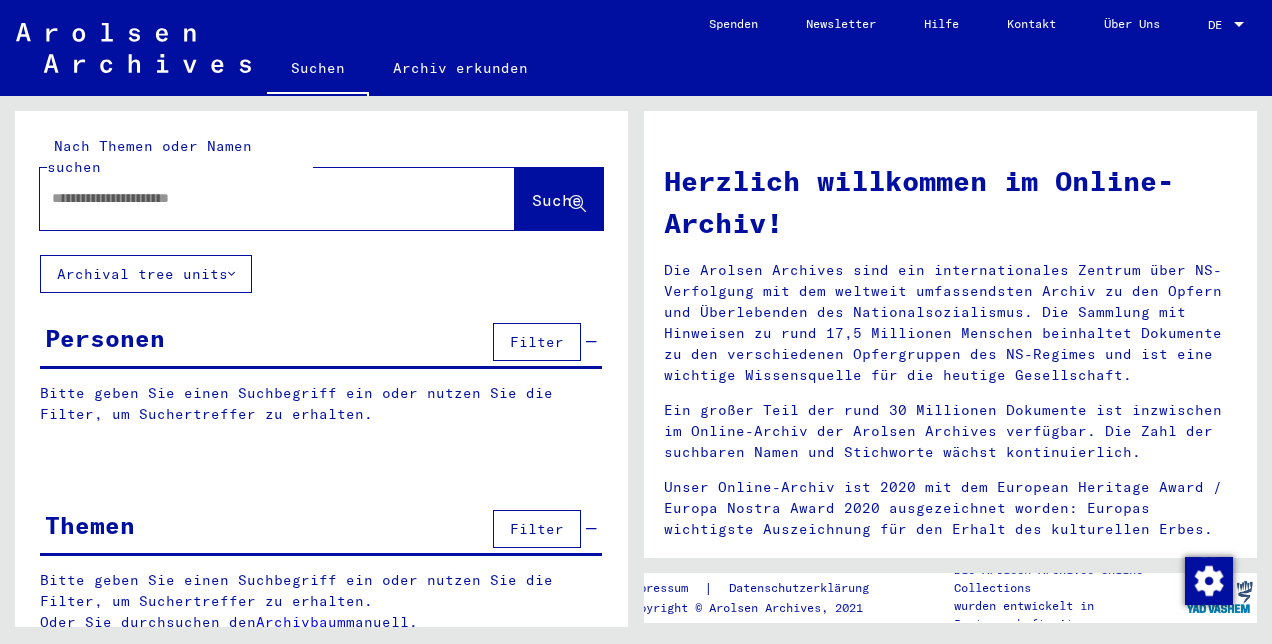 drag, startPoint x: 1240, startPoint y: 204, endPoint x: 1037, endPoint y: 338, distance: 243.23857 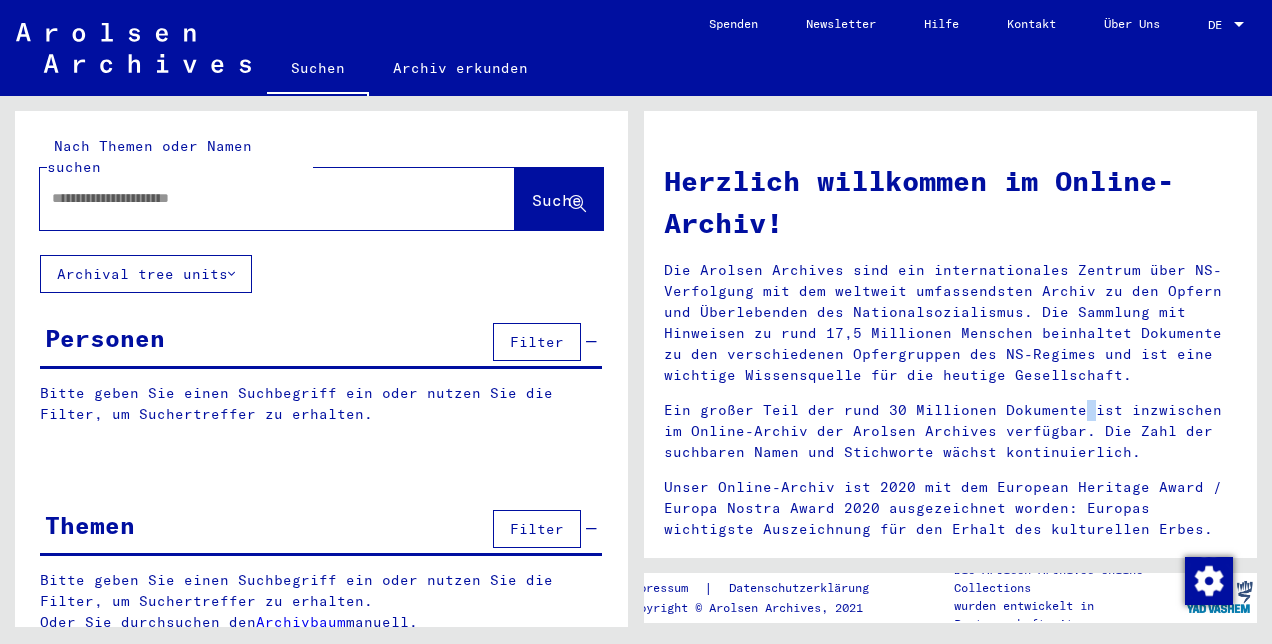 drag, startPoint x: 1037, startPoint y: 338, endPoint x: 930, endPoint y: 390, distance: 118.966385 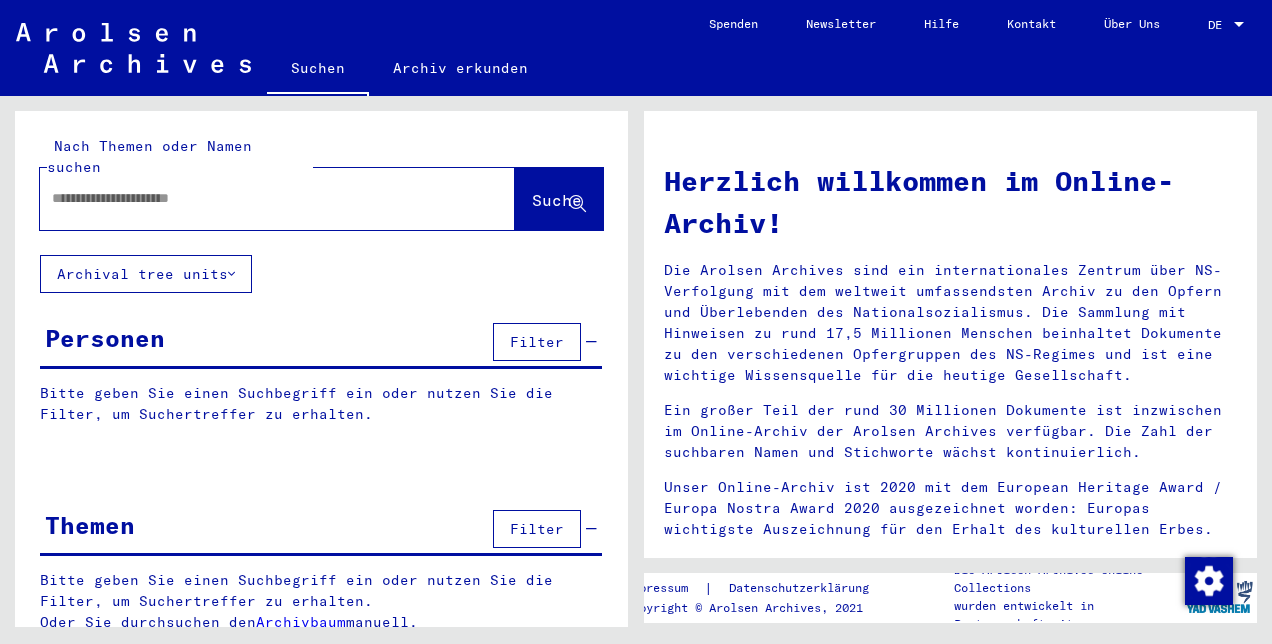 drag, startPoint x: 930, startPoint y: 390, endPoint x: 806, endPoint y: 397, distance: 124.197426 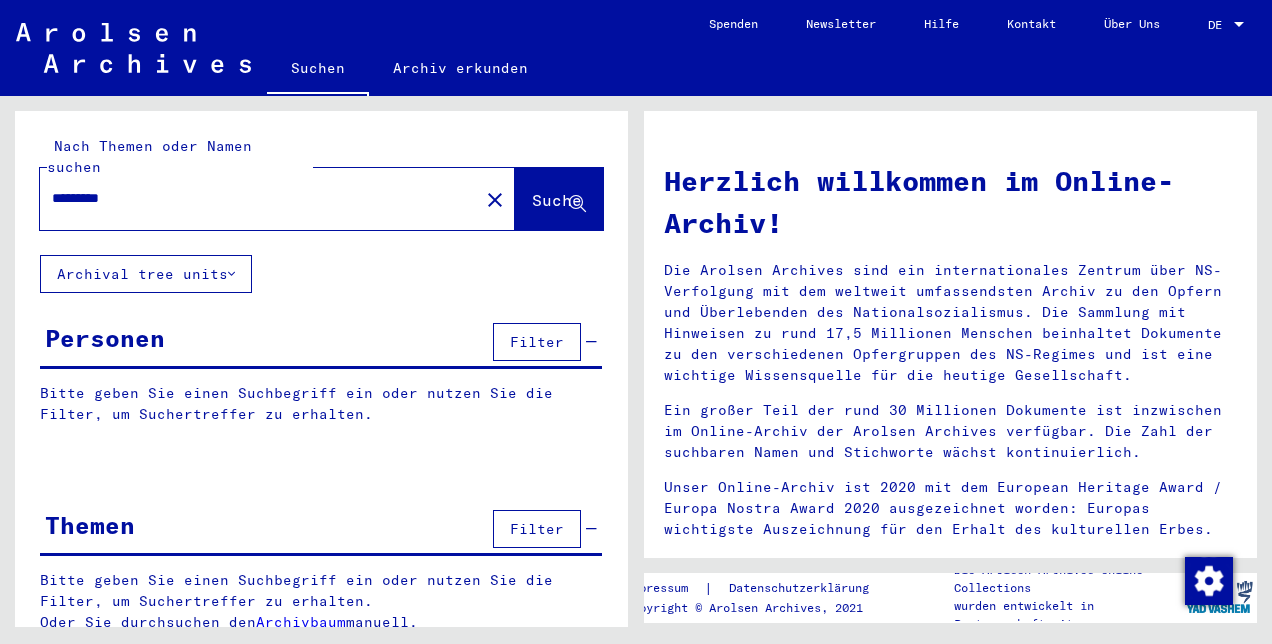 type on "*********" 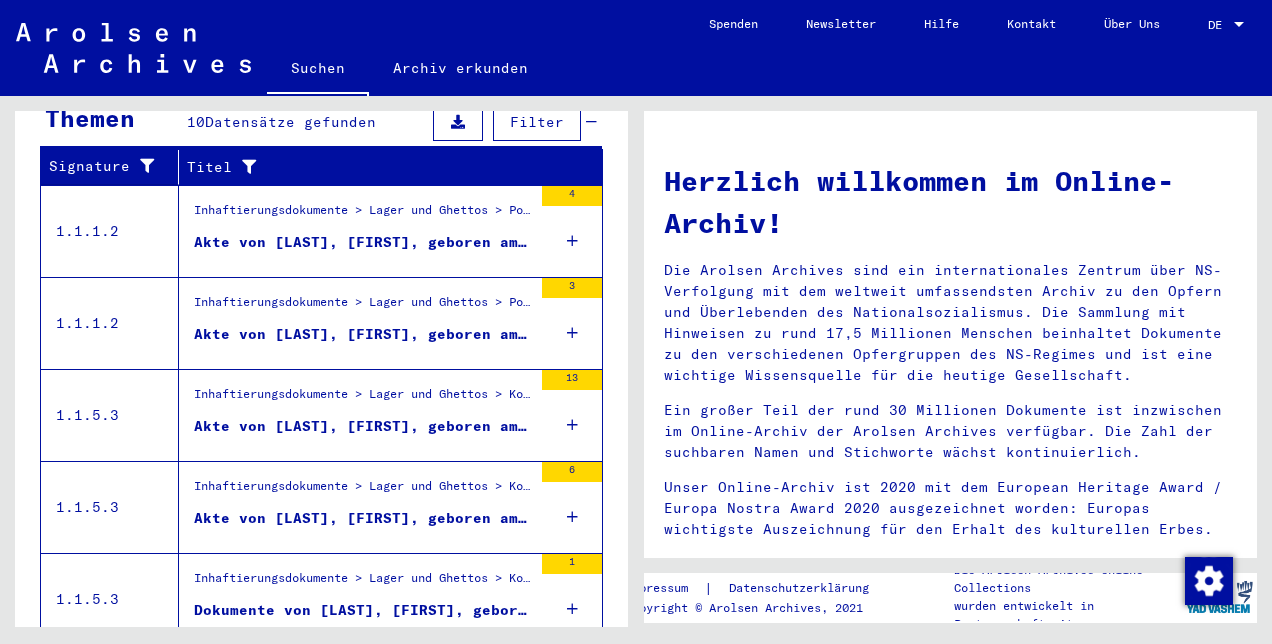 scroll, scrollTop: 684, scrollLeft: 0, axis: vertical 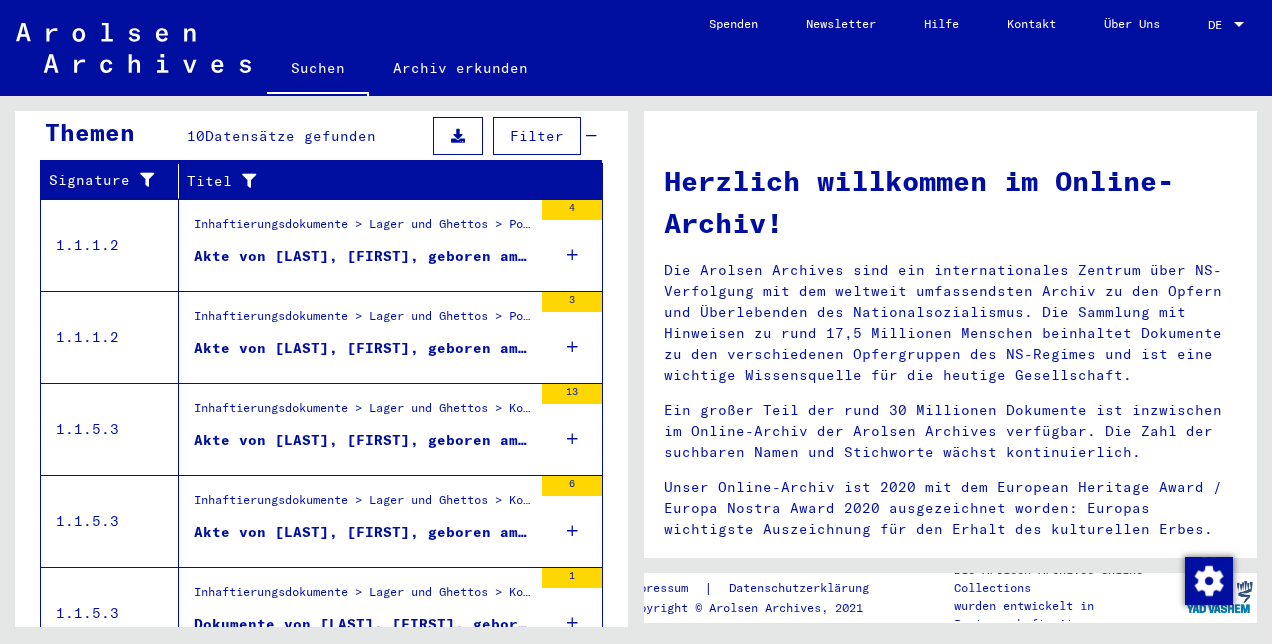 click on "Akte von [LAST], [FIRST], geboren am [DATE]" at bounding box center [363, 261] 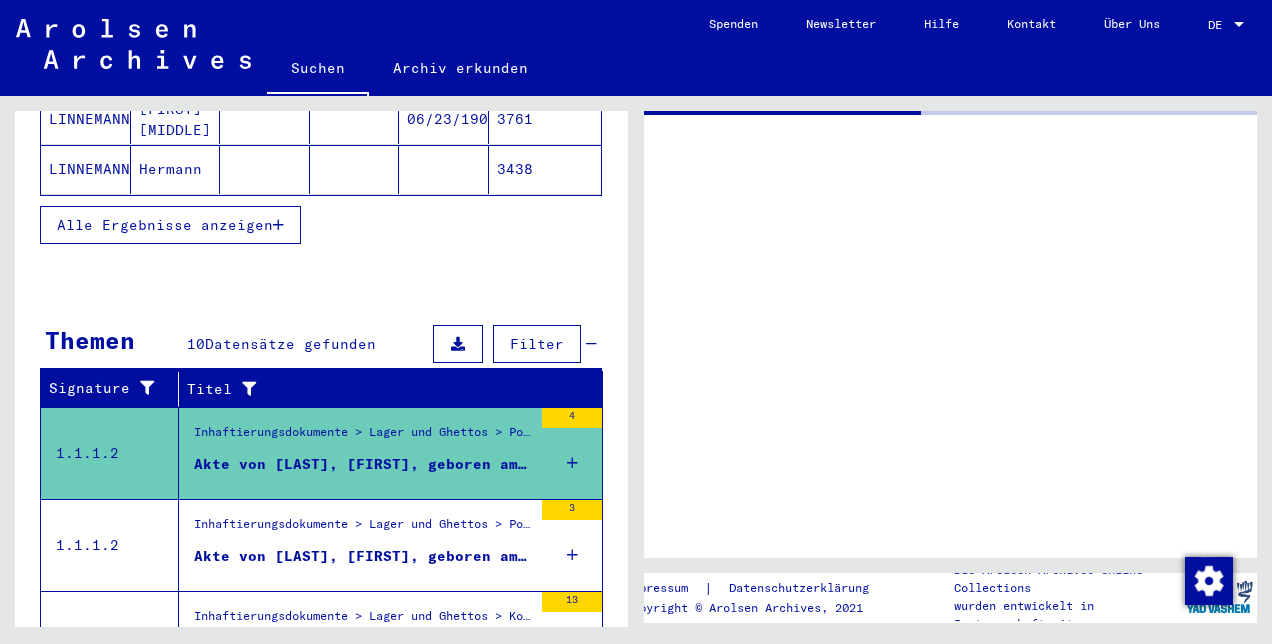 scroll, scrollTop: 326, scrollLeft: 0, axis: vertical 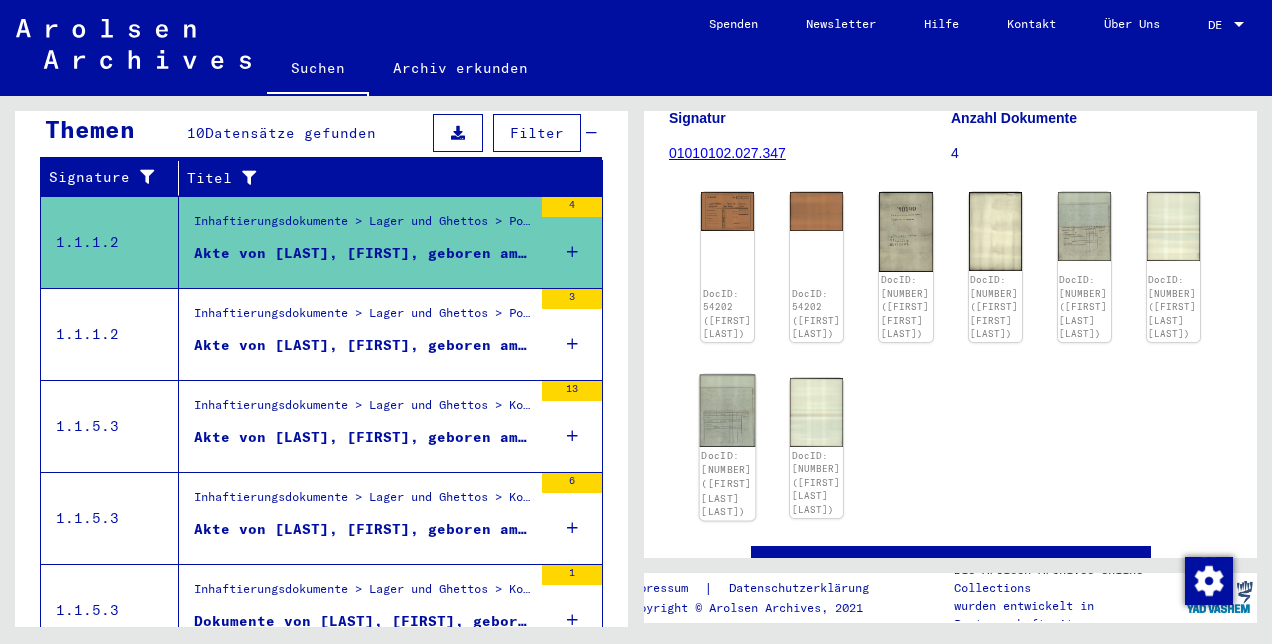 click 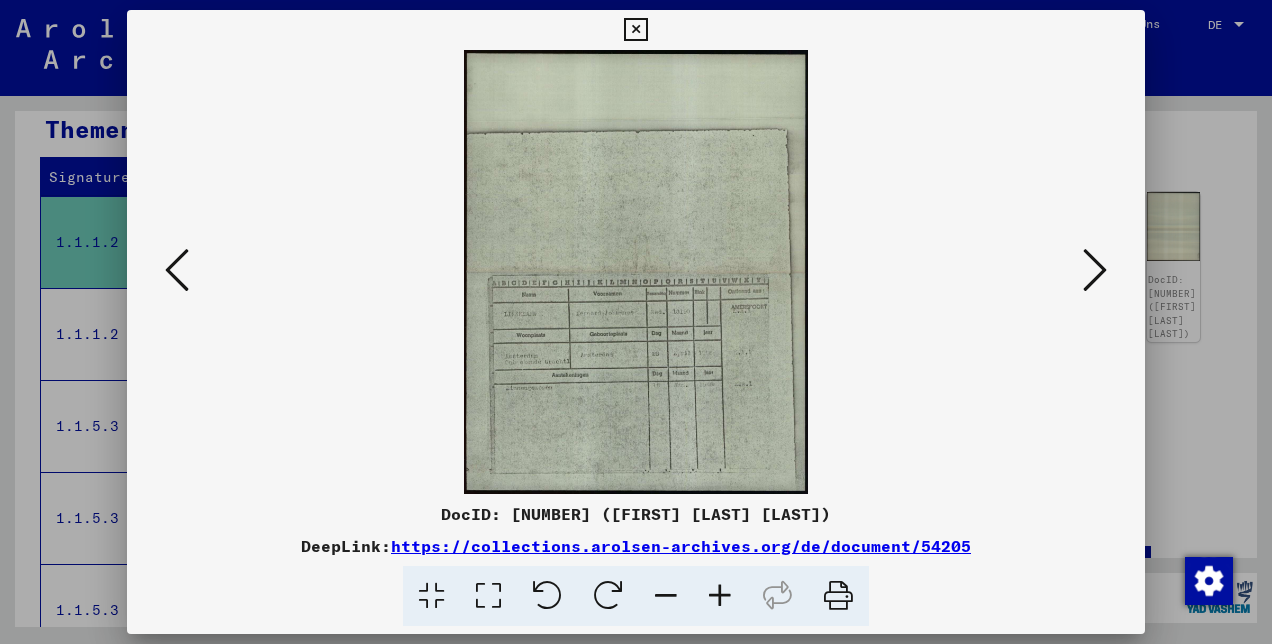 click at bounding box center [720, 596] 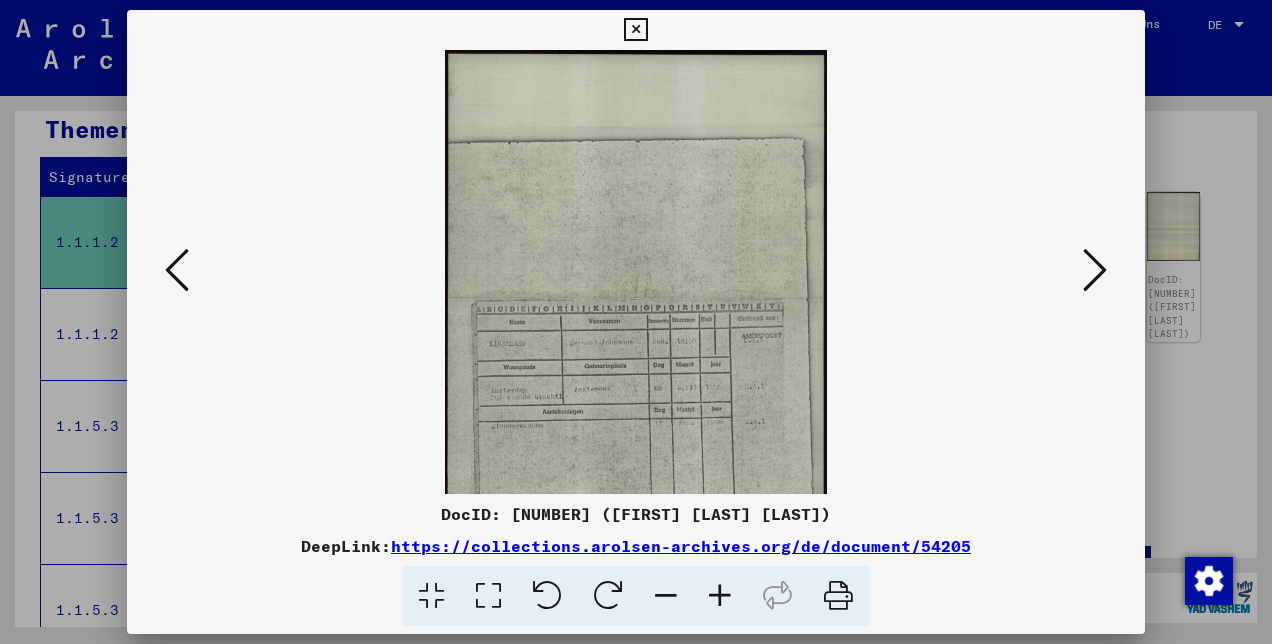 click at bounding box center [720, 596] 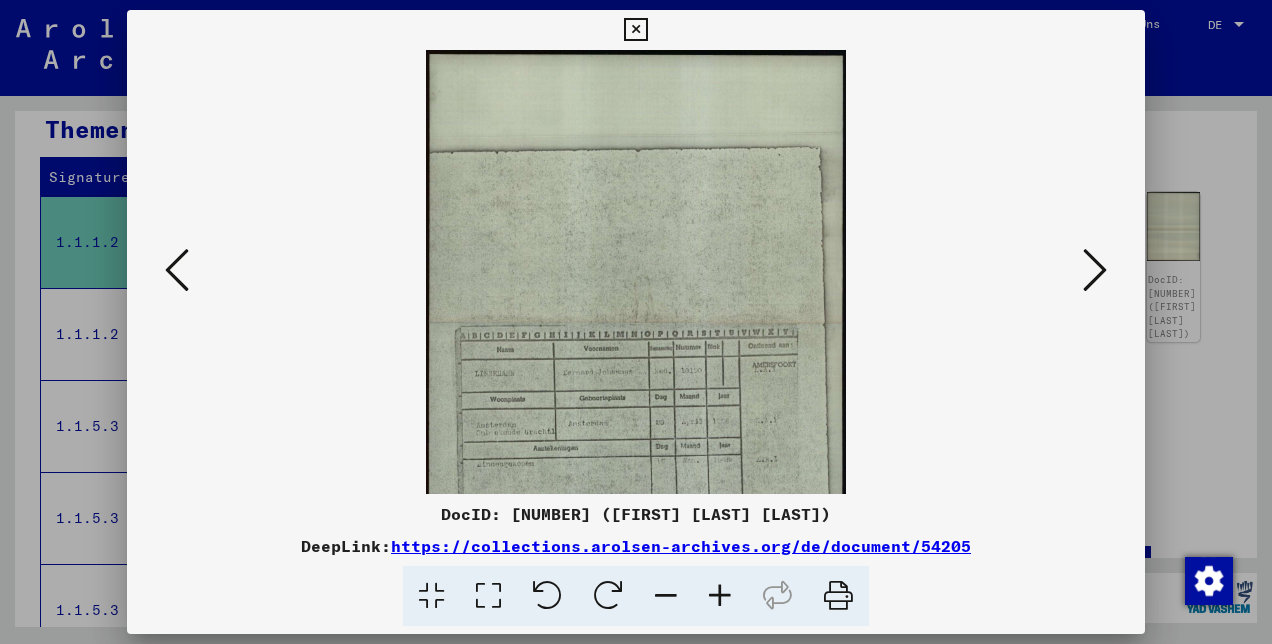 click at bounding box center [720, 596] 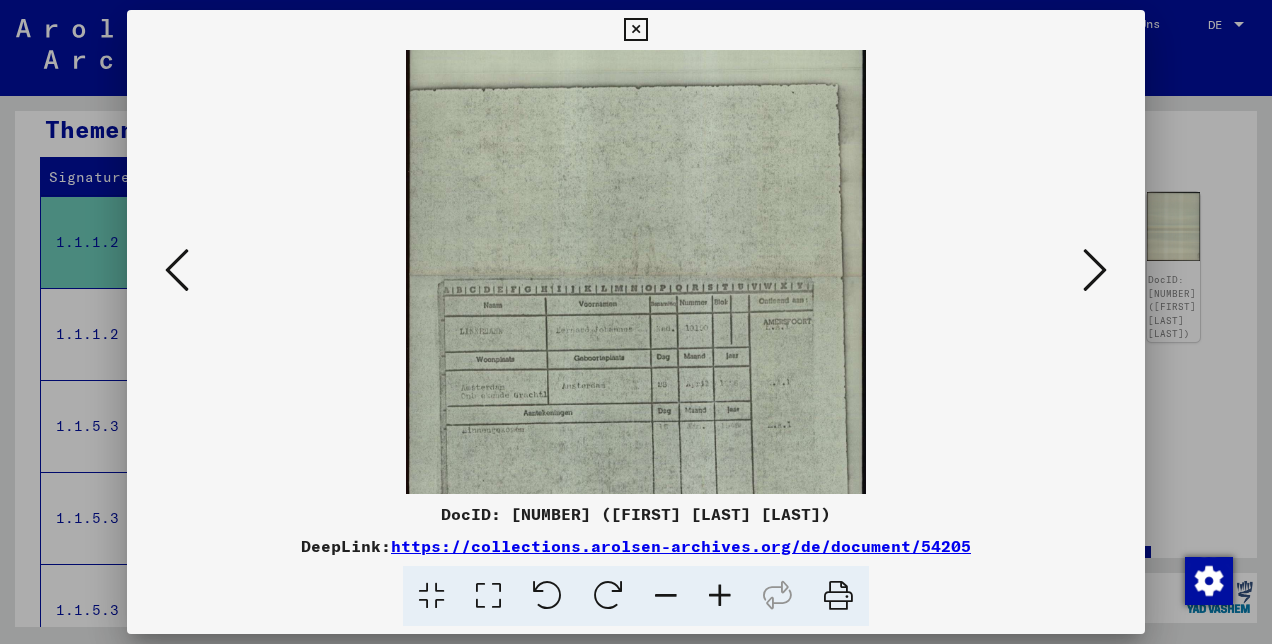 scroll, scrollTop: 81, scrollLeft: 0, axis: vertical 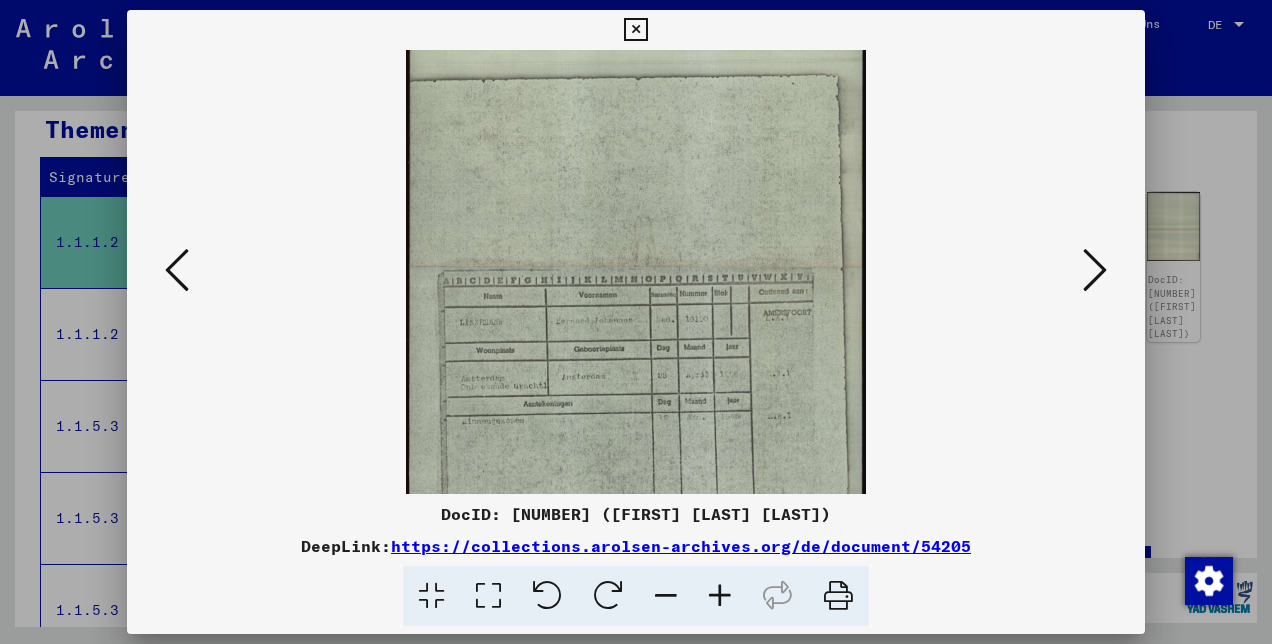drag, startPoint x: 628, startPoint y: 349, endPoint x: 636, endPoint y: 302, distance: 47.67599 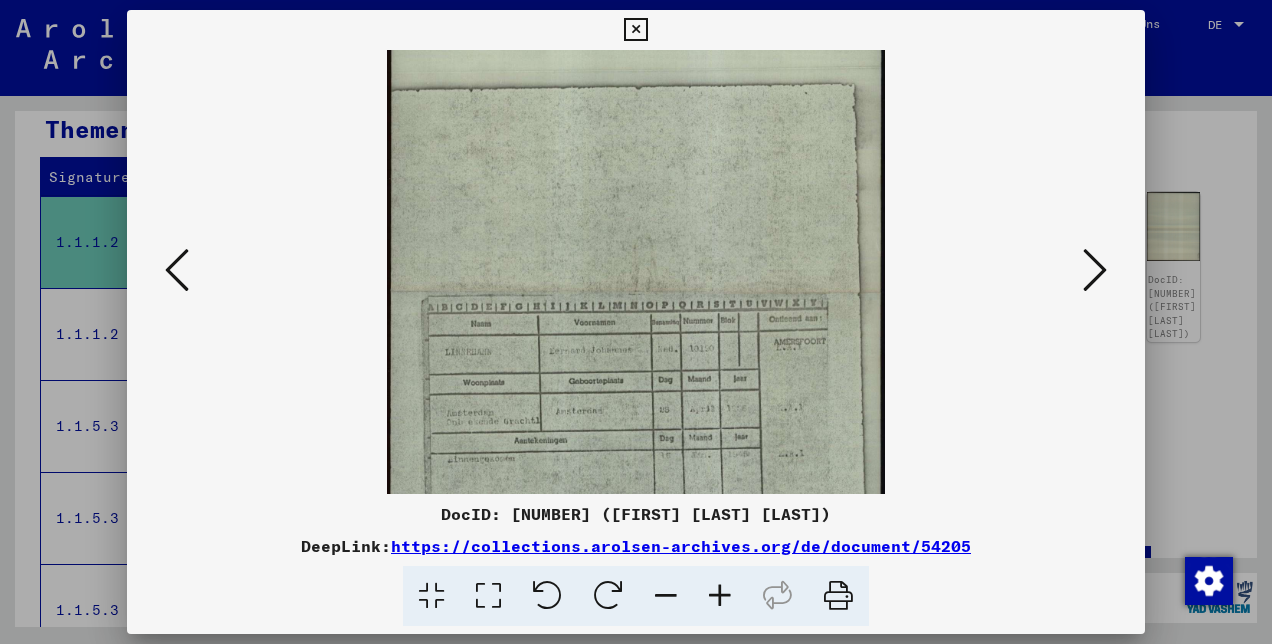 click at bounding box center [720, 596] 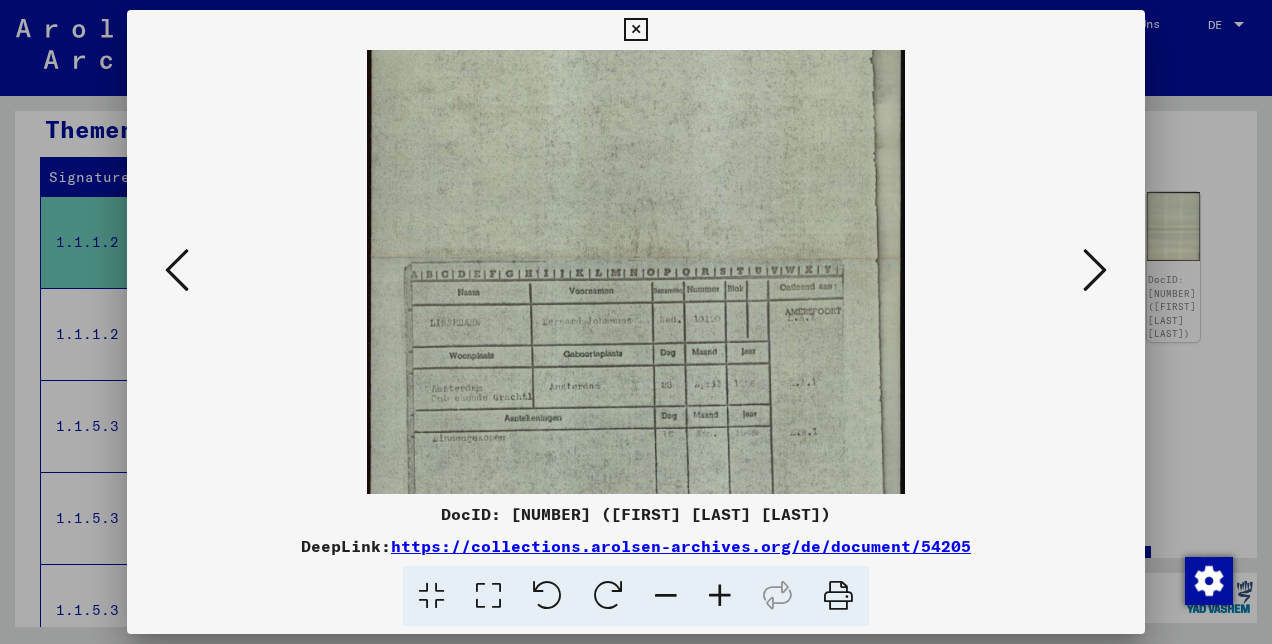scroll, scrollTop: 150, scrollLeft: 0, axis: vertical 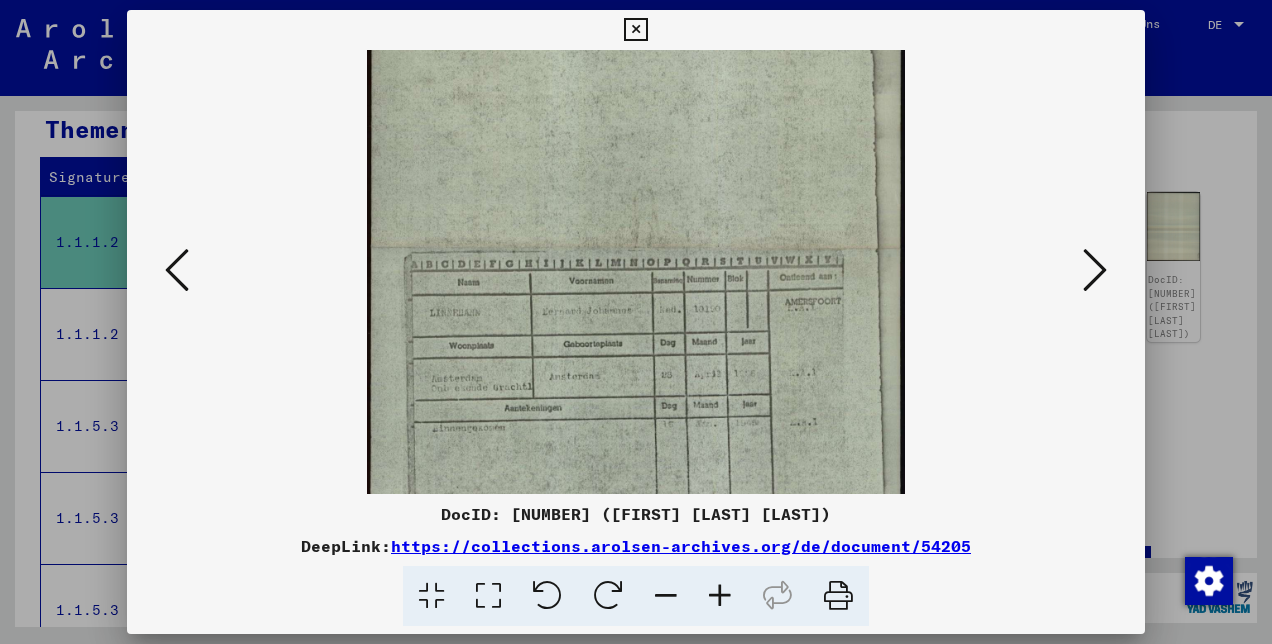 drag, startPoint x: 684, startPoint y: 452, endPoint x: 672, endPoint y: 386, distance: 67.08204 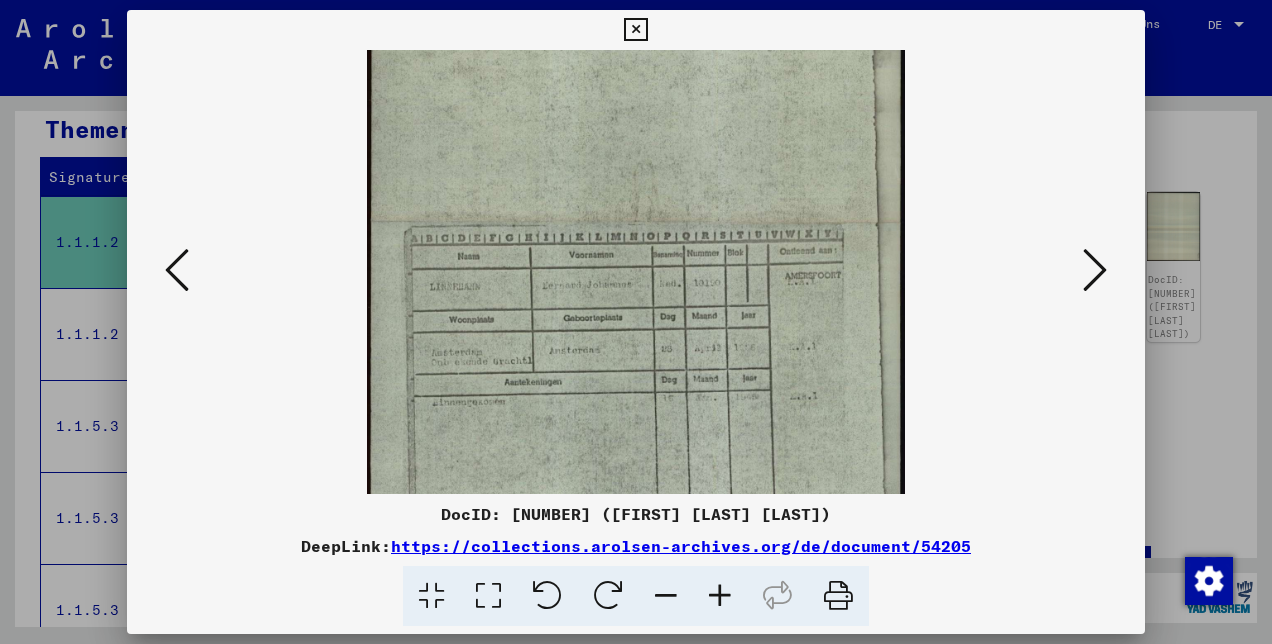 scroll, scrollTop: 185, scrollLeft: 0, axis: vertical 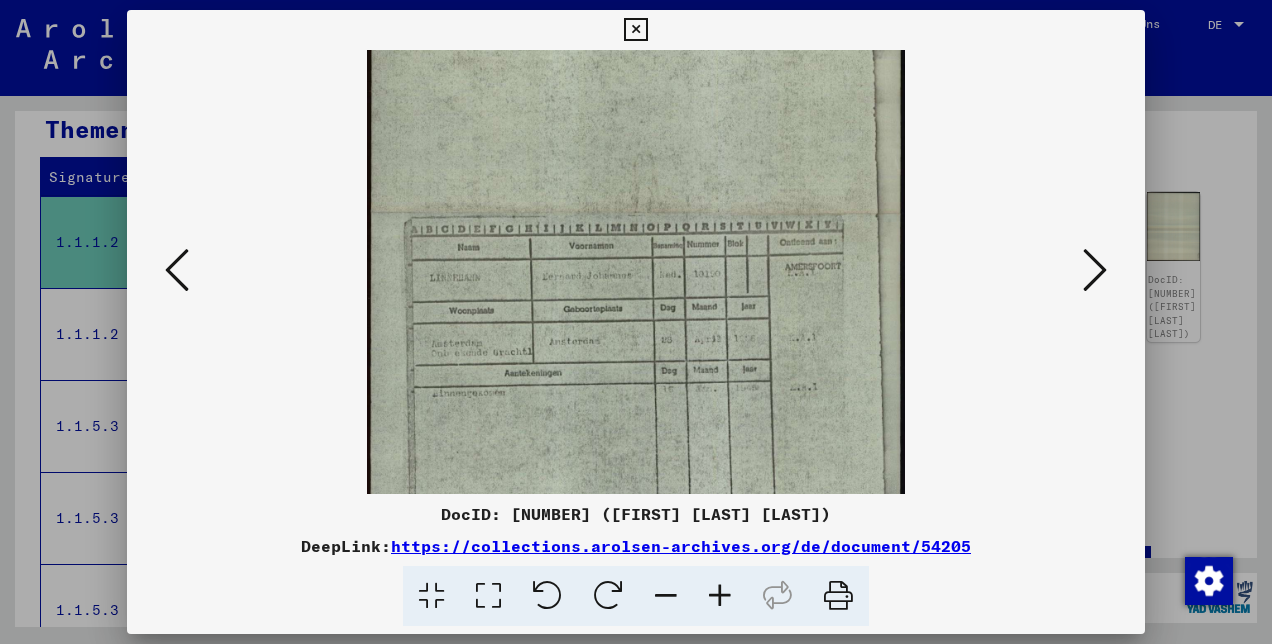 drag, startPoint x: 656, startPoint y: 413, endPoint x: 641, endPoint y: 380, distance: 36.249138 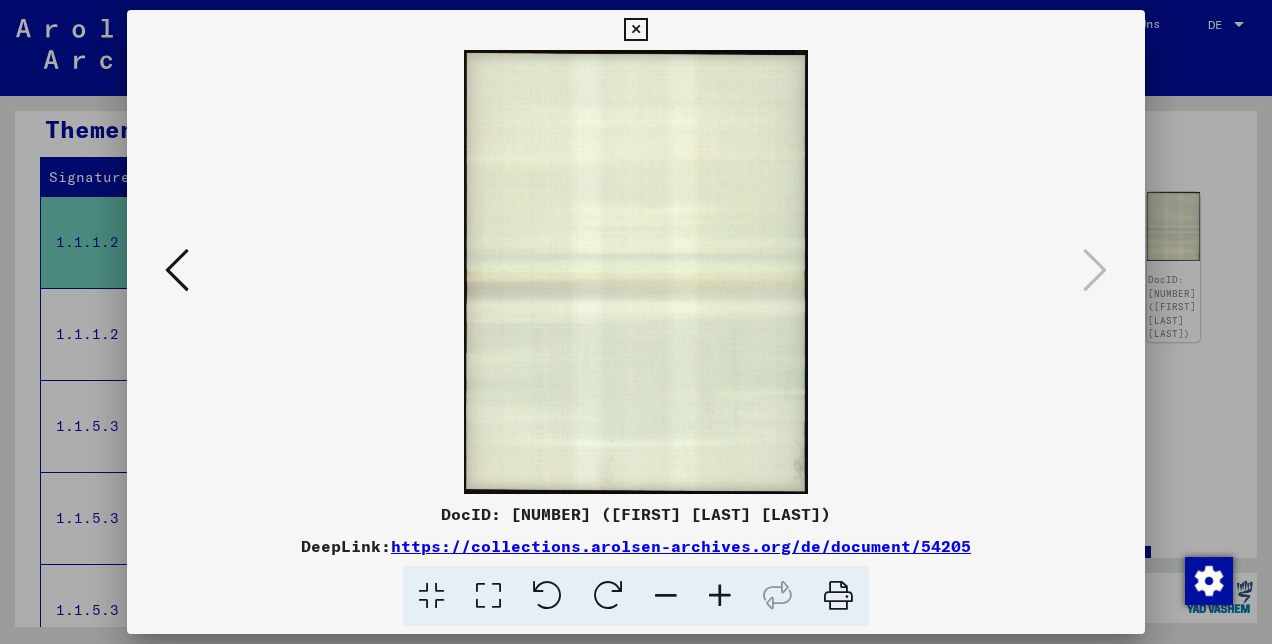 click at bounding box center (666, 596) 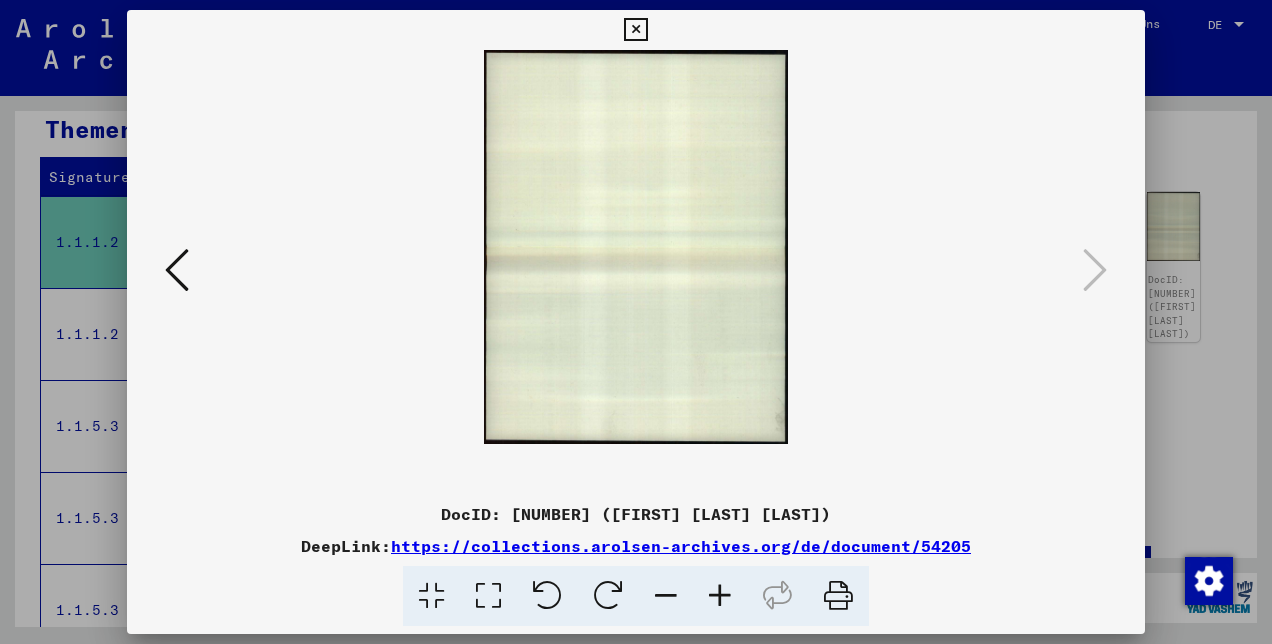 click at bounding box center (666, 596) 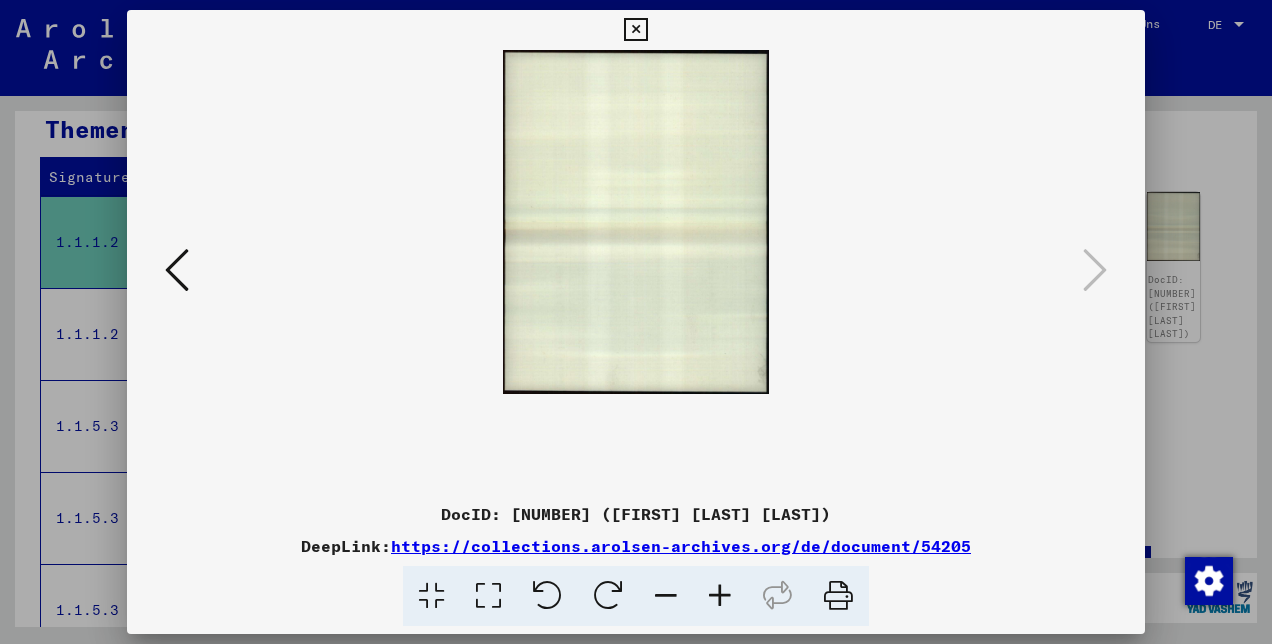 click at bounding box center [666, 596] 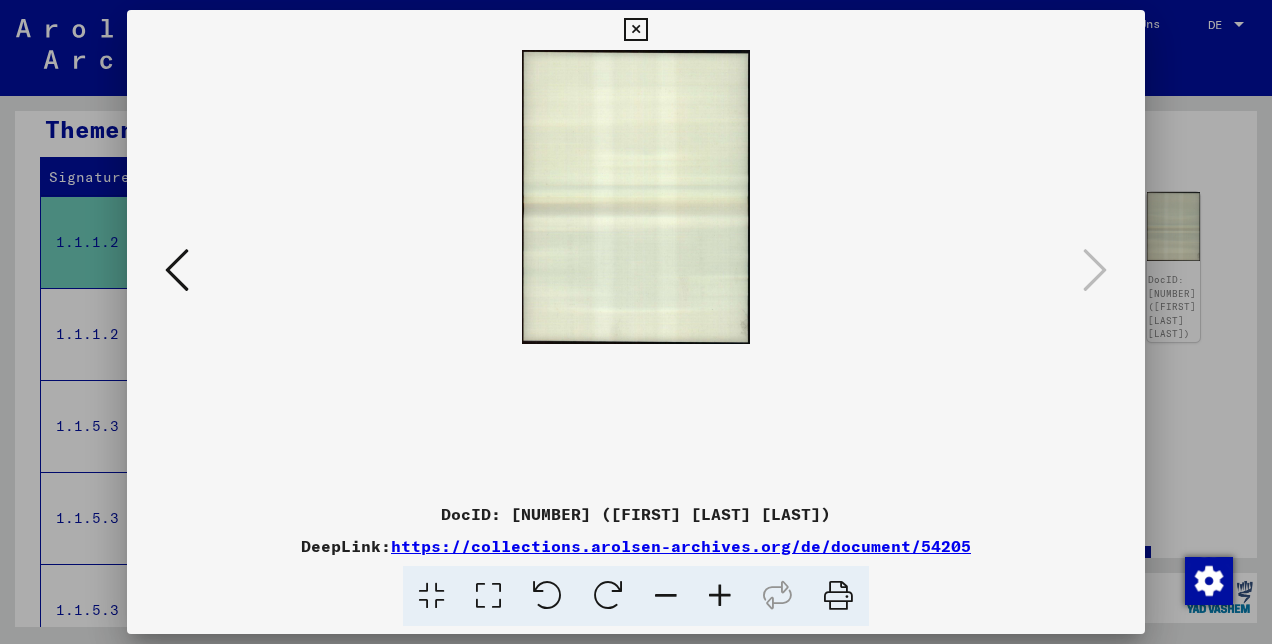 click at bounding box center (666, 596) 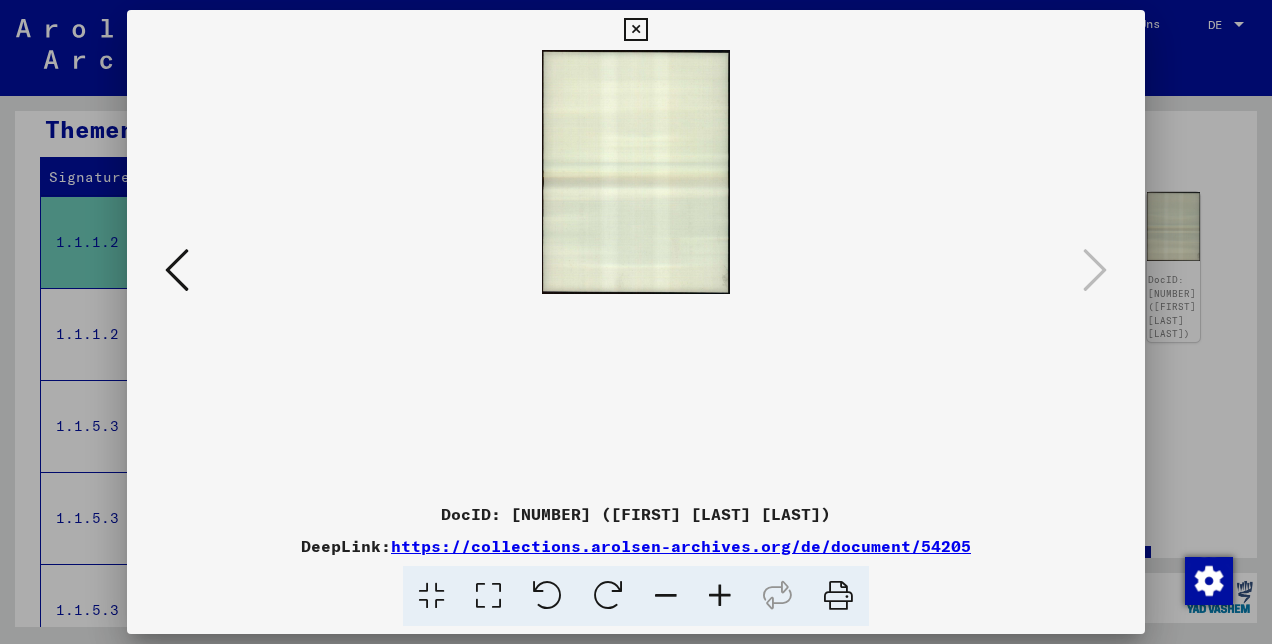 click at bounding box center (666, 596) 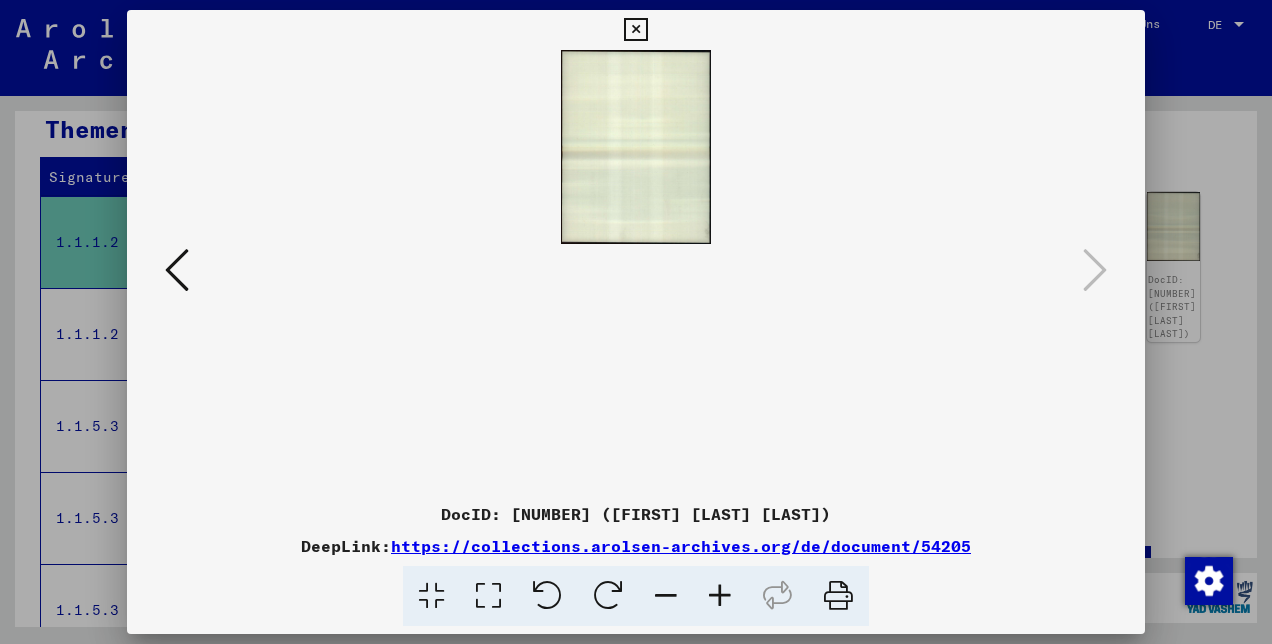 click at bounding box center (636, 322) 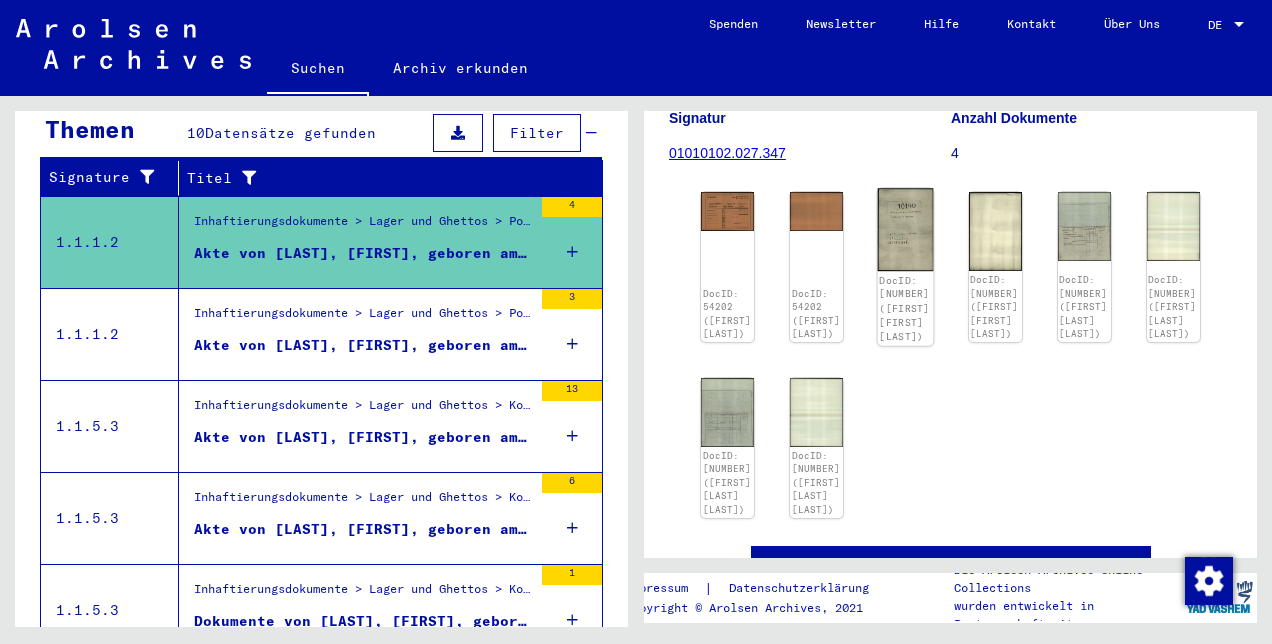 click 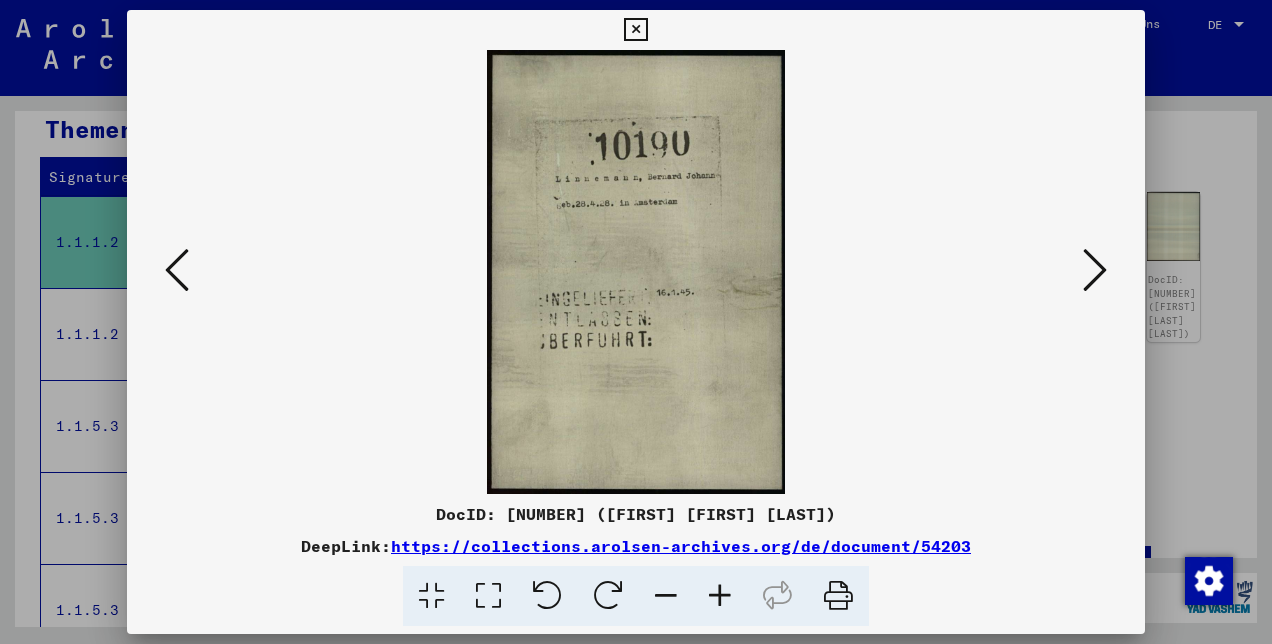 click at bounding box center [720, 596] 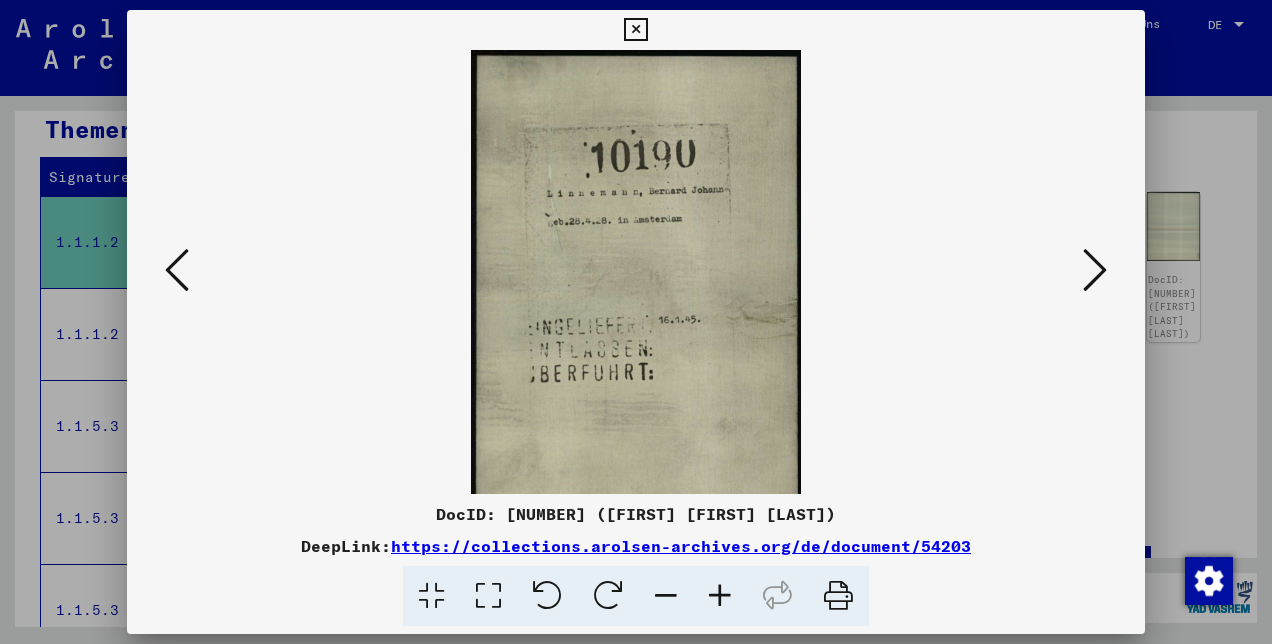 click at bounding box center [720, 596] 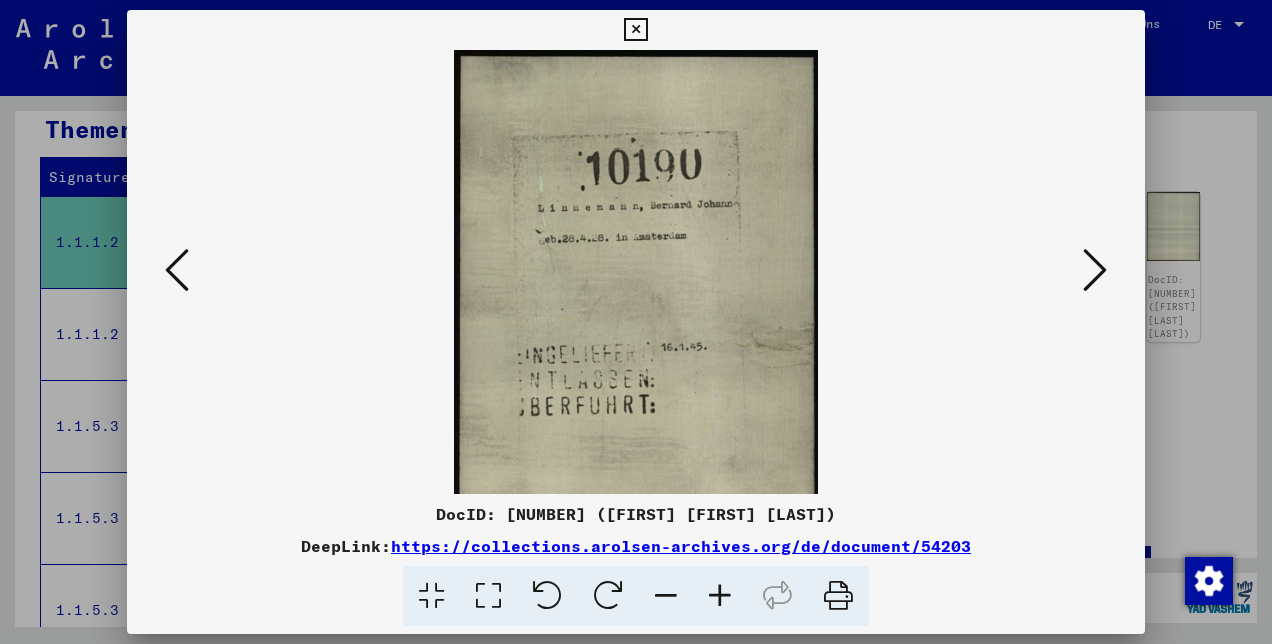 click at bounding box center [720, 596] 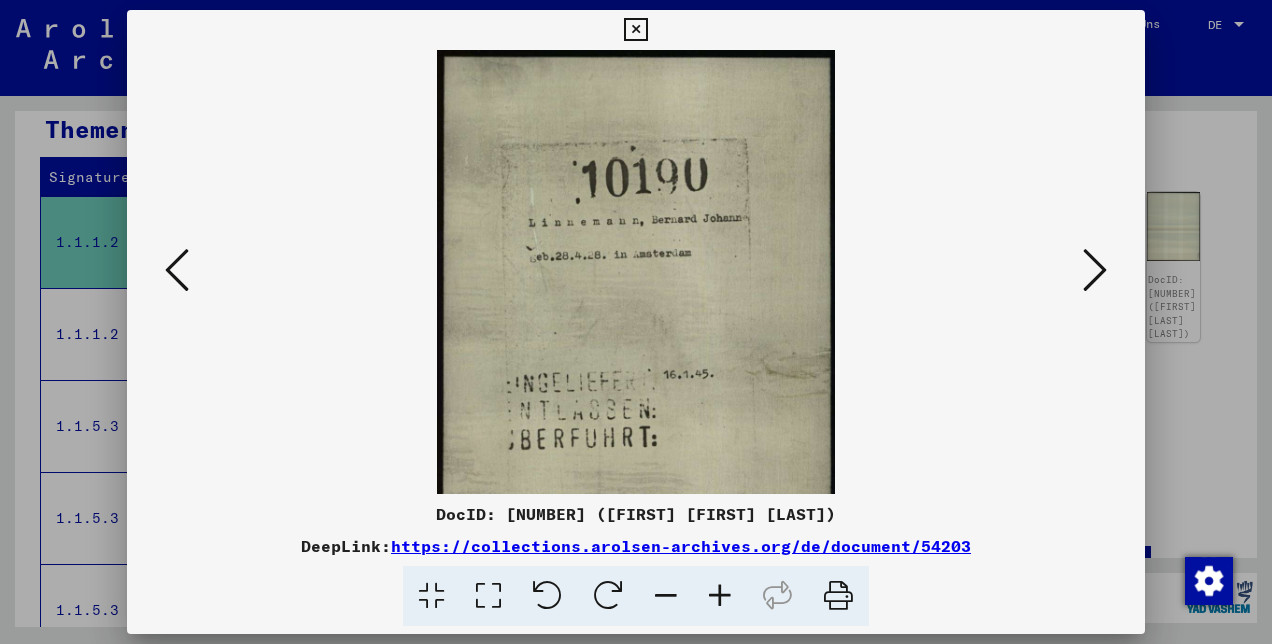 click at bounding box center [636, 322] 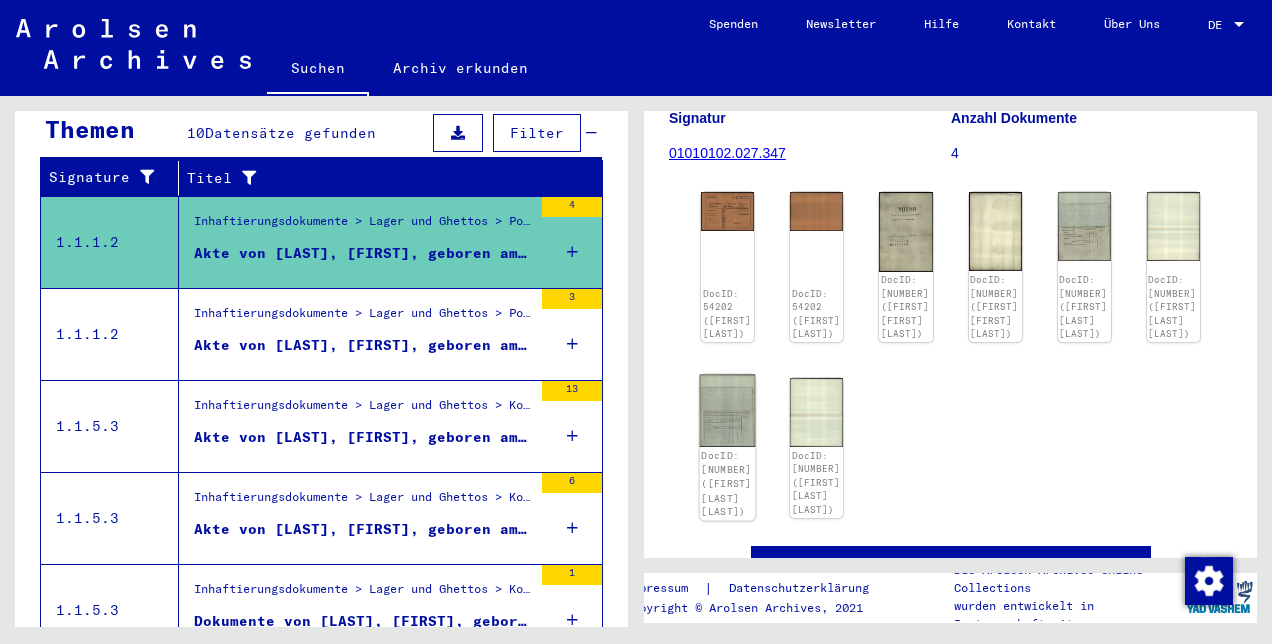 click 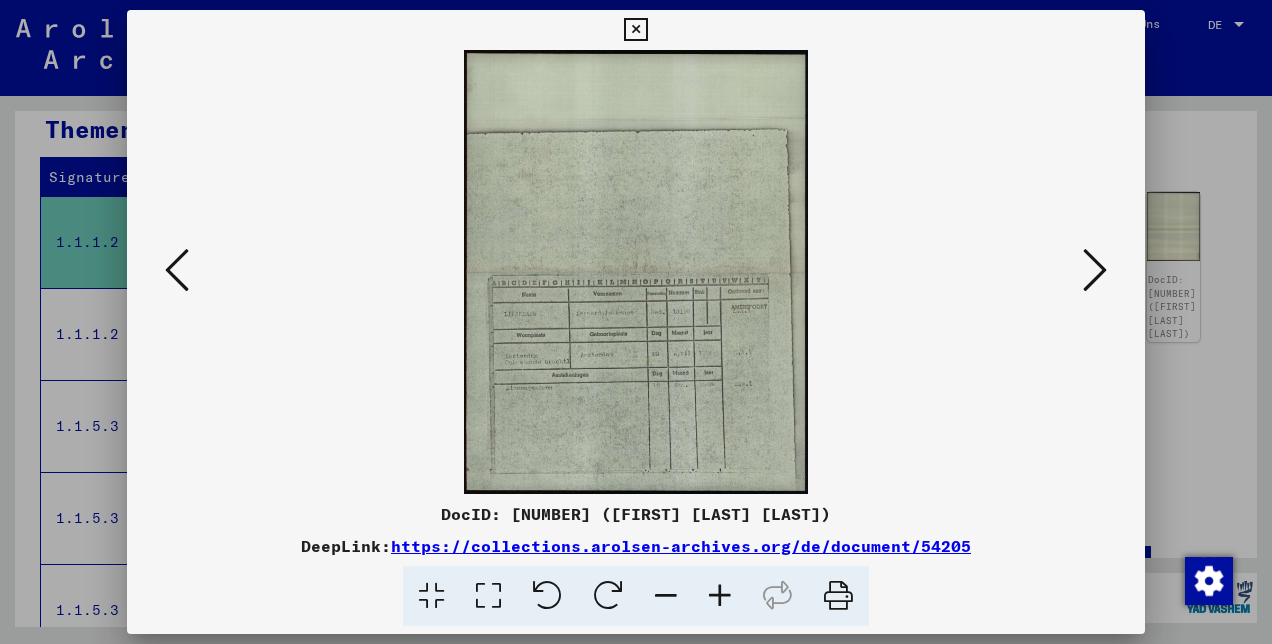 click at bounding box center [720, 596] 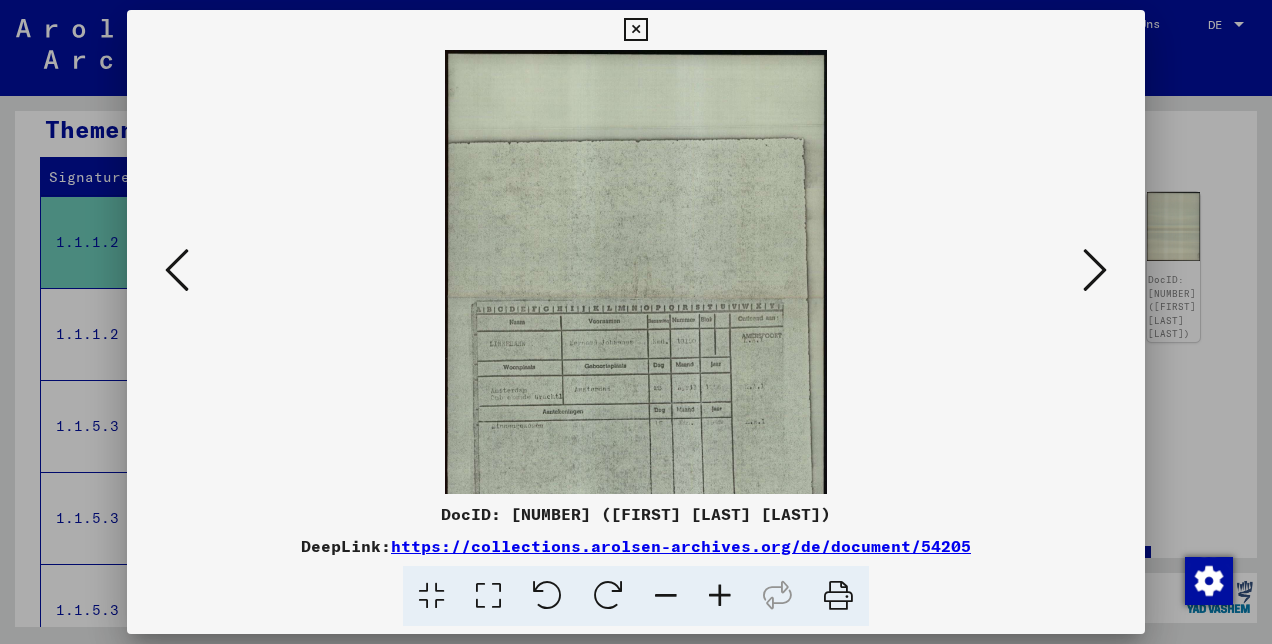 click at bounding box center [720, 596] 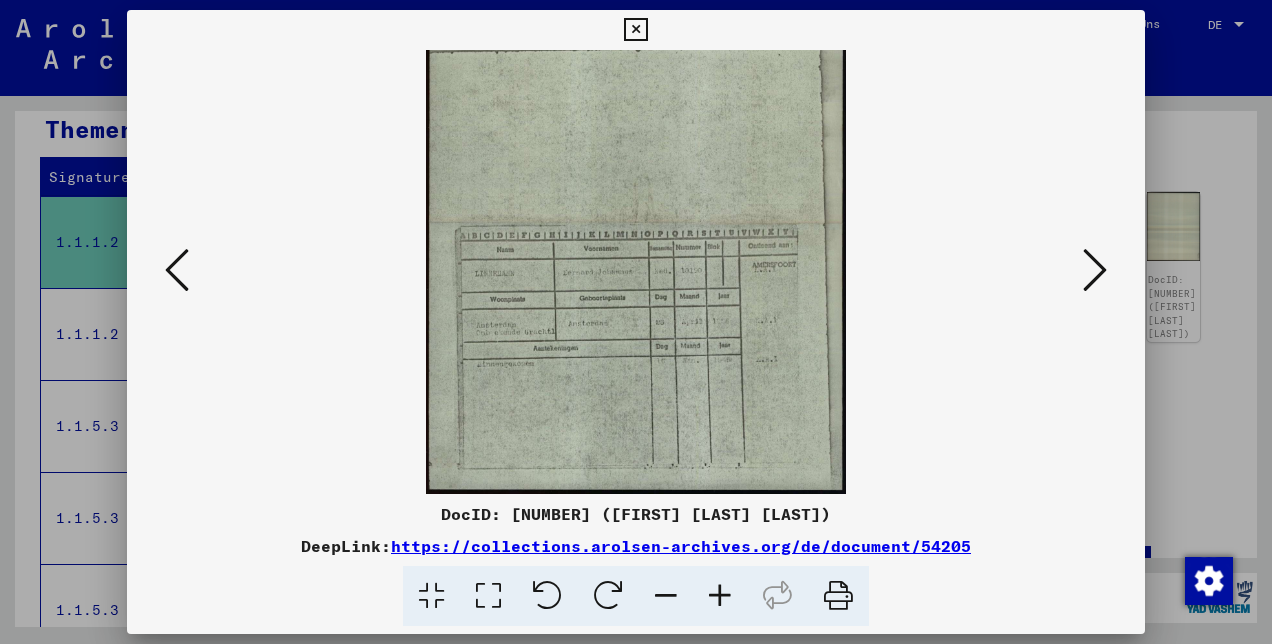 drag, startPoint x: 660, startPoint y: 421, endPoint x: 644, endPoint y: 210, distance: 211.60576 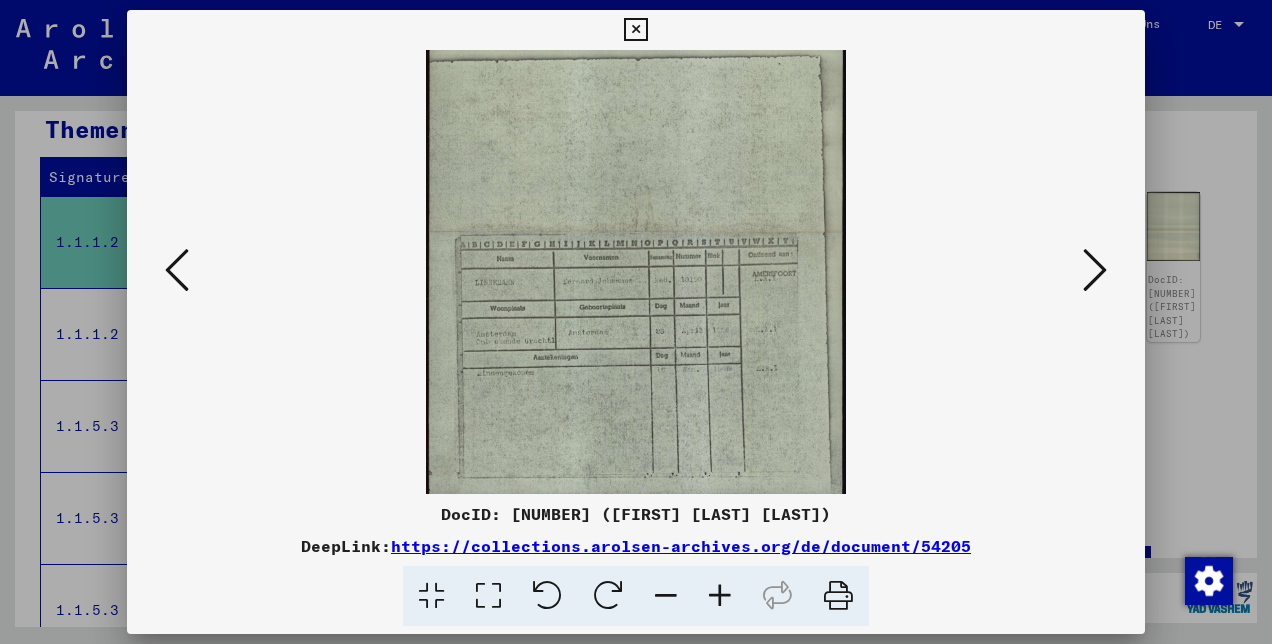 drag, startPoint x: 698, startPoint y: 601, endPoint x: 709, endPoint y: 596, distance: 12.083046 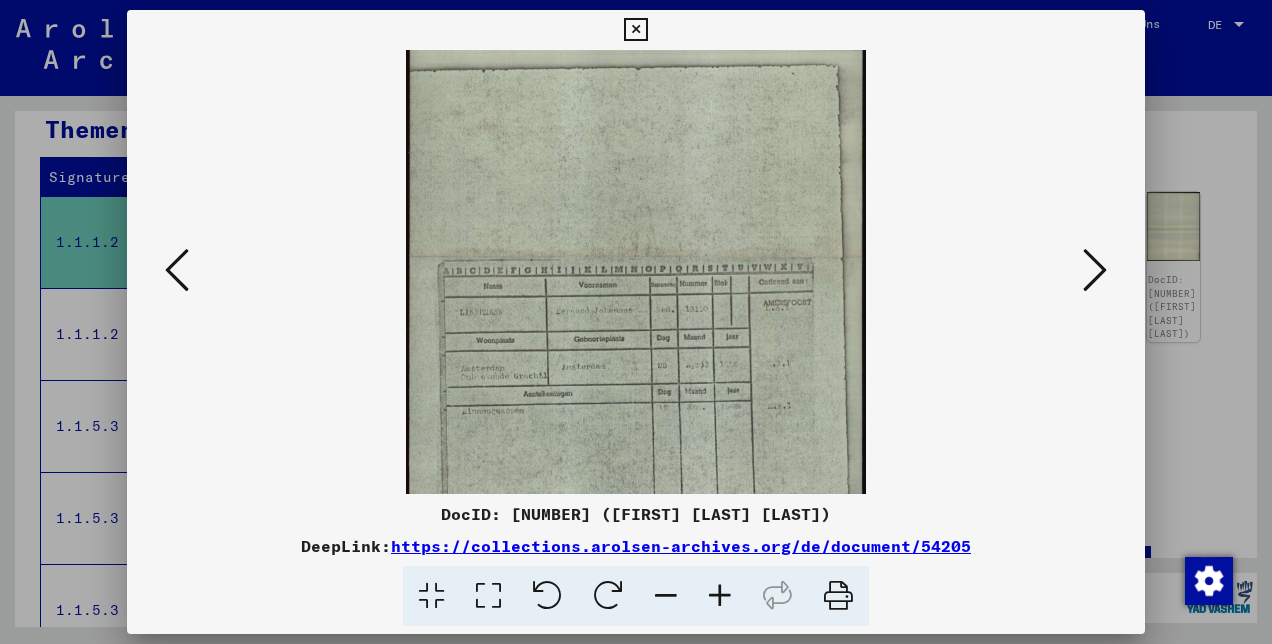 click at bounding box center (720, 596) 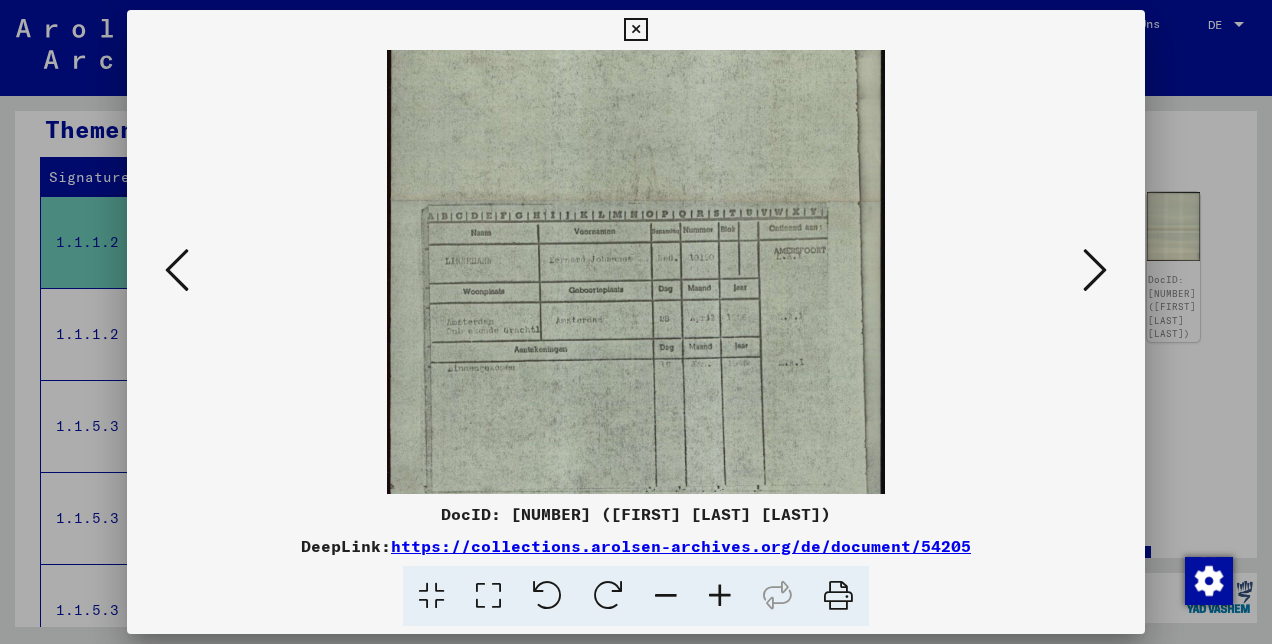 scroll, scrollTop: 177, scrollLeft: 0, axis: vertical 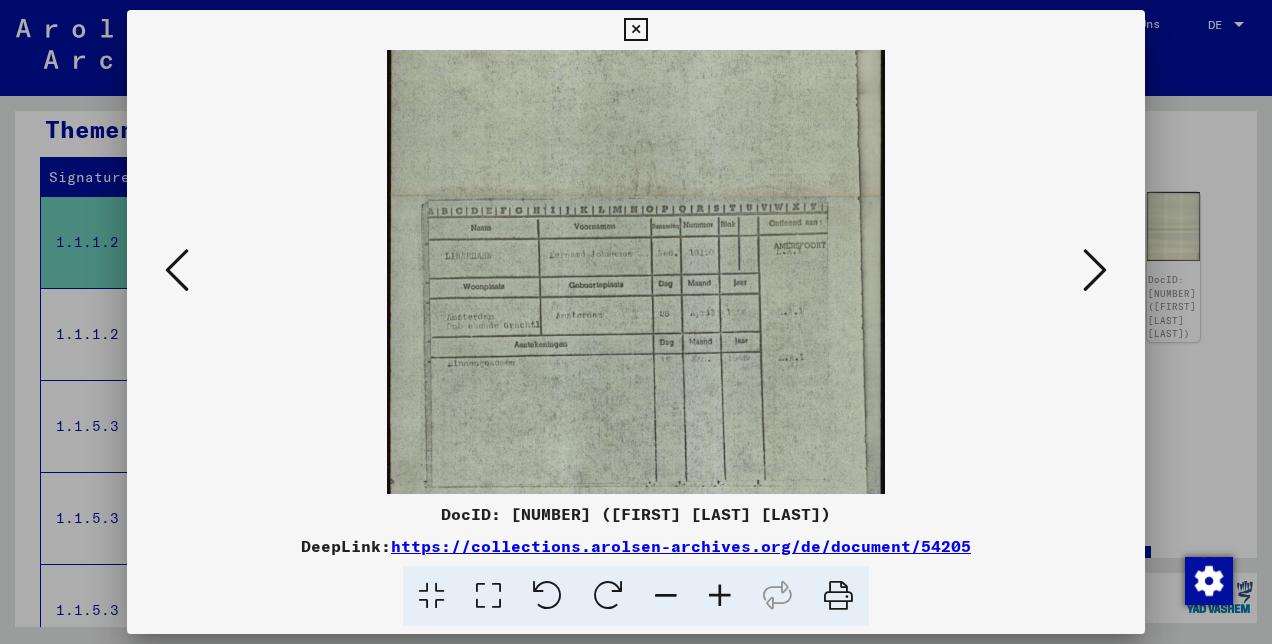 drag, startPoint x: 731, startPoint y: 388, endPoint x: 742, endPoint y: 304, distance: 84.71718 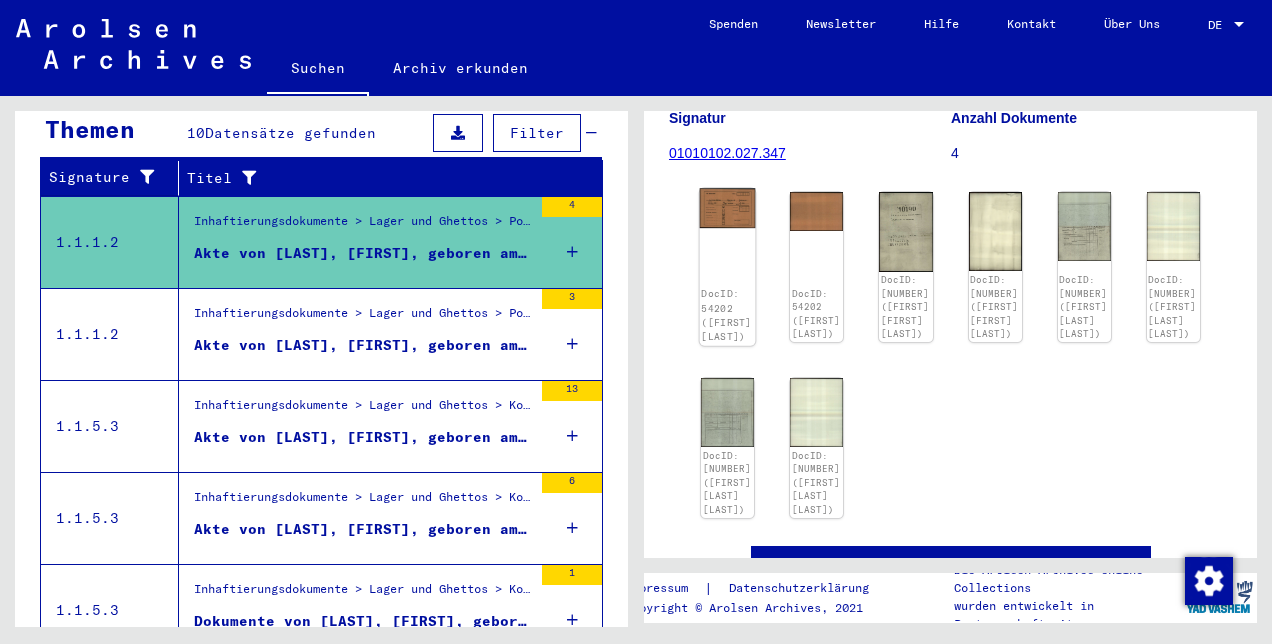 click on "DocID: 54202 ([FIRST] [LAST])" 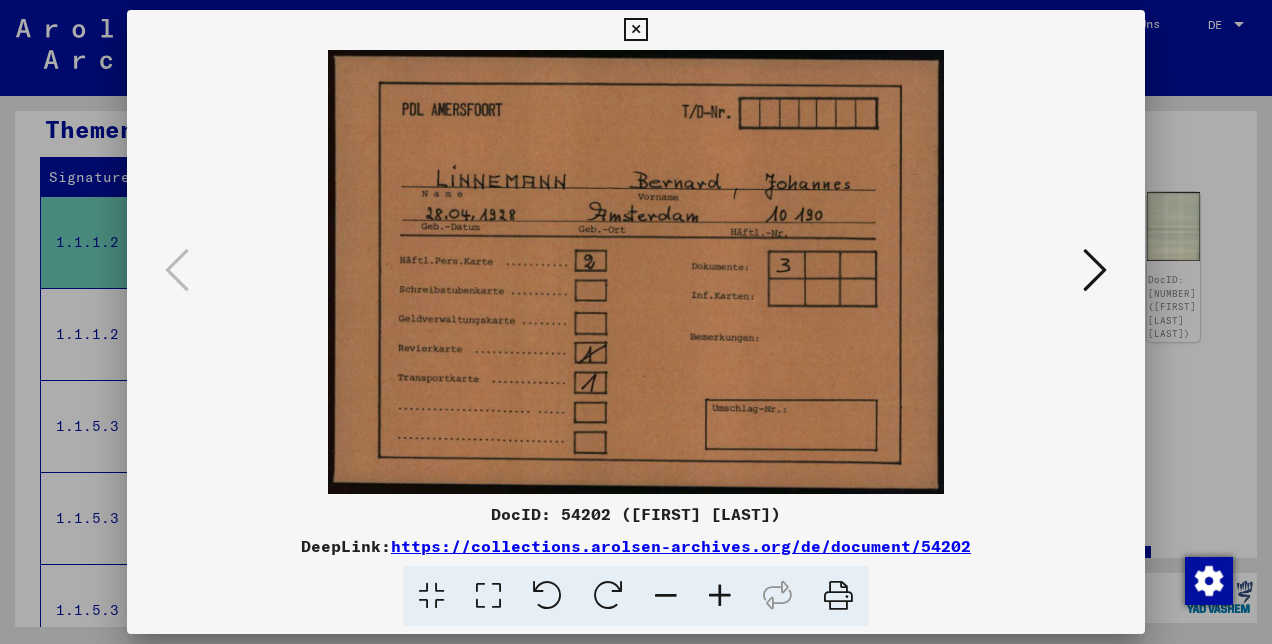 click at bounding box center [636, 322] 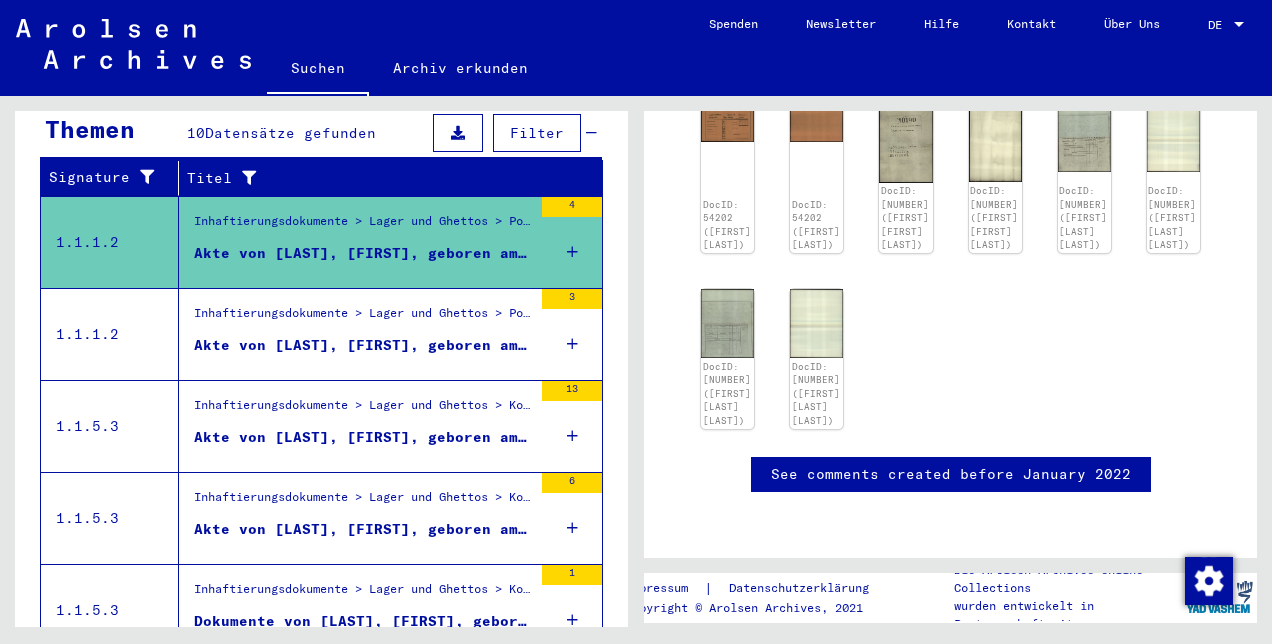 scroll, scrollTop: 381, scrollLeft: 0, axis: vertical 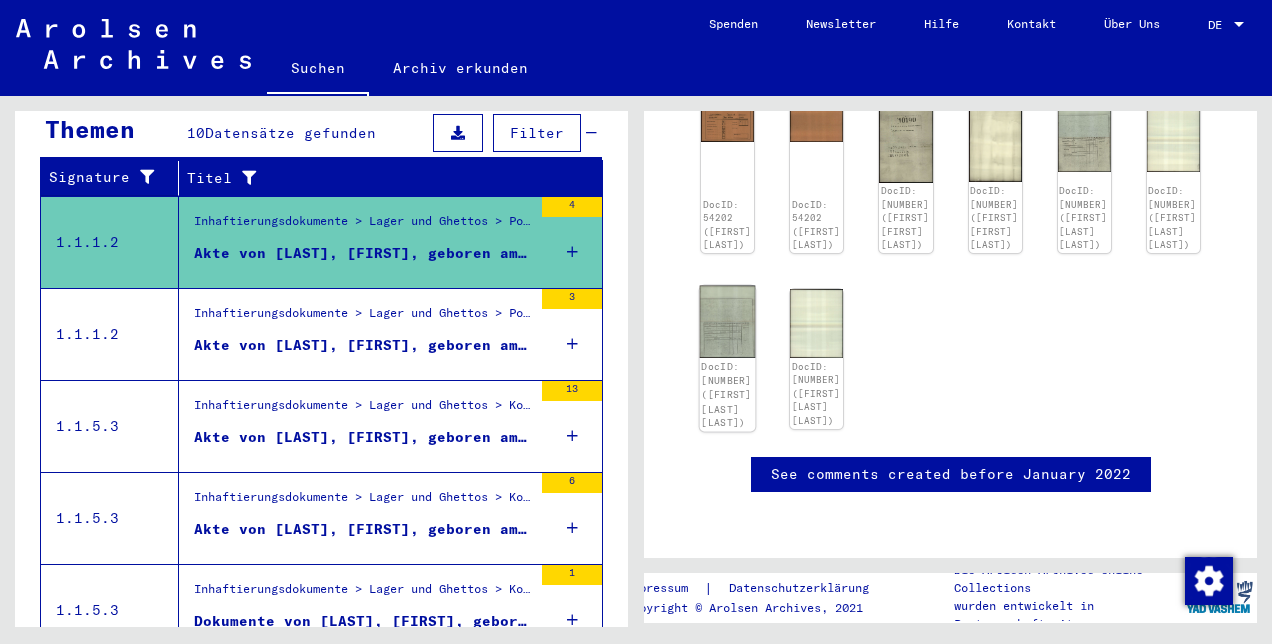 click 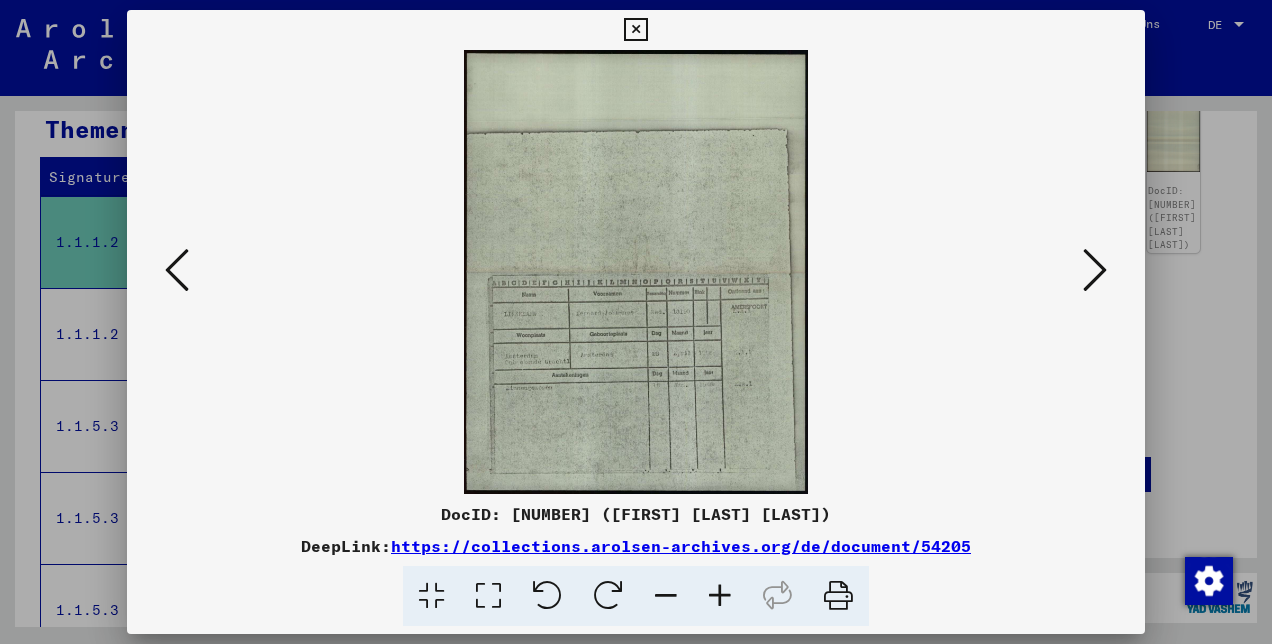 click at bounding box center (720, 596) 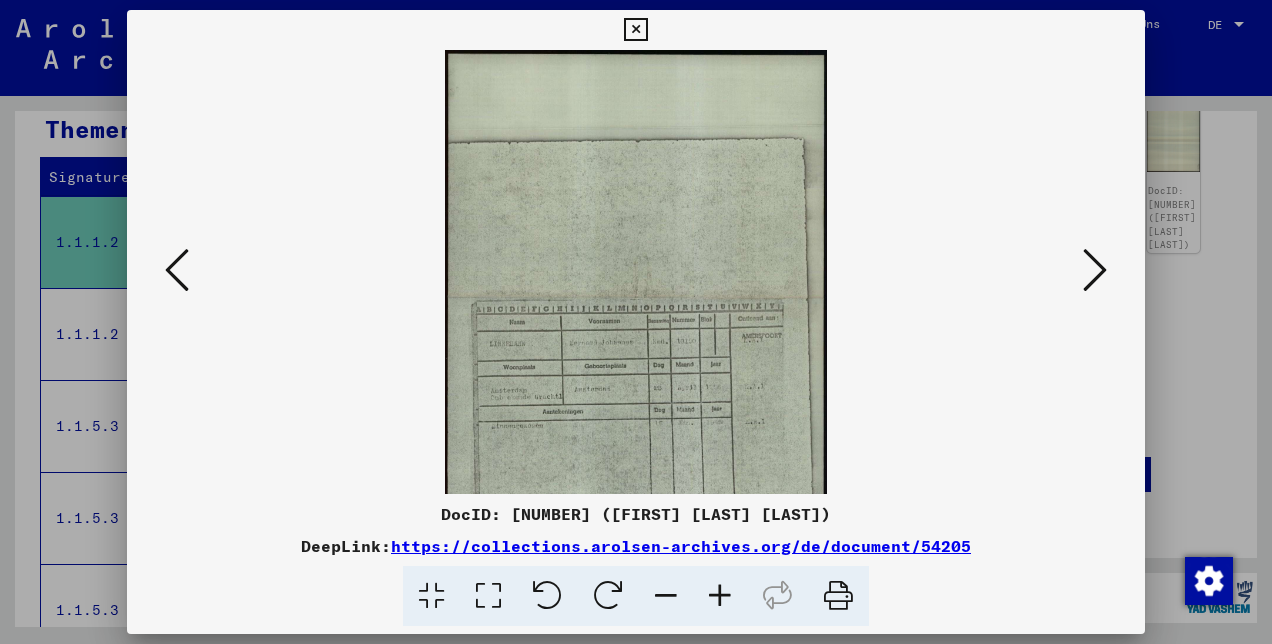 click at bounding box center (720, 596) 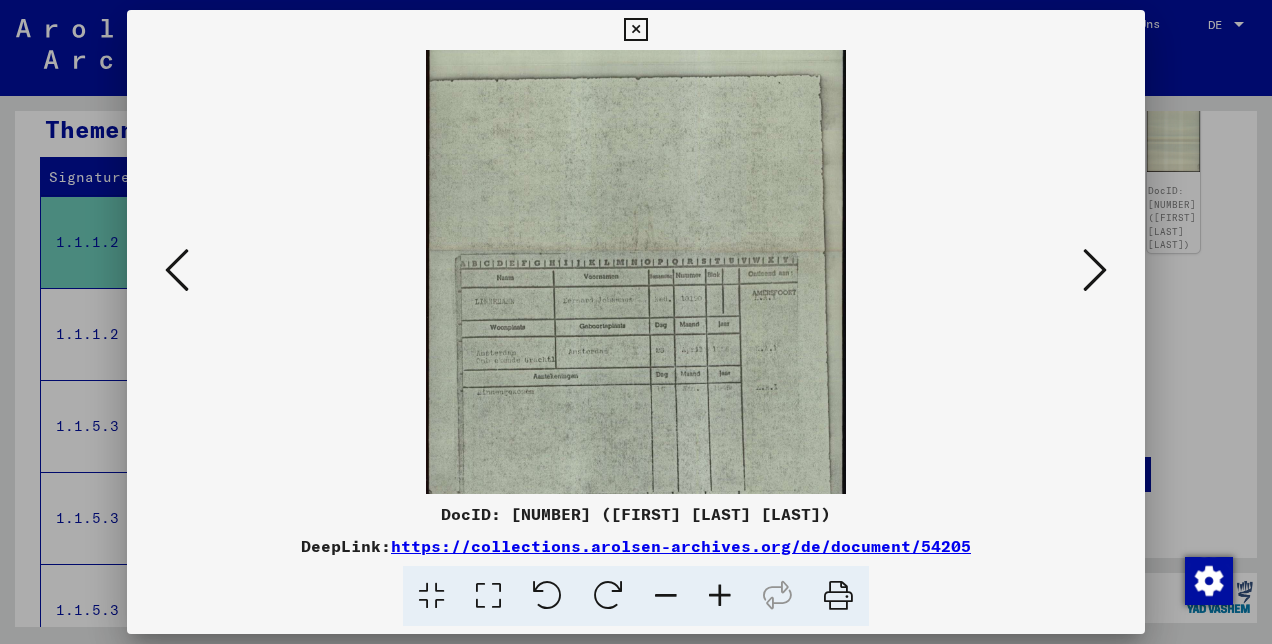 scroll, scrollTop: 100, scrollLeft: 0, axis: vertical 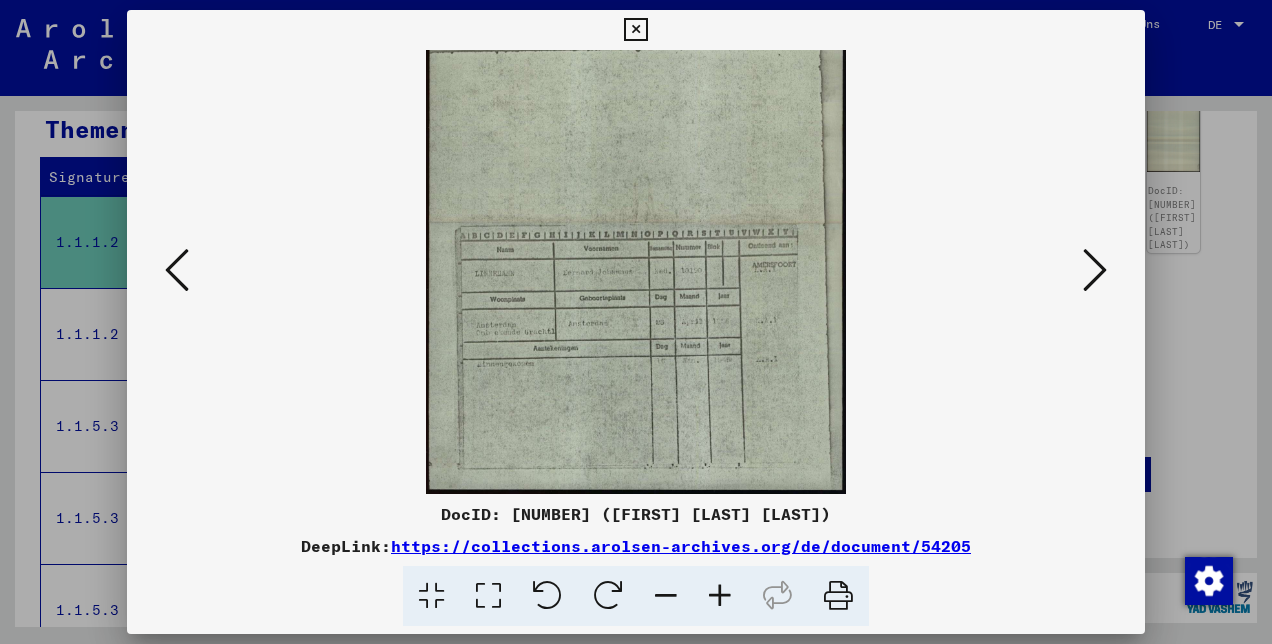 drag, startPoint x: 728, startPoint y: 427, endPoint x: 723, endPoint y: 290, distance: 137.09122 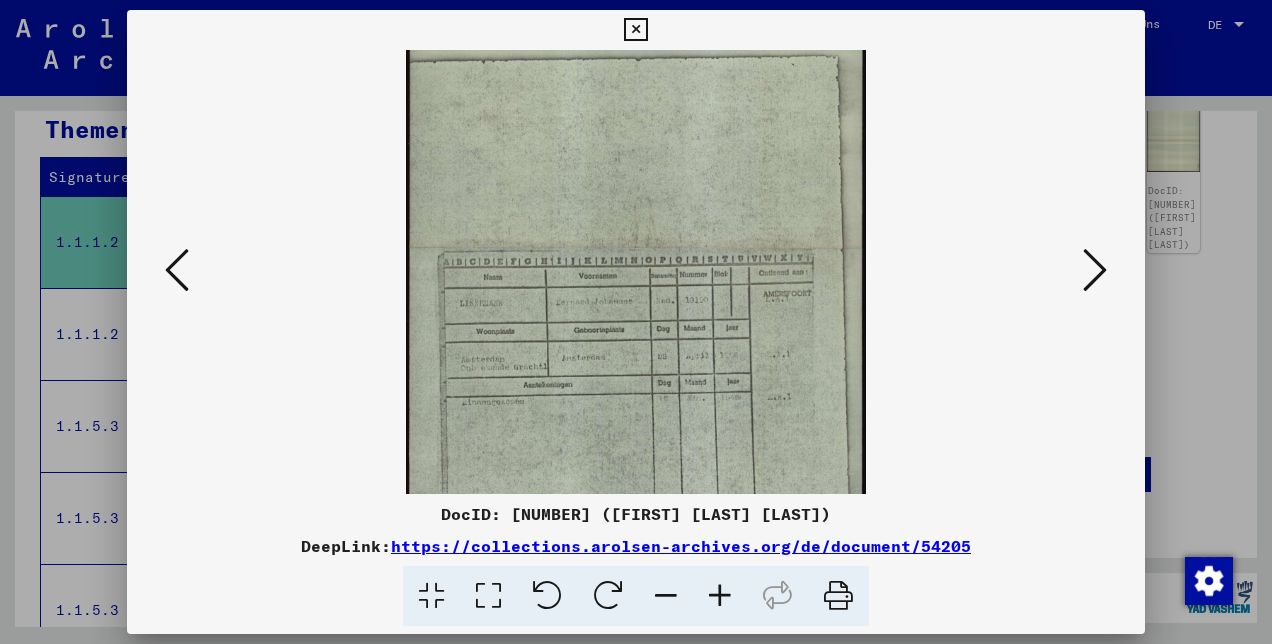 click at bounding box center [720, 596] 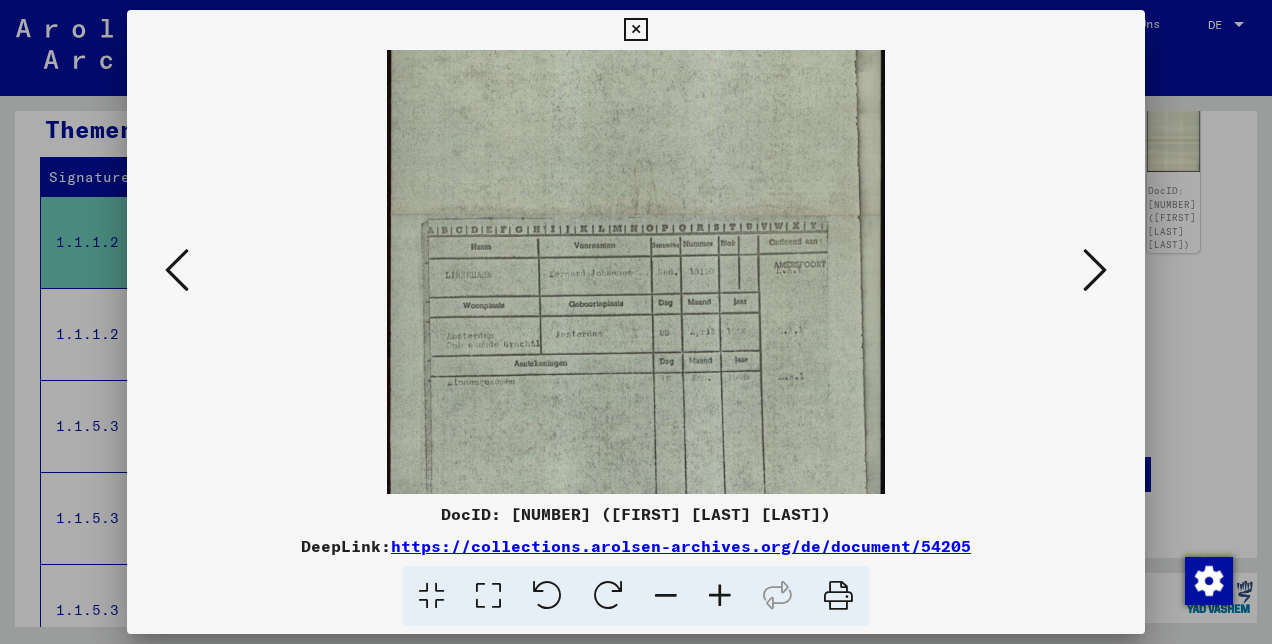 scroll, scrollTop: 167, scrollLeft: 0, axis: vertical 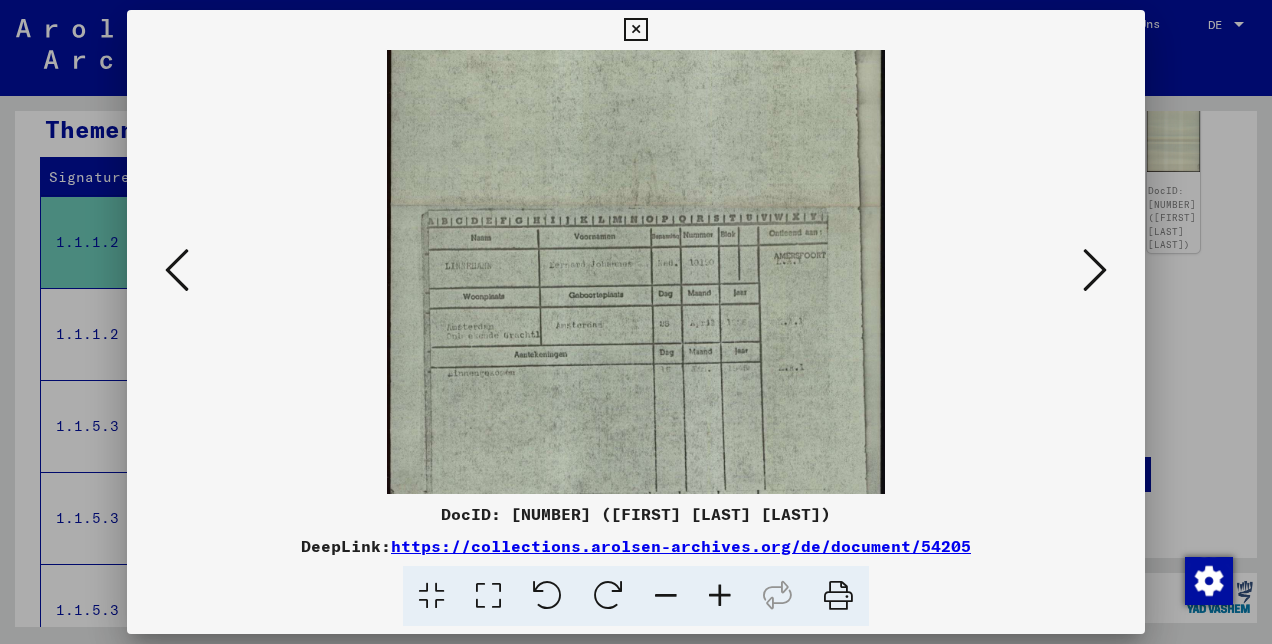 drag, startPoint x: 620, startPoint y: 425, endPoint x: 626, endPoint y: 359, distance: 66.27216 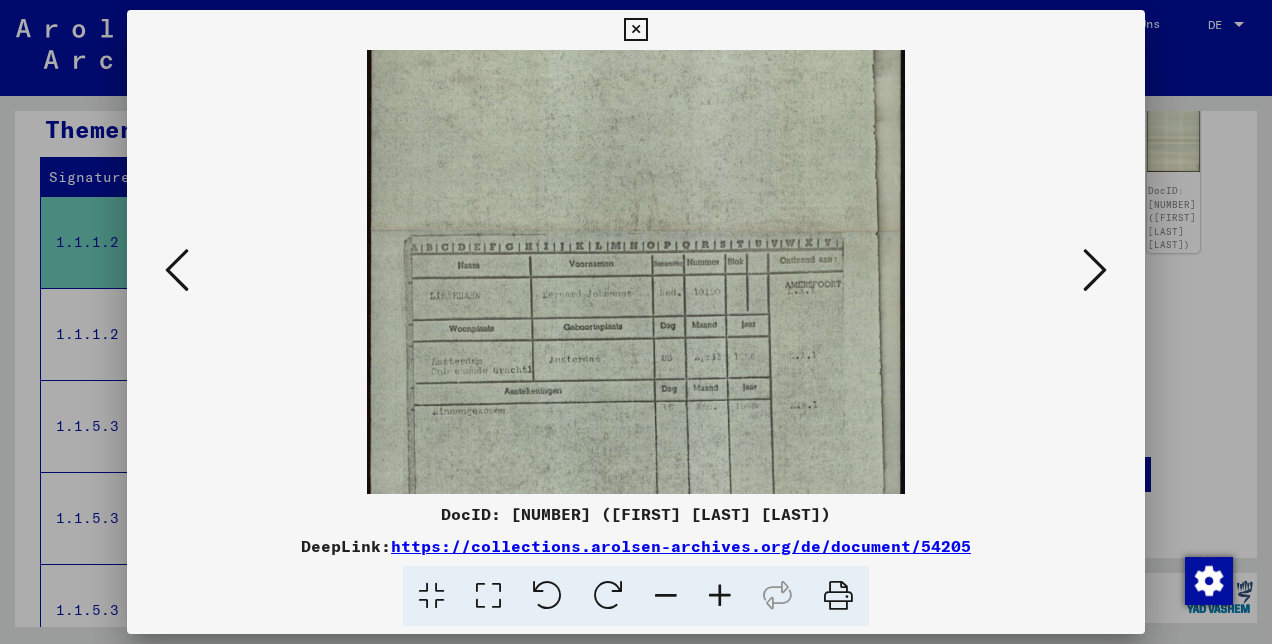 click at bounding box center (720, 596) 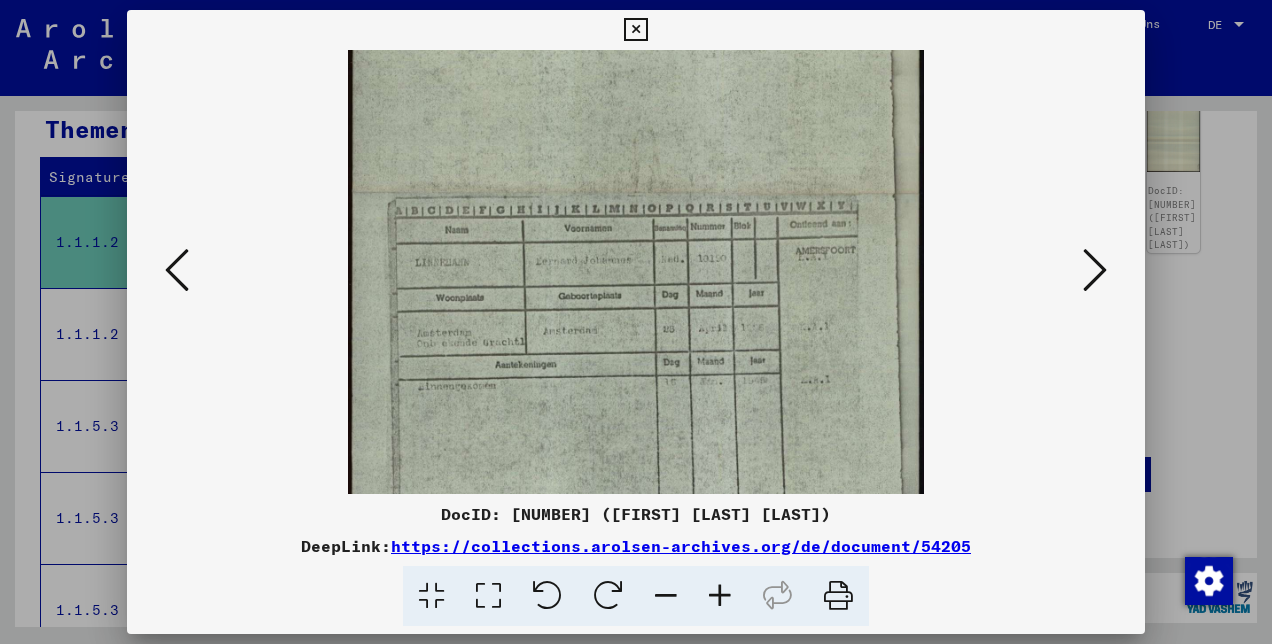 scroll, scrollTop: 246, scrollLeft: 0, axis: vertical 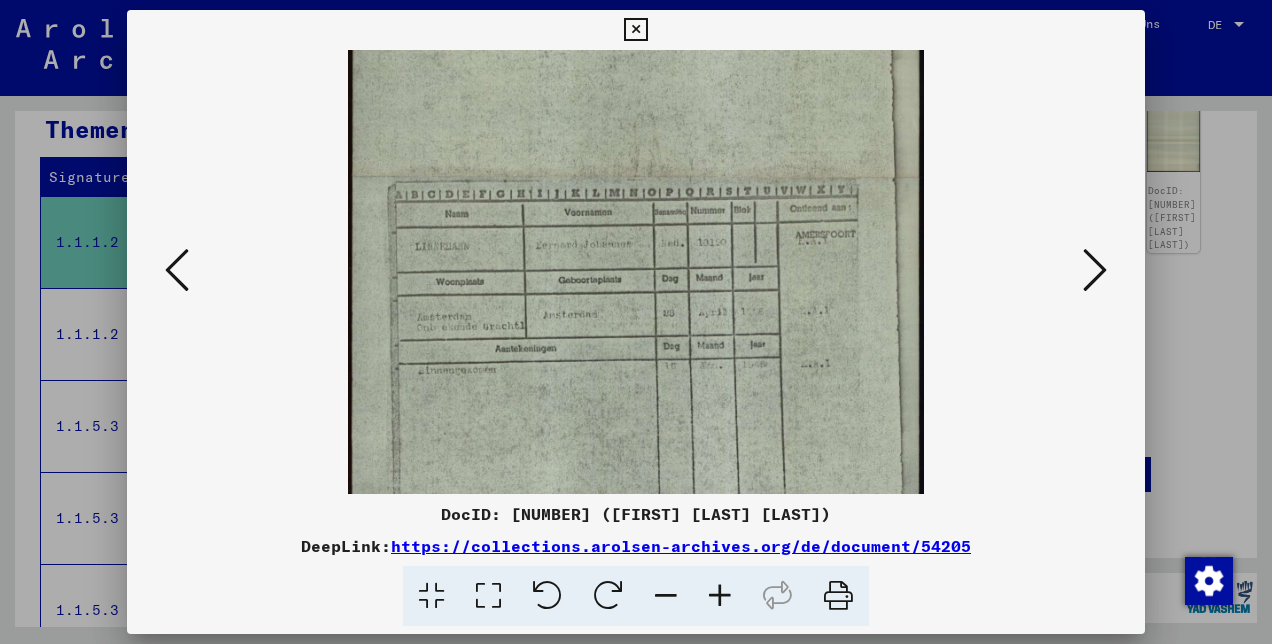 drag, startPoint x: 711, startPoint y: 405, endPoint x: 719, endPoint y: 333, distance: 72.443085 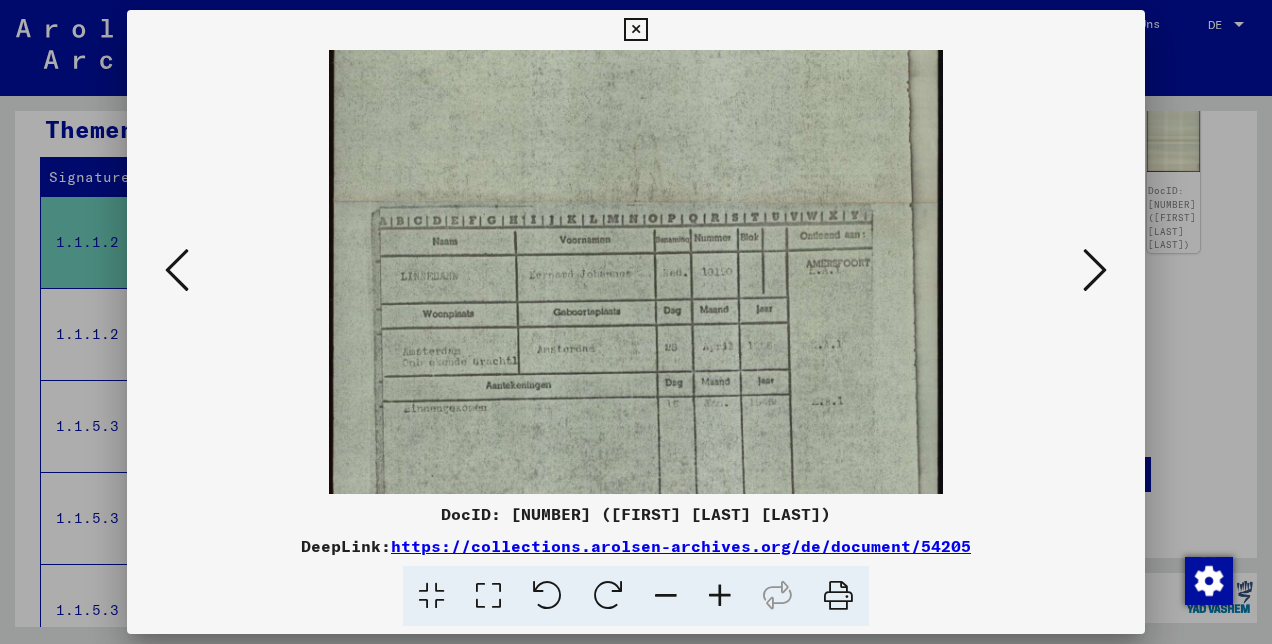 click at bounding box center [720, 596] 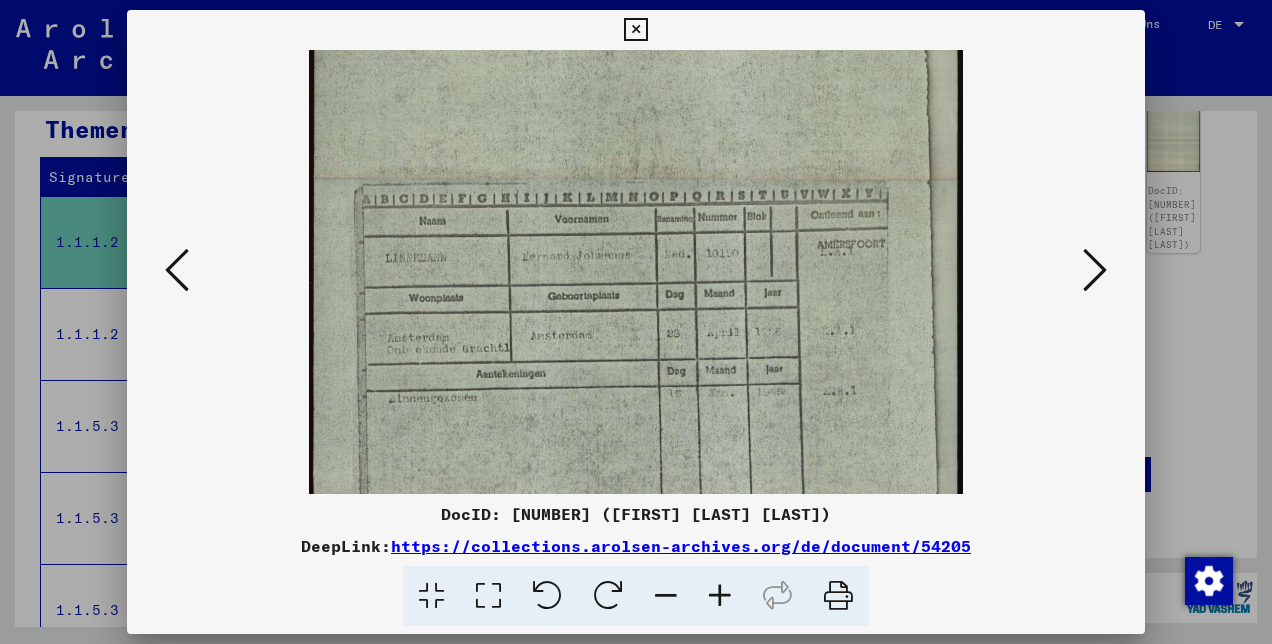 scroll, scrollTop: 311, scrollLeft: 0, axis: vertical 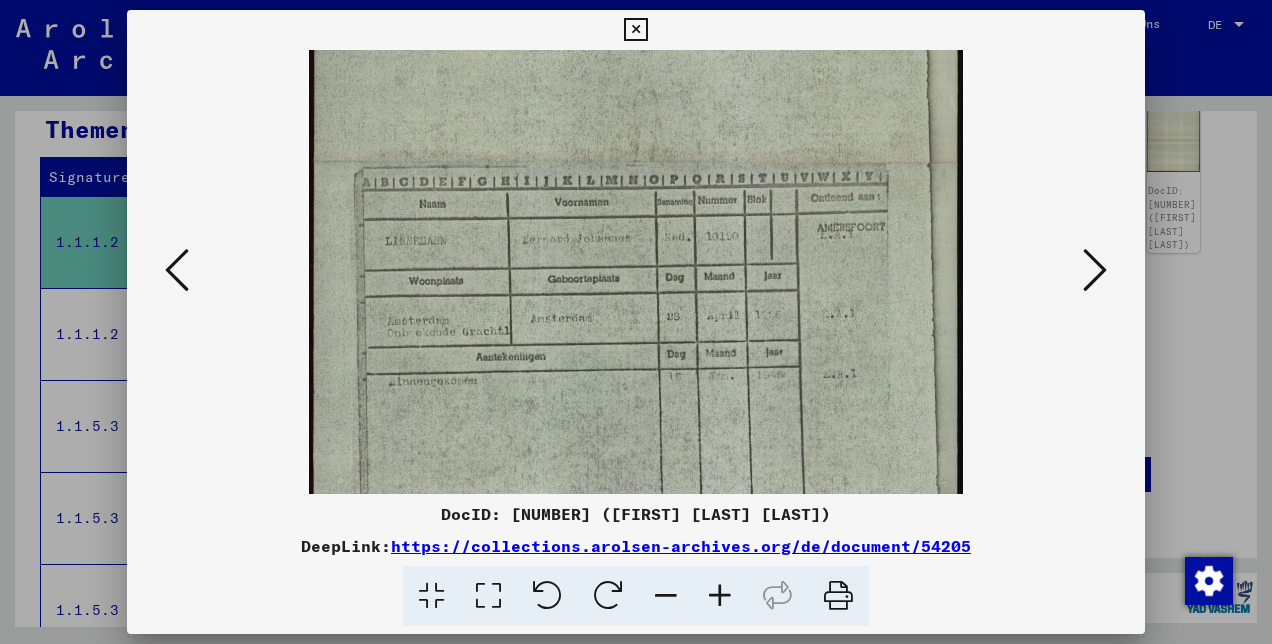 drag, startPoint x: 750, startPoint y: 461, endPoint x: 736, endPoint y: 402, distance: 60.63827 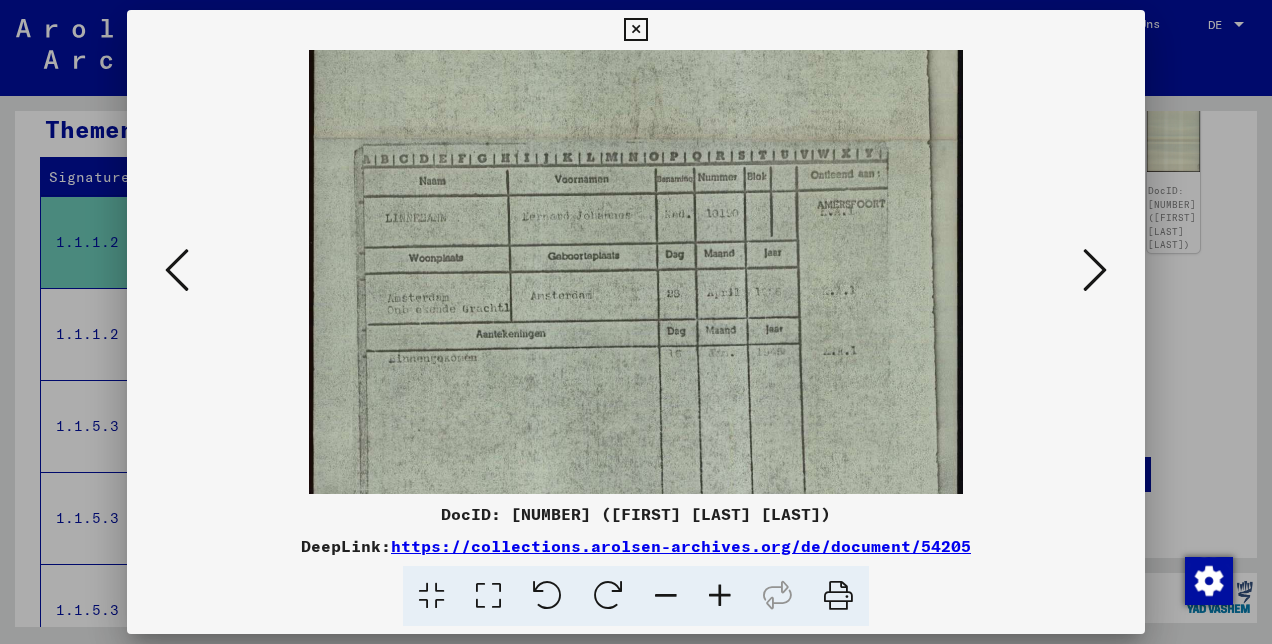 drag, startPoint x: 736, startPoint y: 396, endPoint x: 738, endPoint y: 372, distance: 24.083189 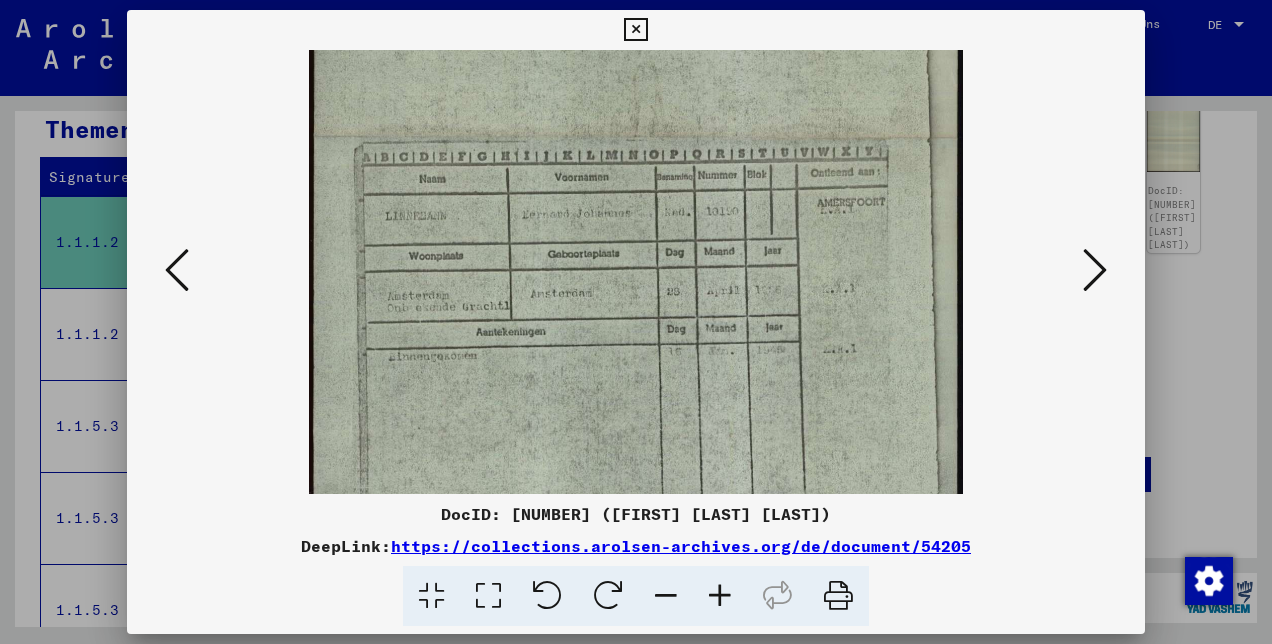 click at bounding box center (636, 322) 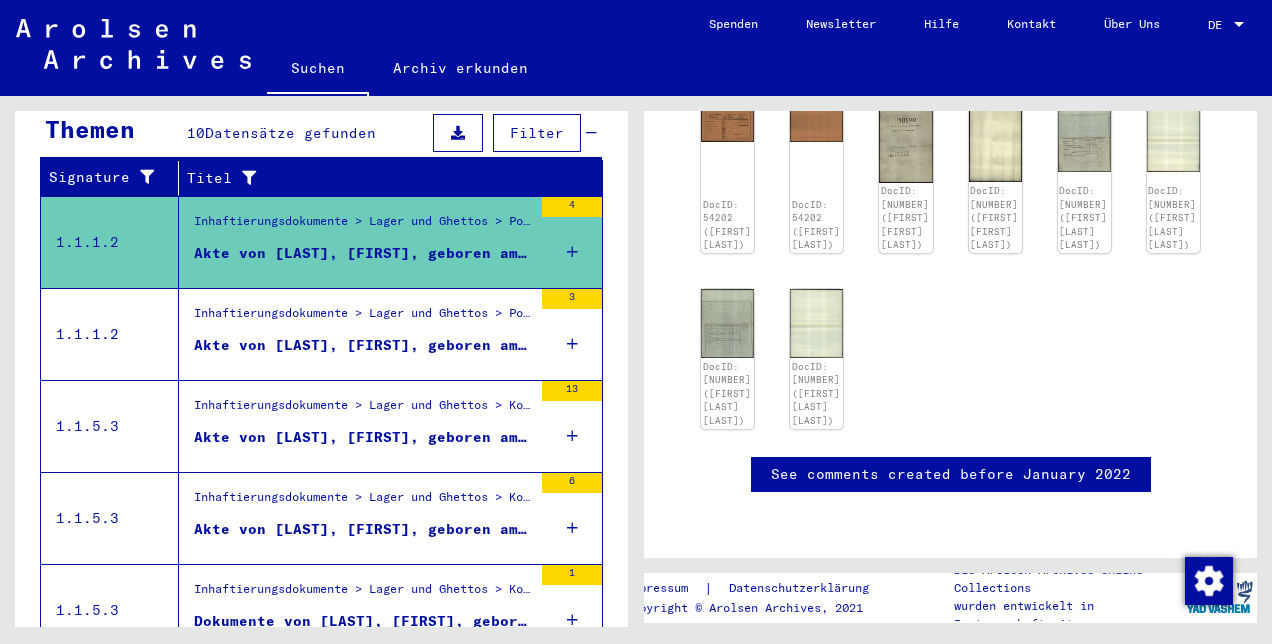 click on "1 Inhaftierungsdokumente   /   1.1 Lager und Ghettos   /   1.1.1 Polizeiliches Durchgangslager Amersfoort   /   1.1.1.2 Individuelle Unterlagen Amersfoort   /   Individuelle Häftlings Unterlagen   /   Akten mit Namen ab LEG V. D.   /  Akte von LINNEMANN, [NAME], geboren am [DATE], Signatur 01010102.027.347 Anzahl Dokumente 4 DocID: 54202 ([NAME] [NAME] [NAME]) DocID: 54202 ([NAME] [NAME] [NAME]) DocID: 54203 ([NAME] [NAME] [NAME]) DocID: 54203 ([NAME] [NAME] [NAME]) DocID: 54204 ([NAME] [NAME] [NAME]) DocID: 54204 ([NAME] [NAME] [NAME]) DocID: 54205 ([NAME] [NAME] [NAME]) DocID: 54205 ([NAME] [NAME] [NAME]) See comments created before January 2022" 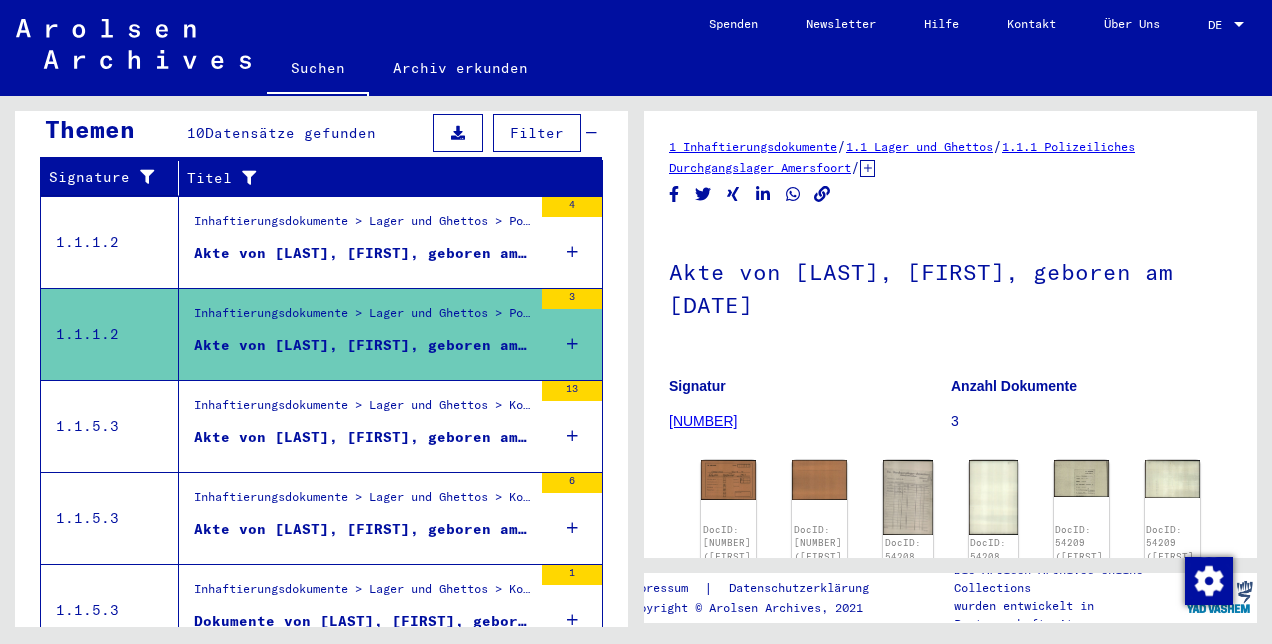 scroll, scrollTop: 0, scrollLeft: 0, axis: both 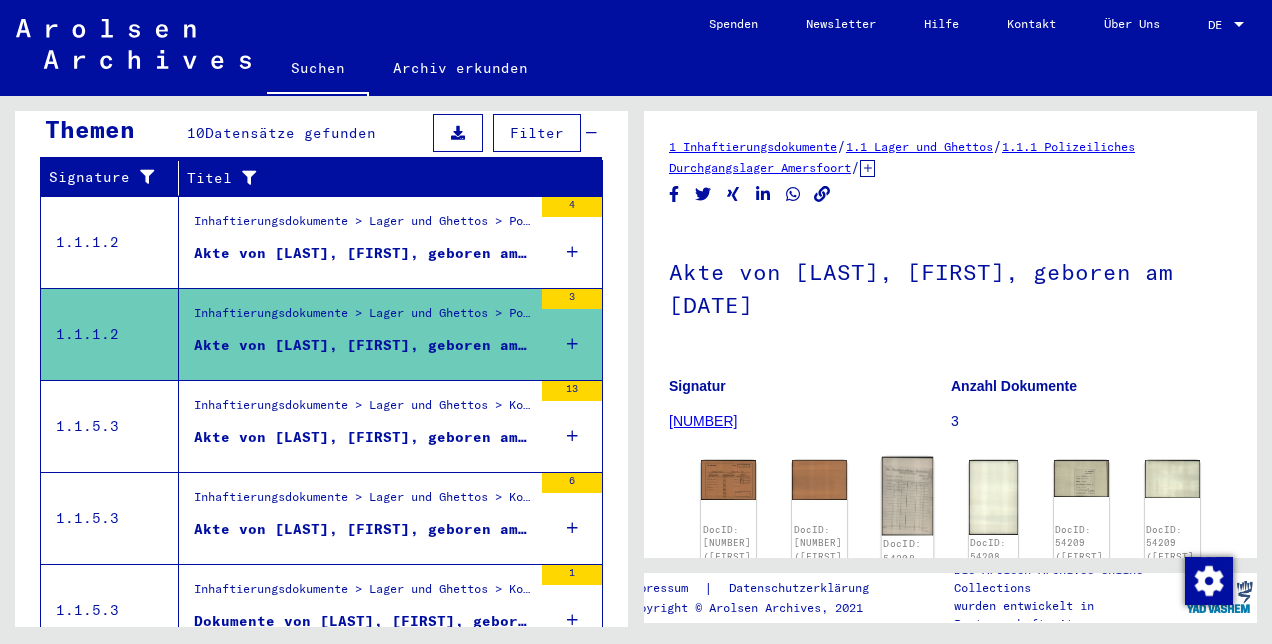 click 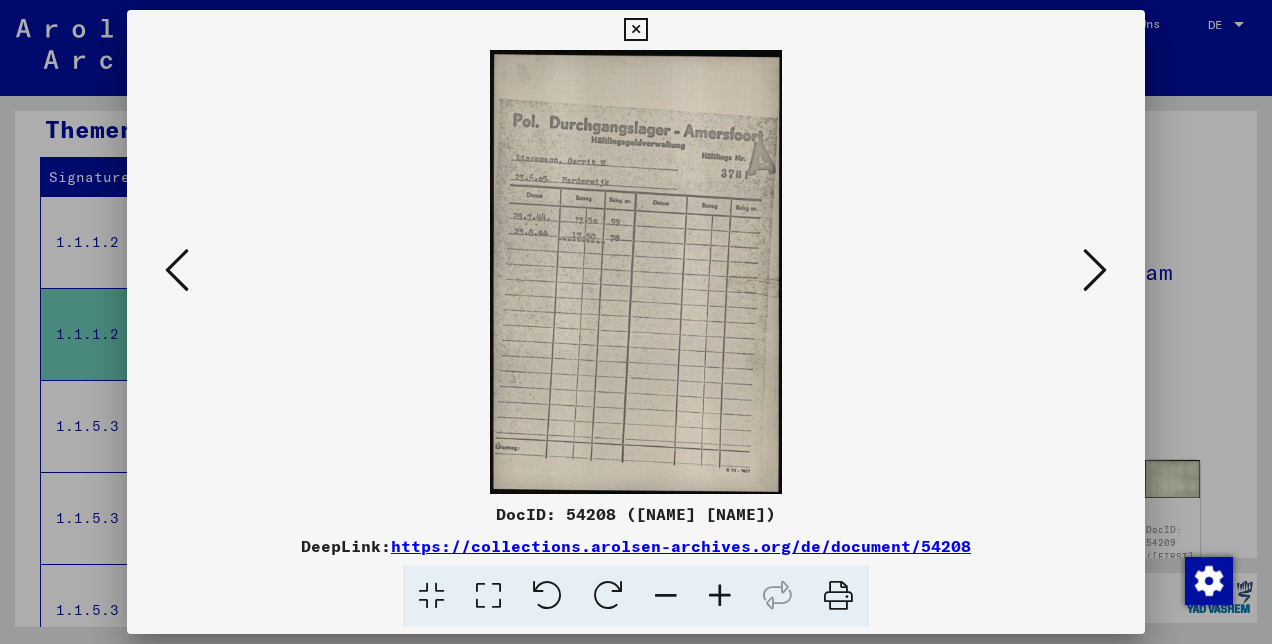 click at bounding box center (636, 322) 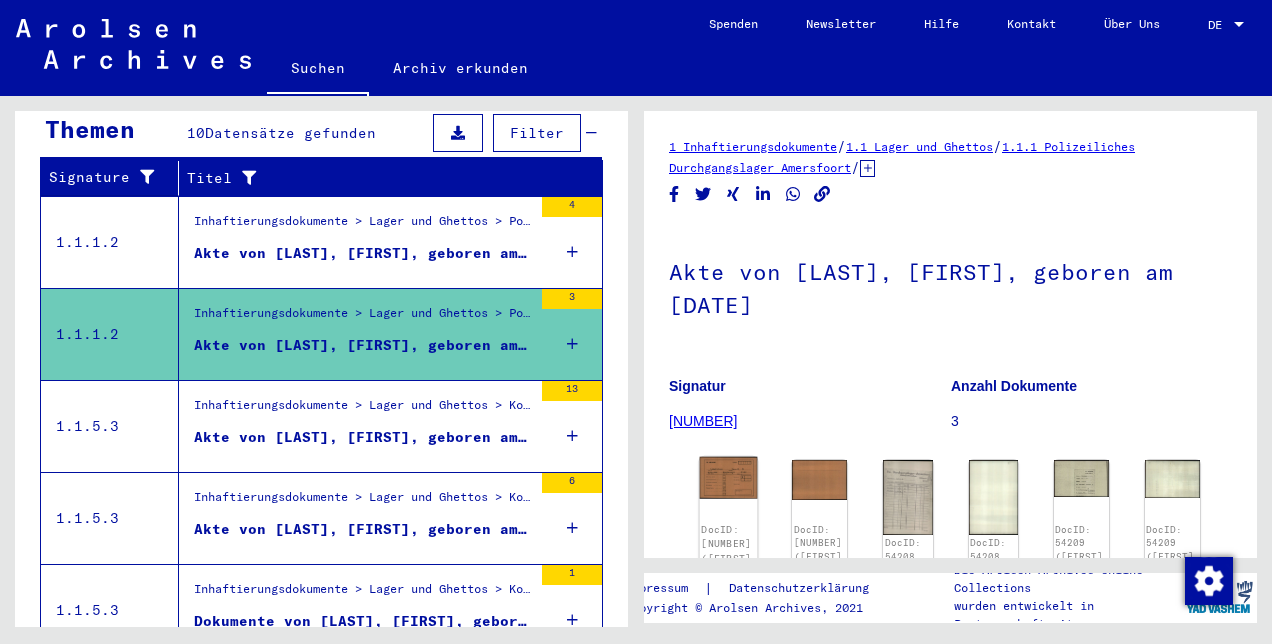 click 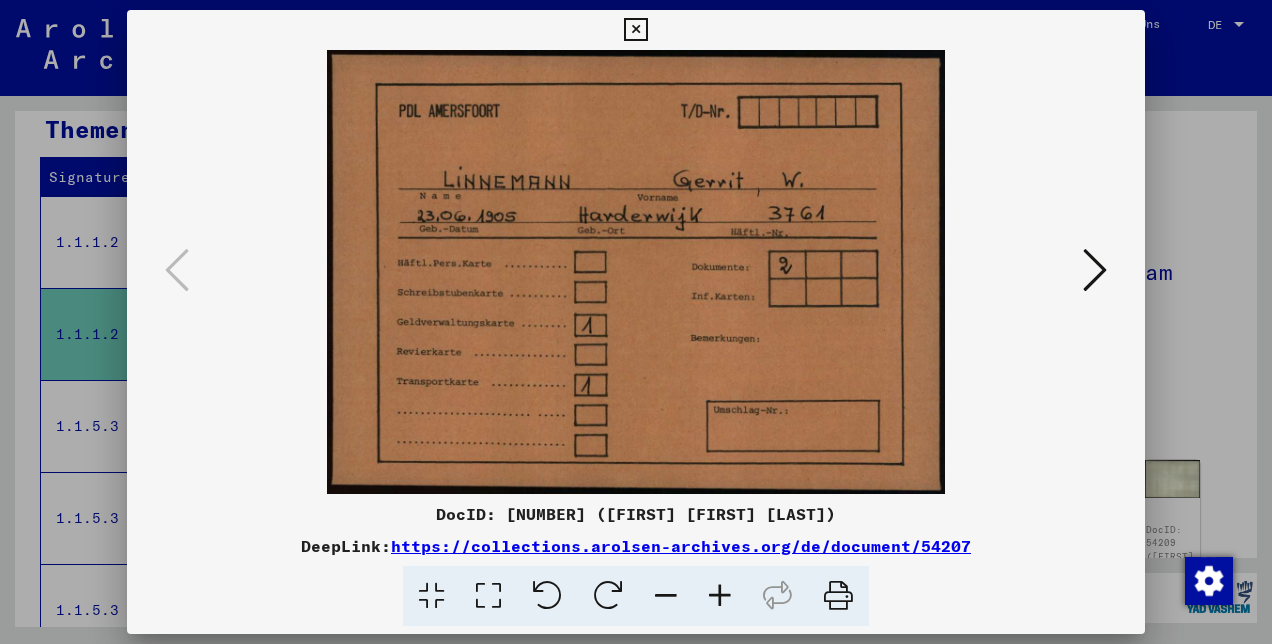 click at bounding box center [636, 322] 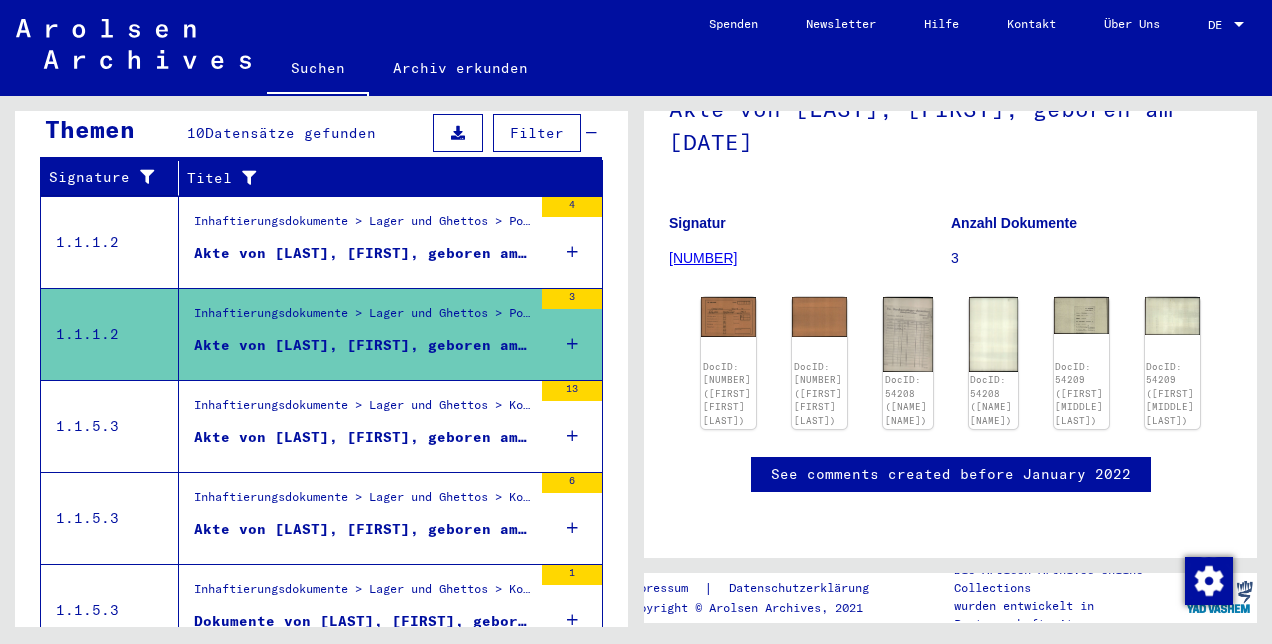 scroll, scrollTop: 251, scrollLeft: 0, axis: vertical 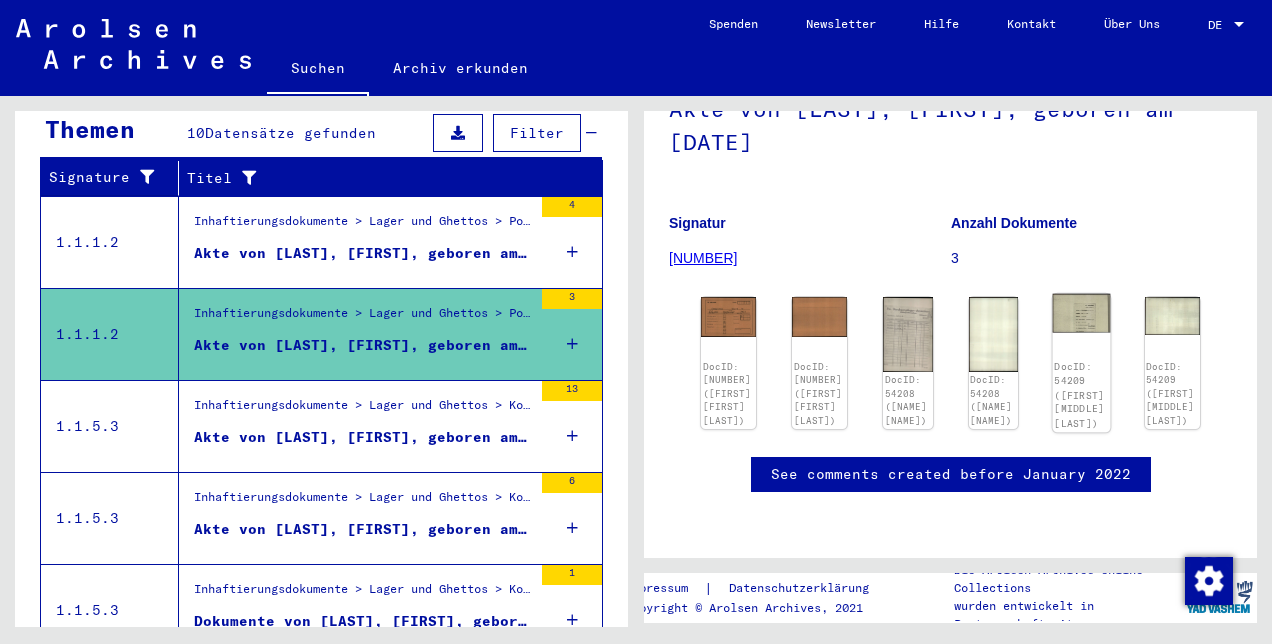 click 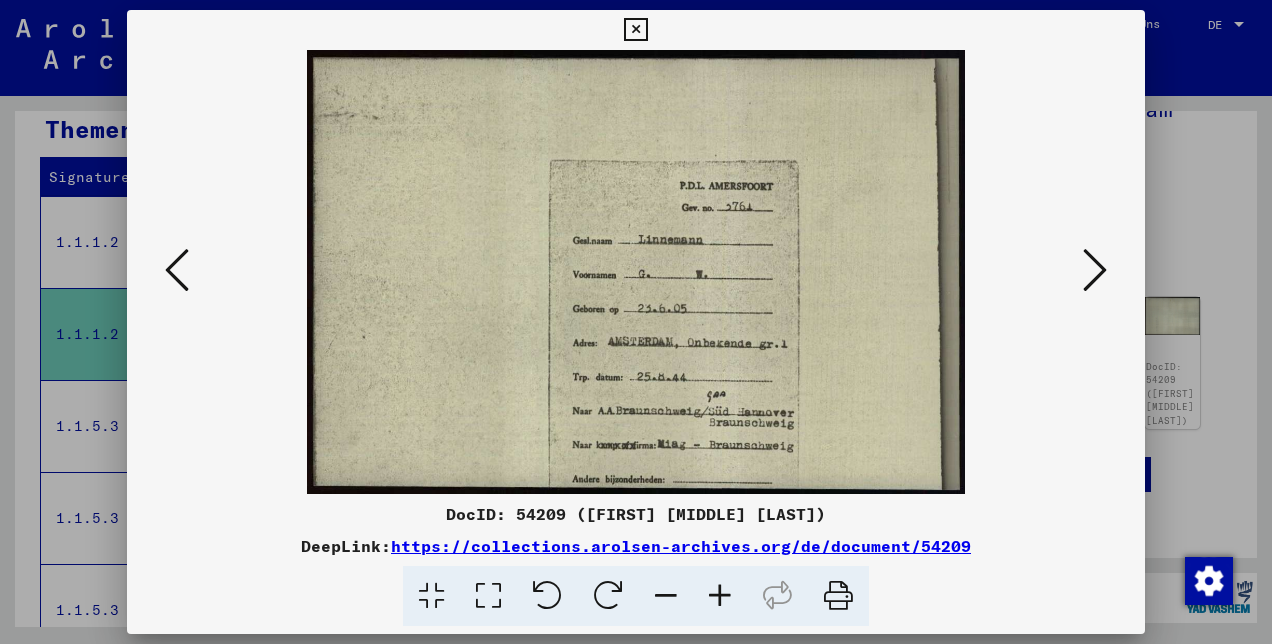 click at bounding box center (1095, 271) 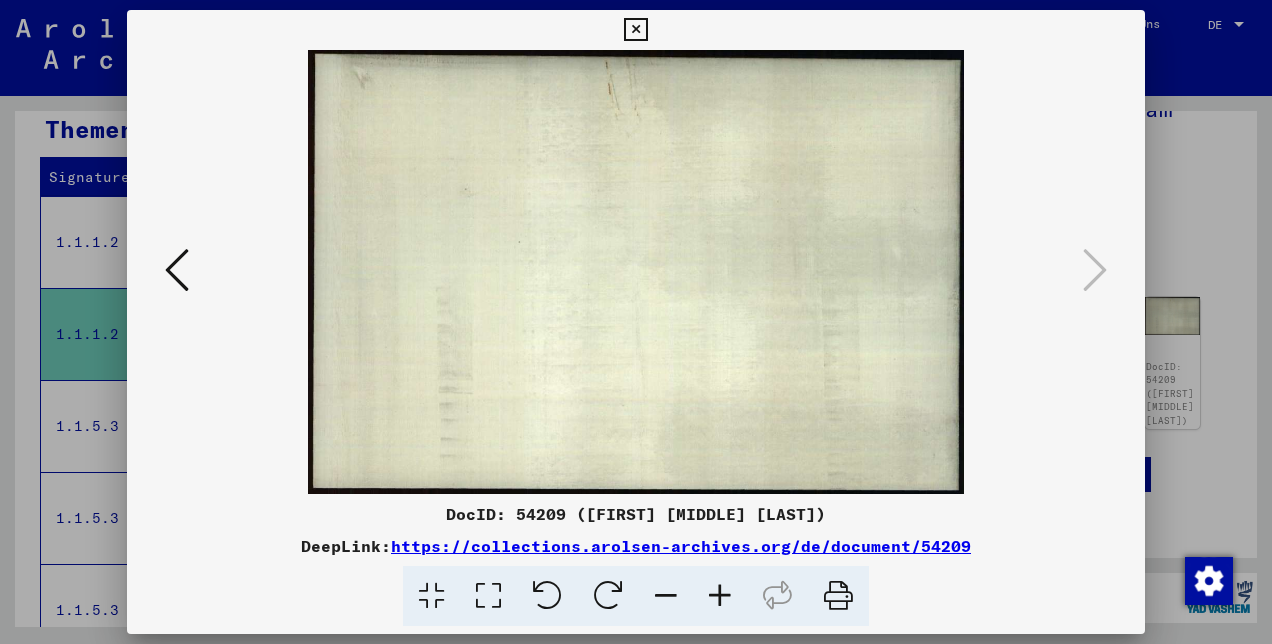 click at bounding box center [177, 270] 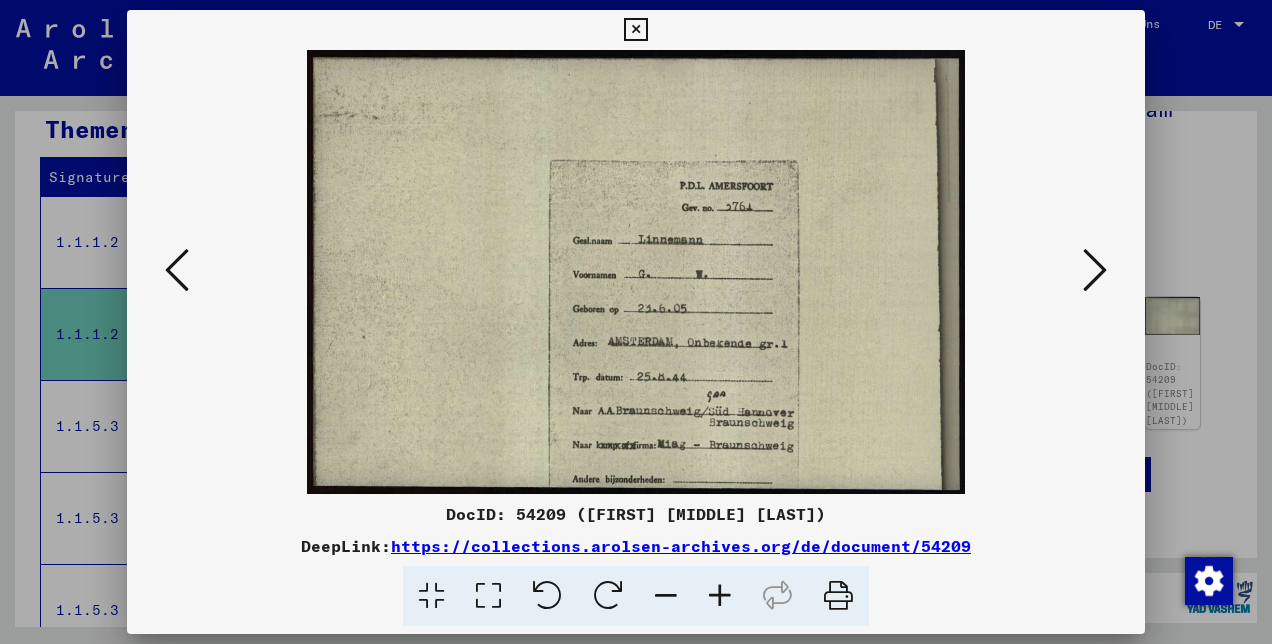click at bounding box center [177, 270] 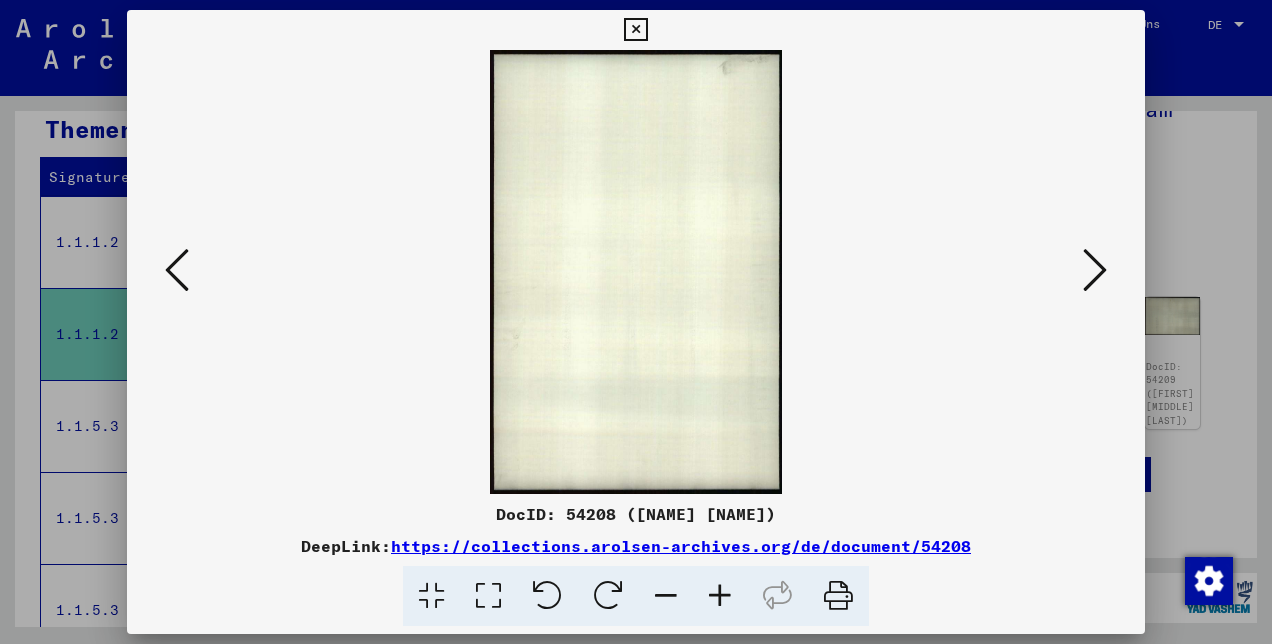 click at bounding box center [177, 270] 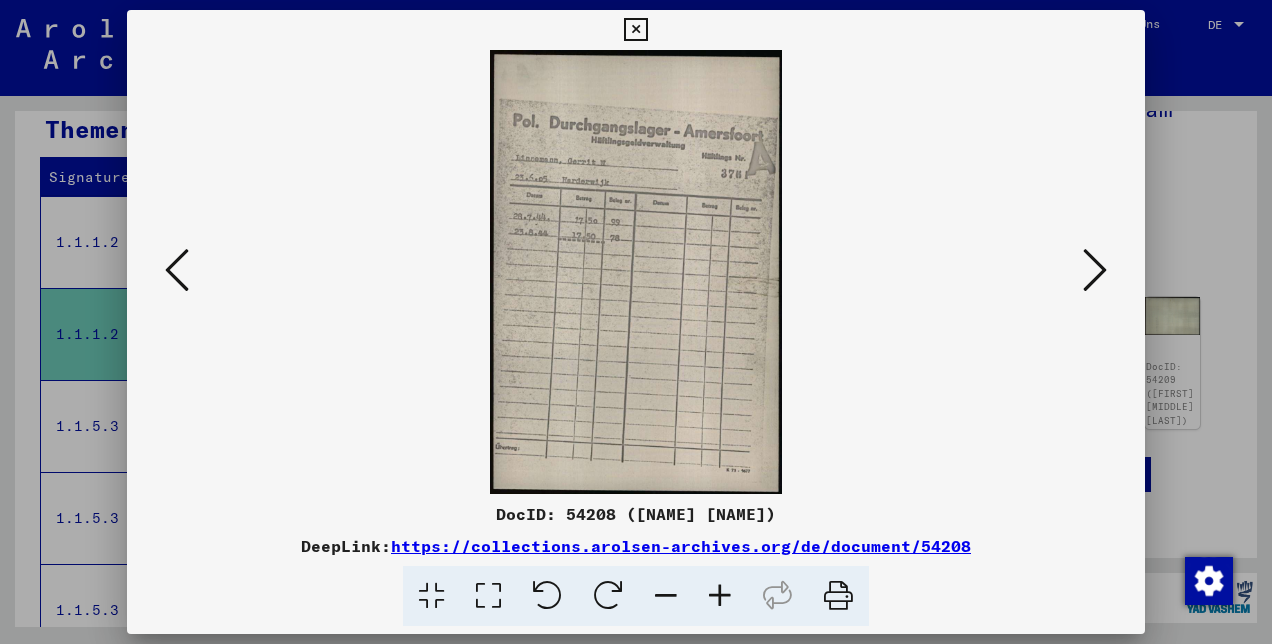 click at bounding box center (720, 596) 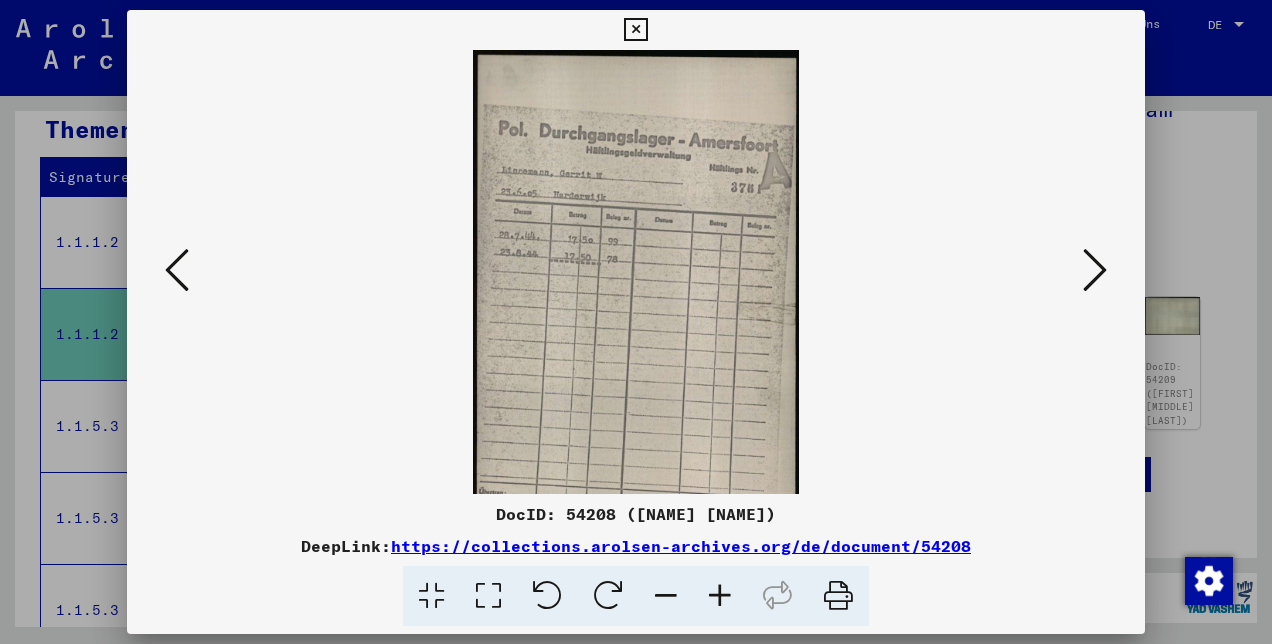 click at bounding box center (720, 596) 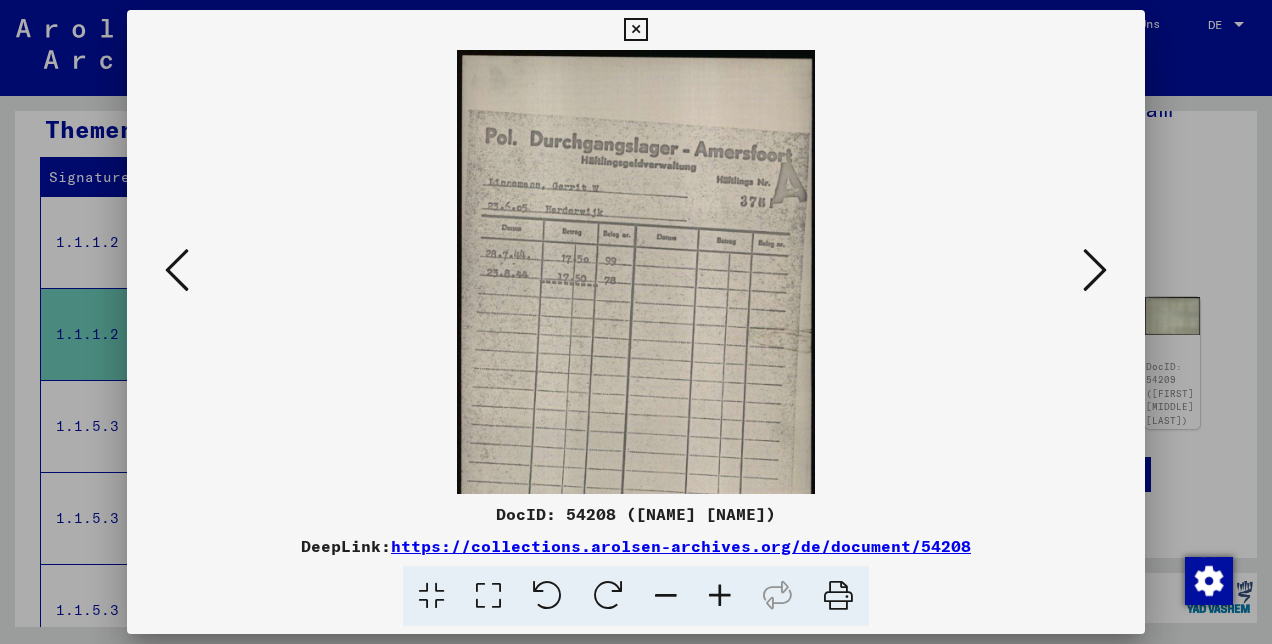 click at bounding box center [720, 596] 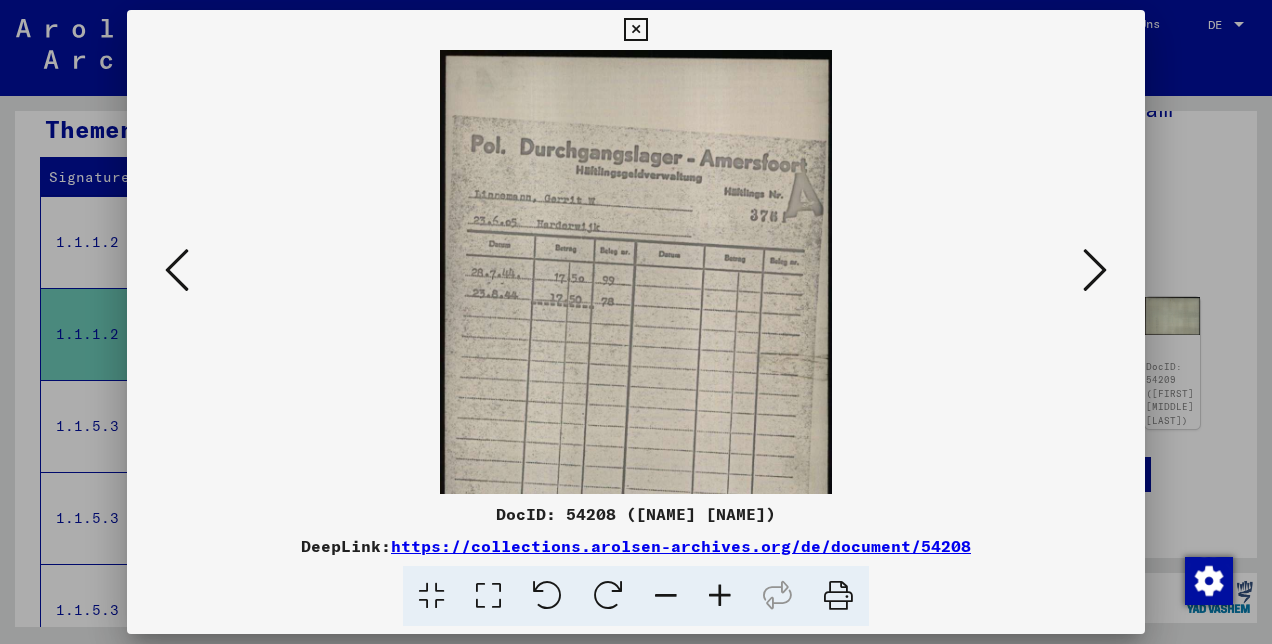 click at bounding box center [720, 596] 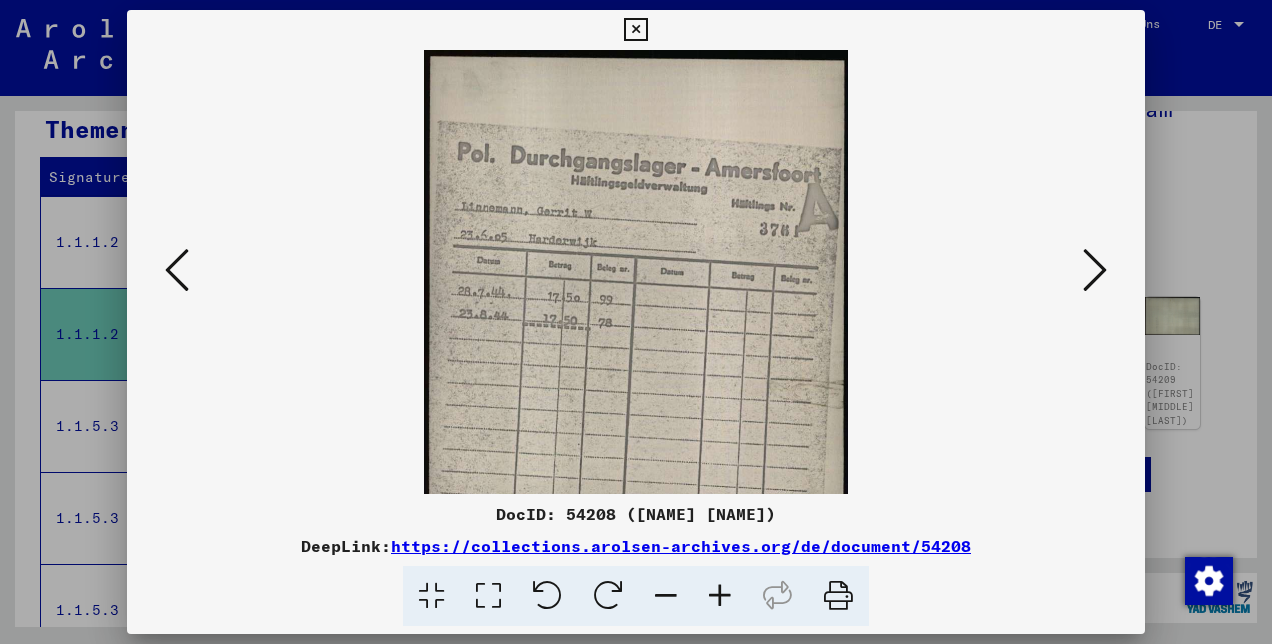 click at bounding box center [720, 596] 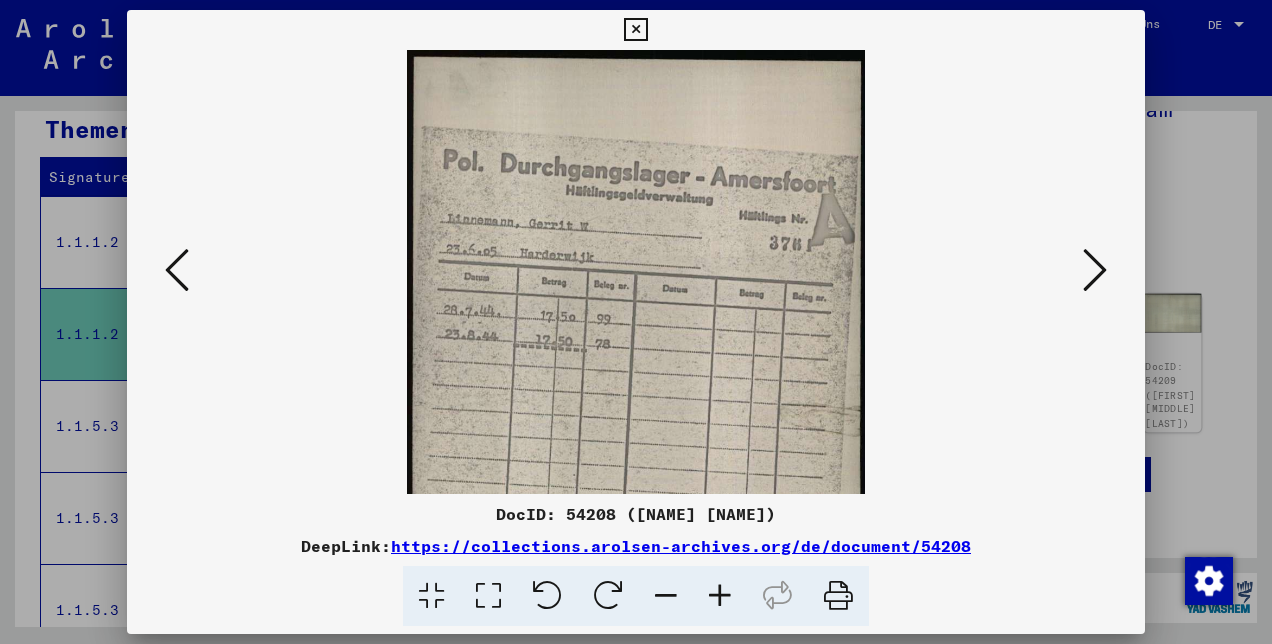 click at bounding box center [636, 322] 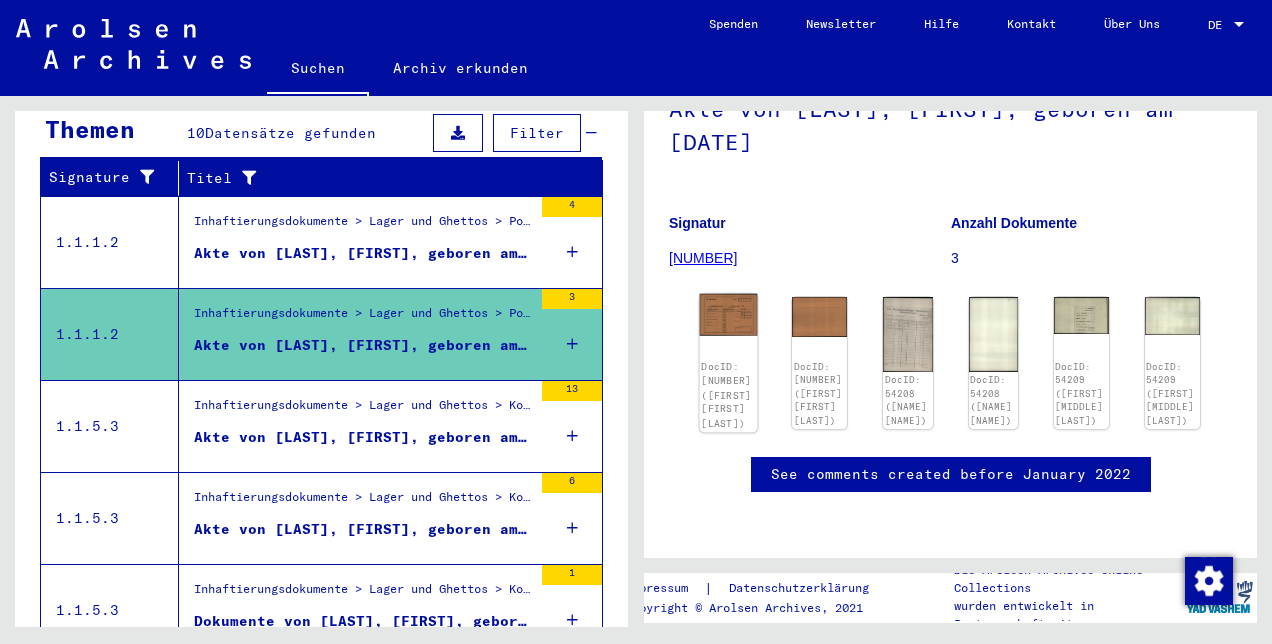 click 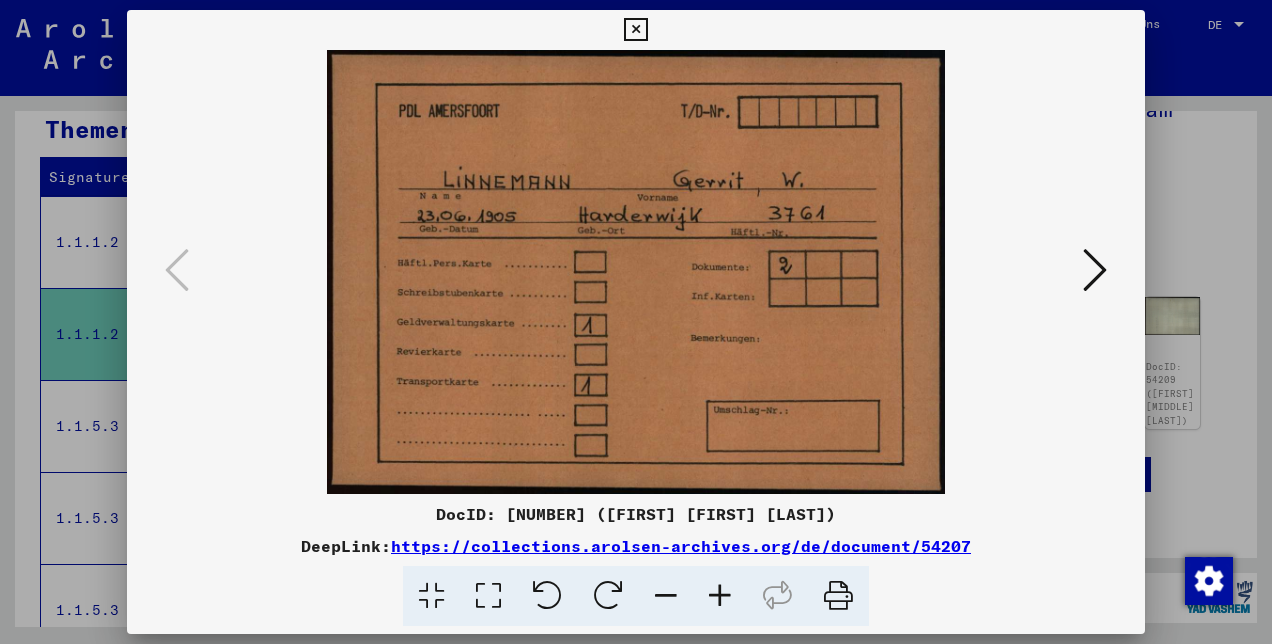 type 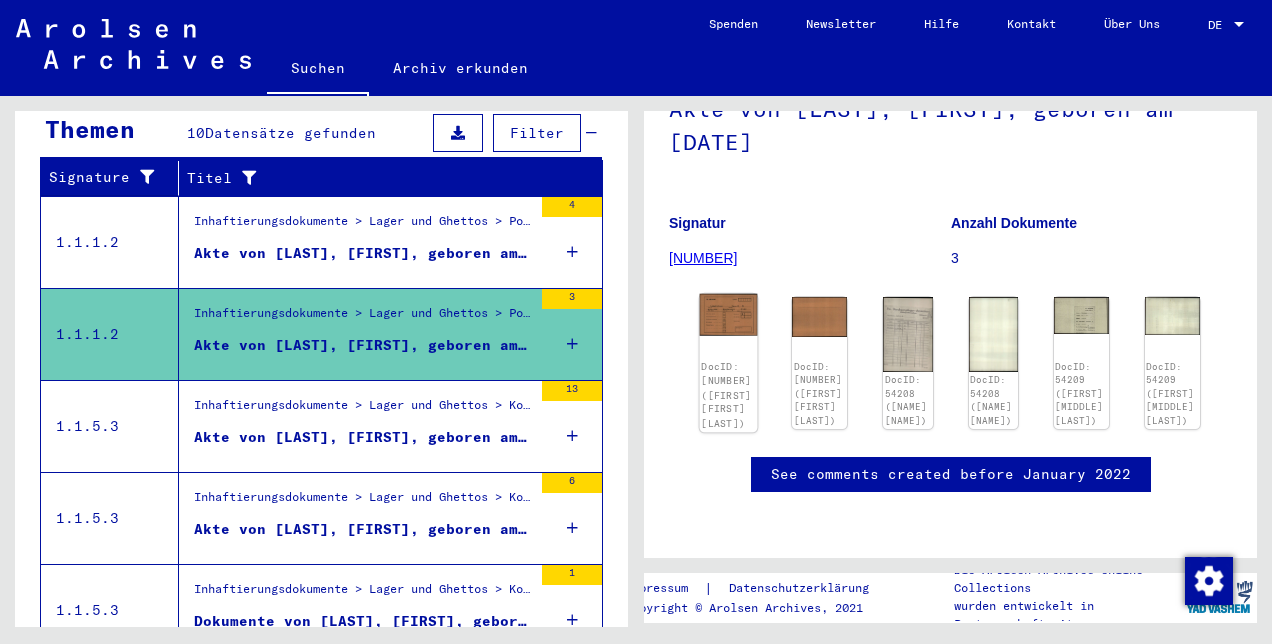 click 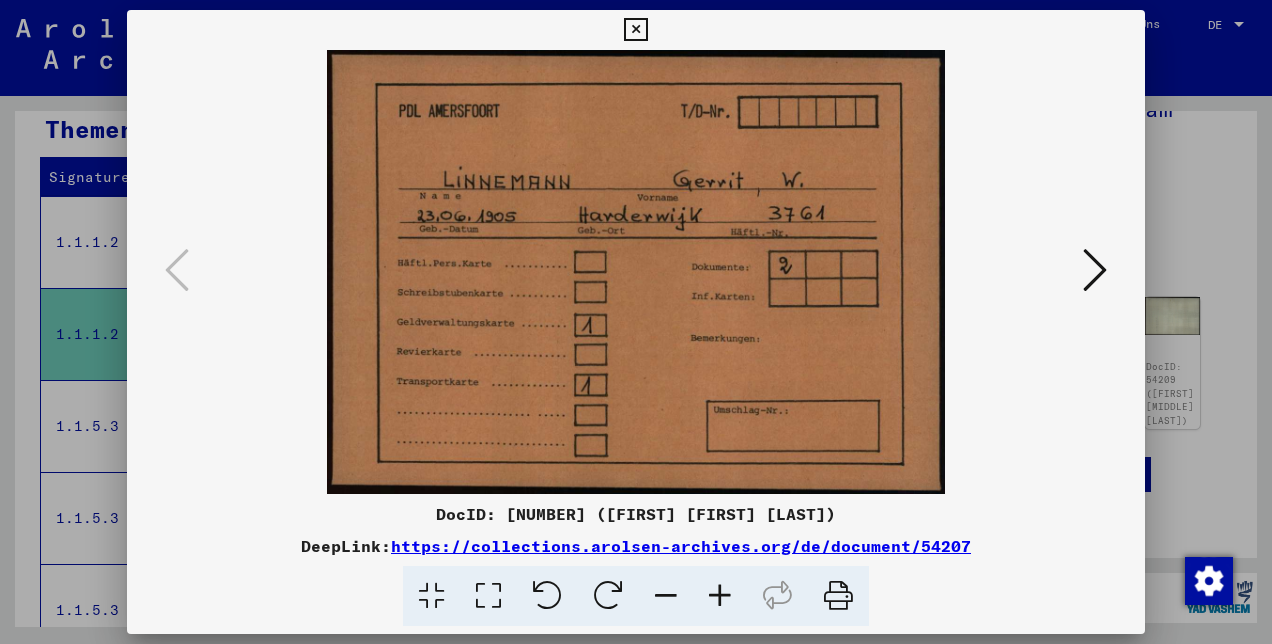 click at bounding box center [838, 596] 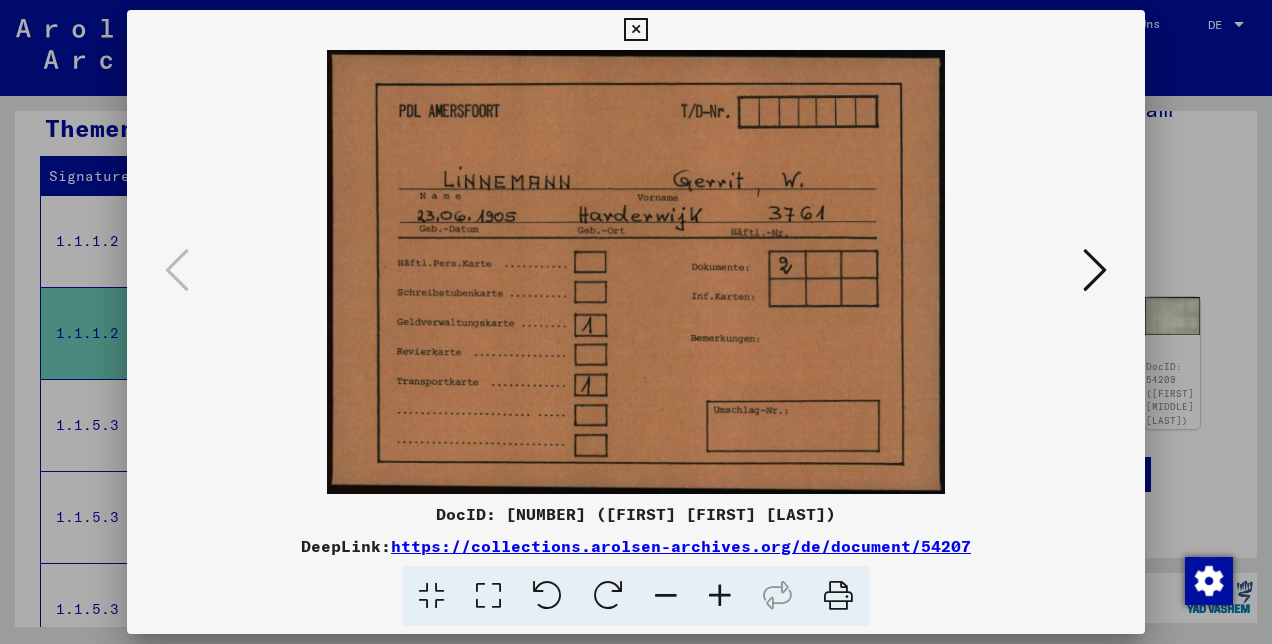 click at bounding box center (1095, 270) 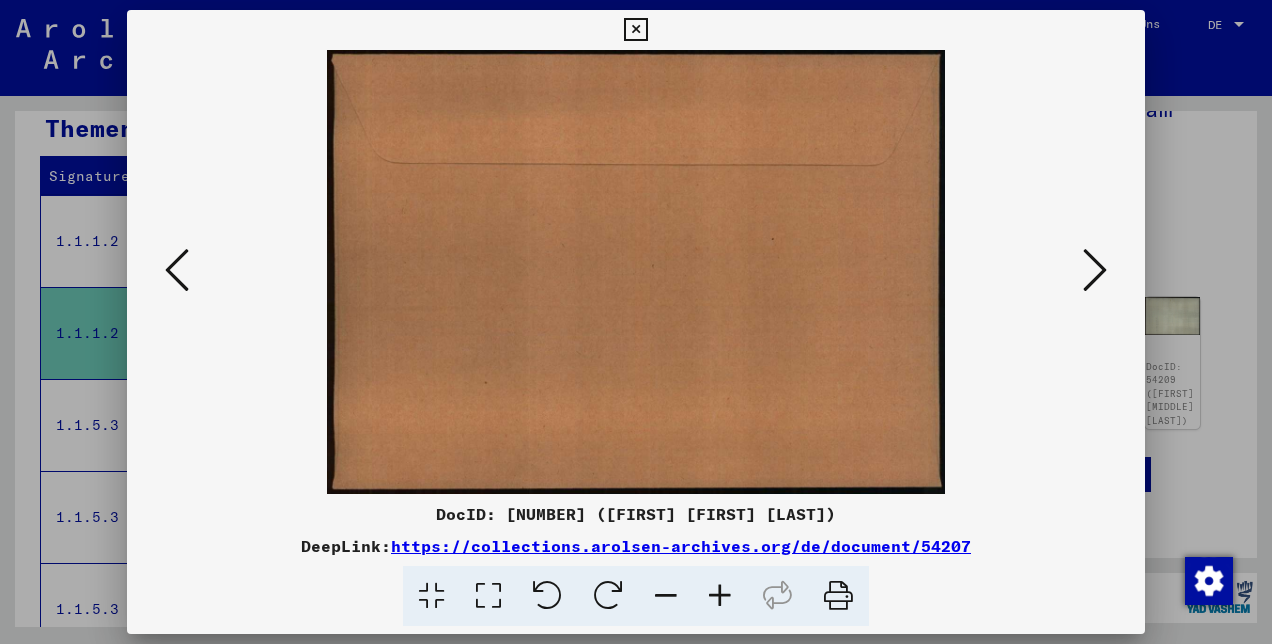click at bounding box center (1095, 270) 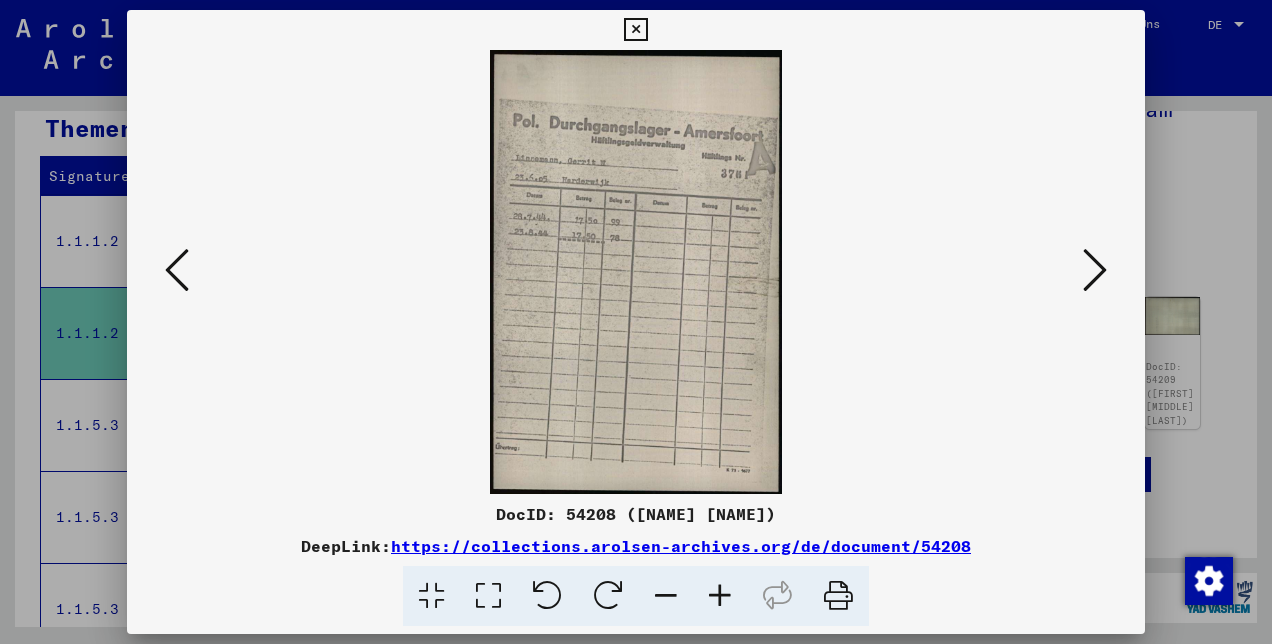 click at bounding box center (720, 596) 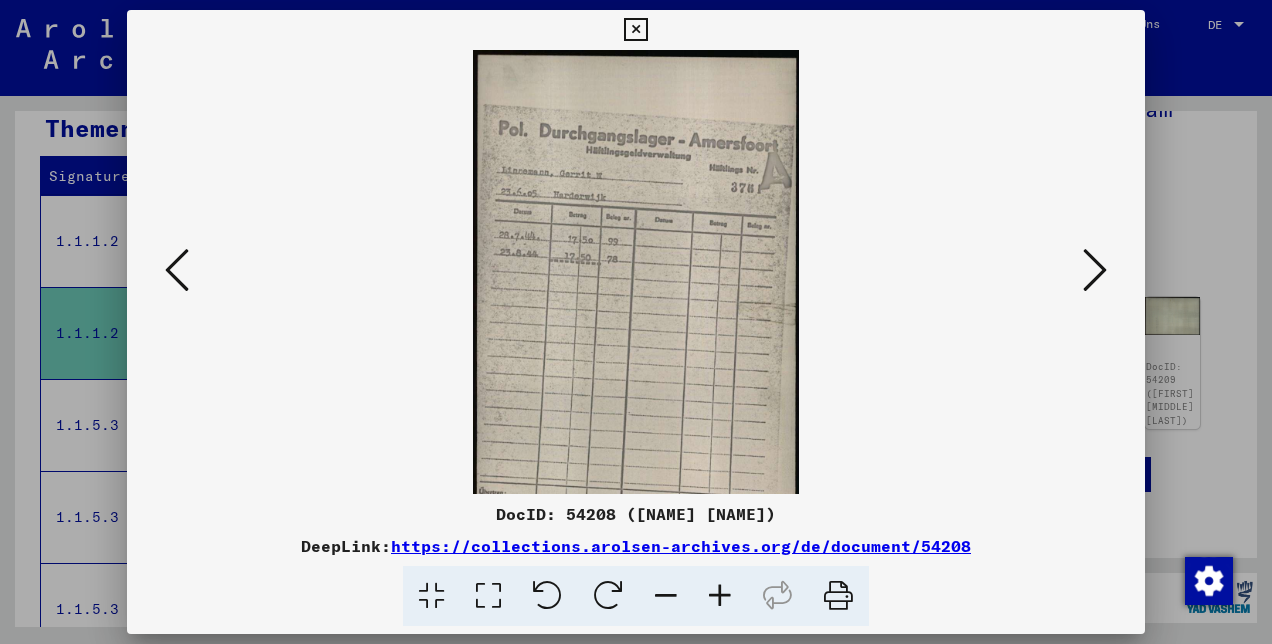 click at bounding box center (720, 596) 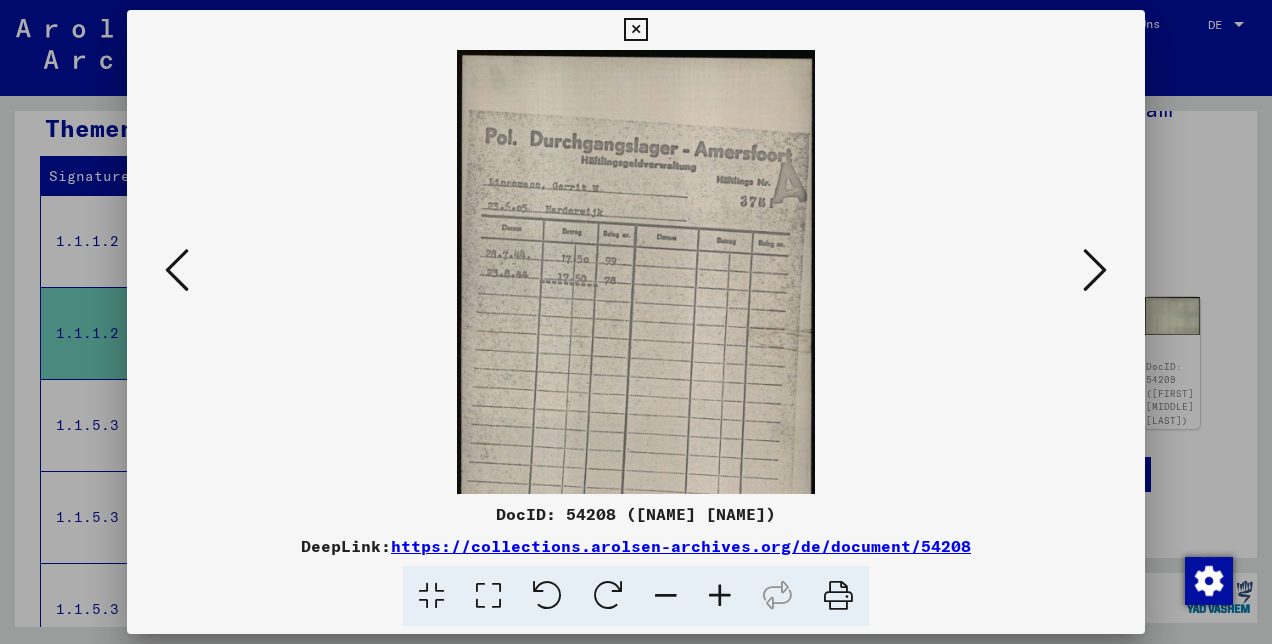 click at bounding box center (720, 596) 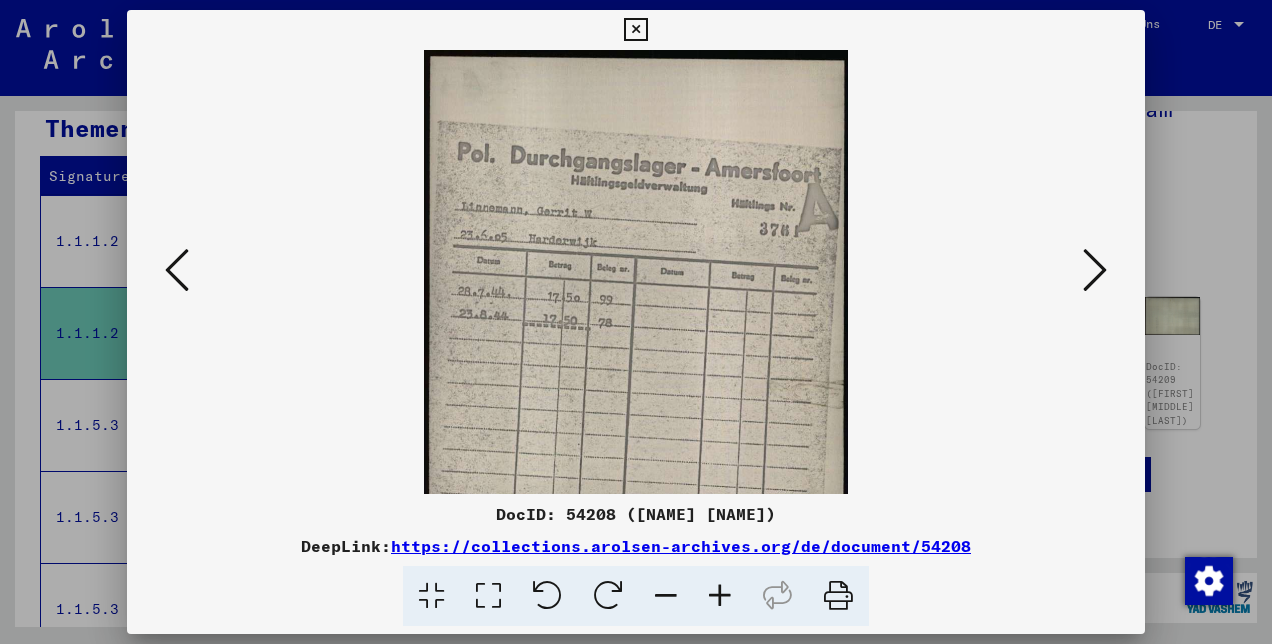click at bounding box center (720, 596) 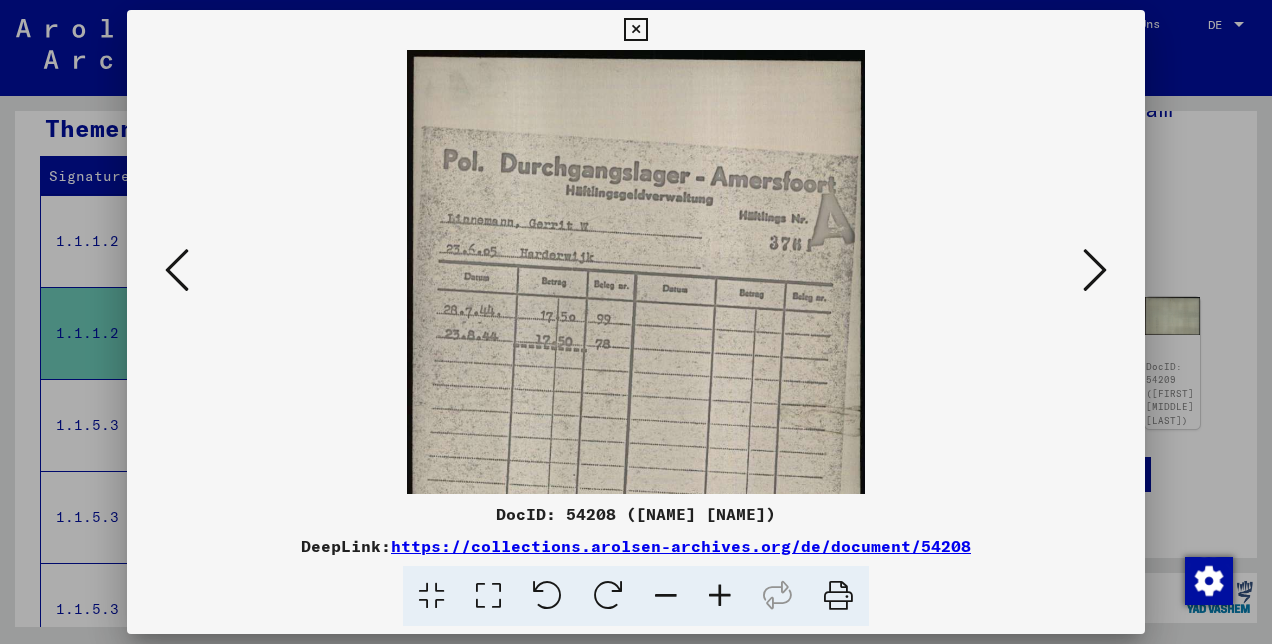 click at bounding box center (720, 596) 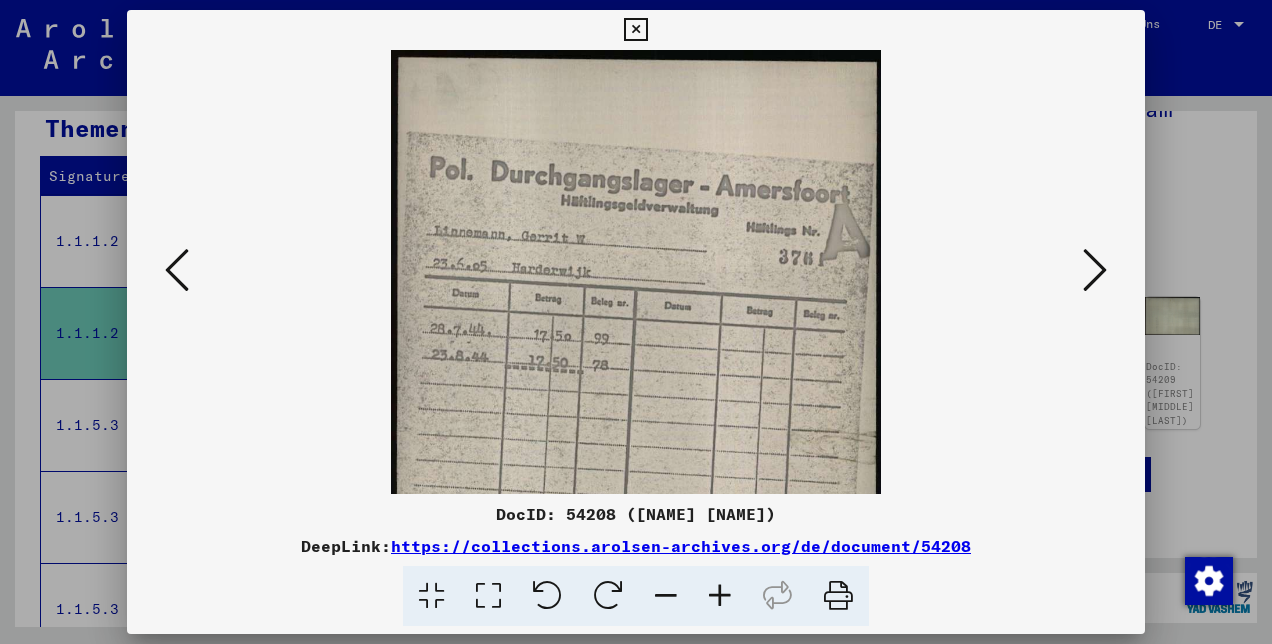 click at bounding box center (720, 596) 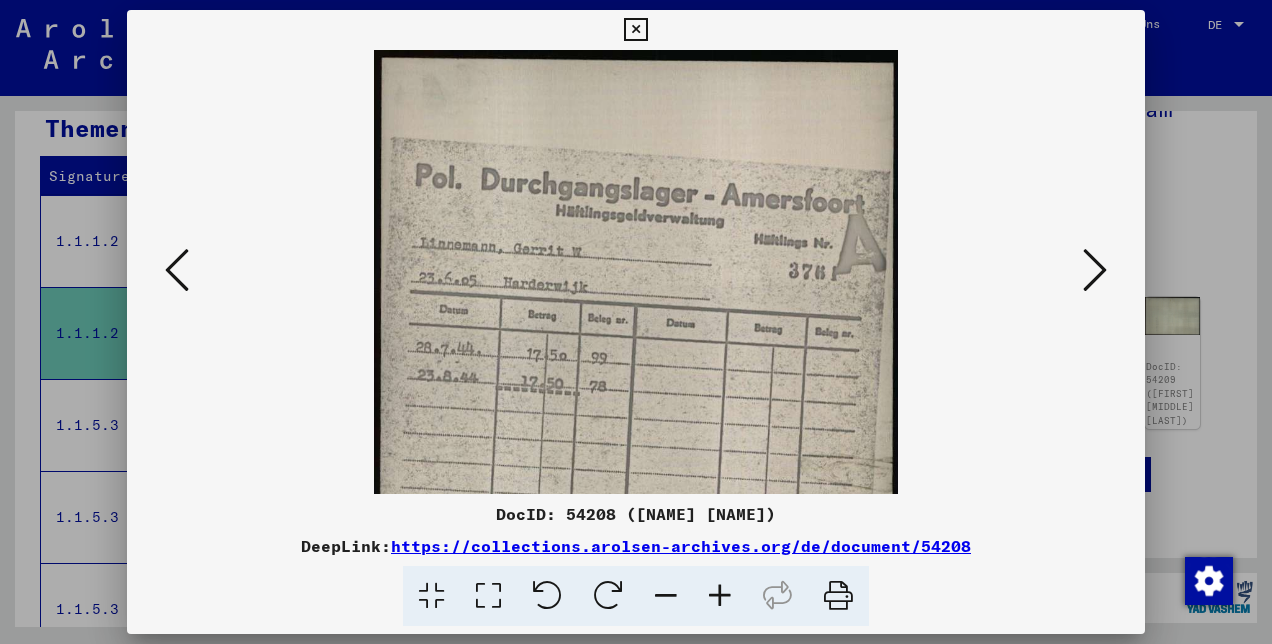 click at bounding box center (636, 322) 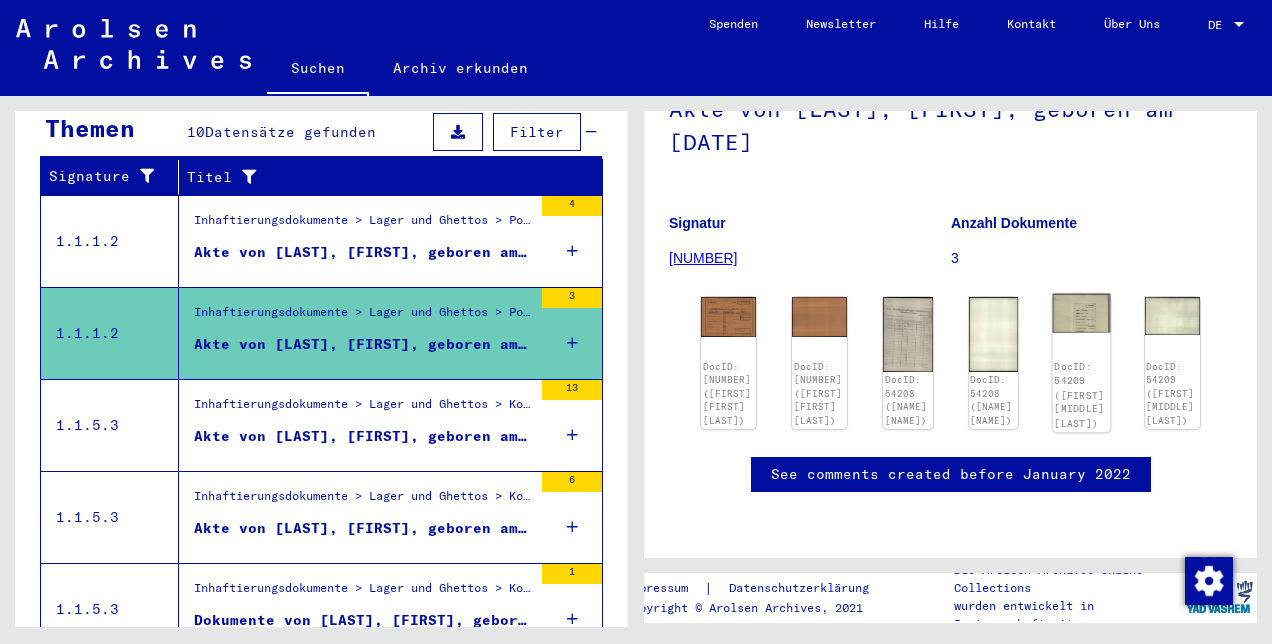 click 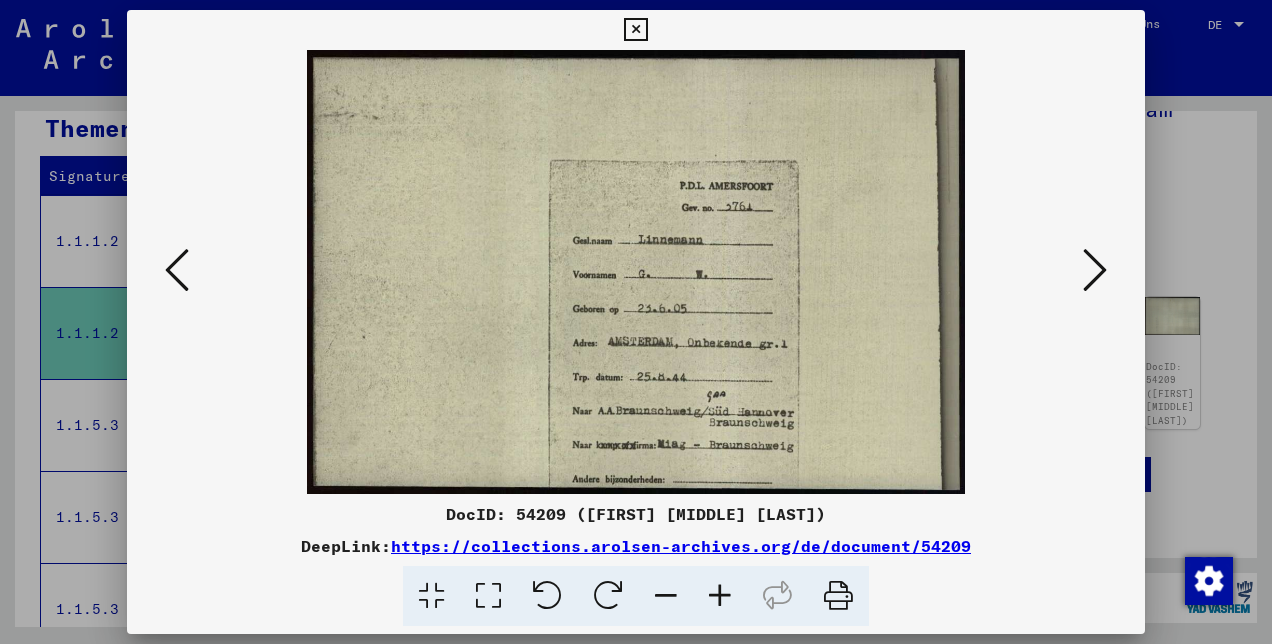 click at bounding box center [636, 322] 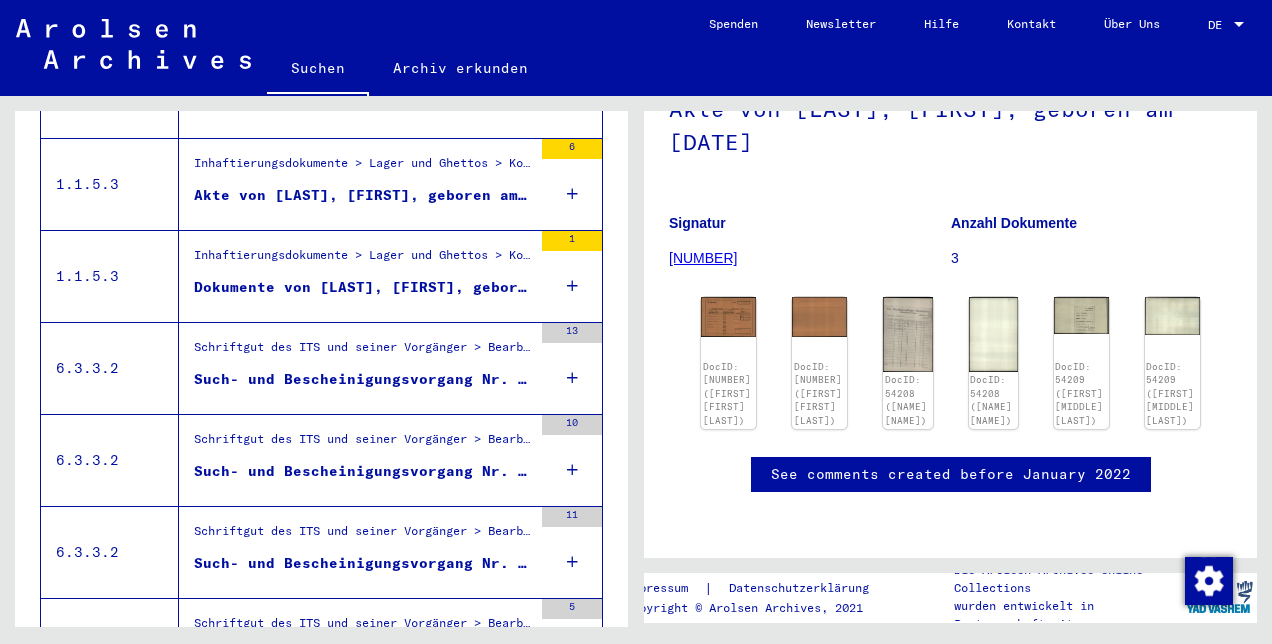 scroll, scrollTop: 690, scrollLeft: 0, axis: vertical 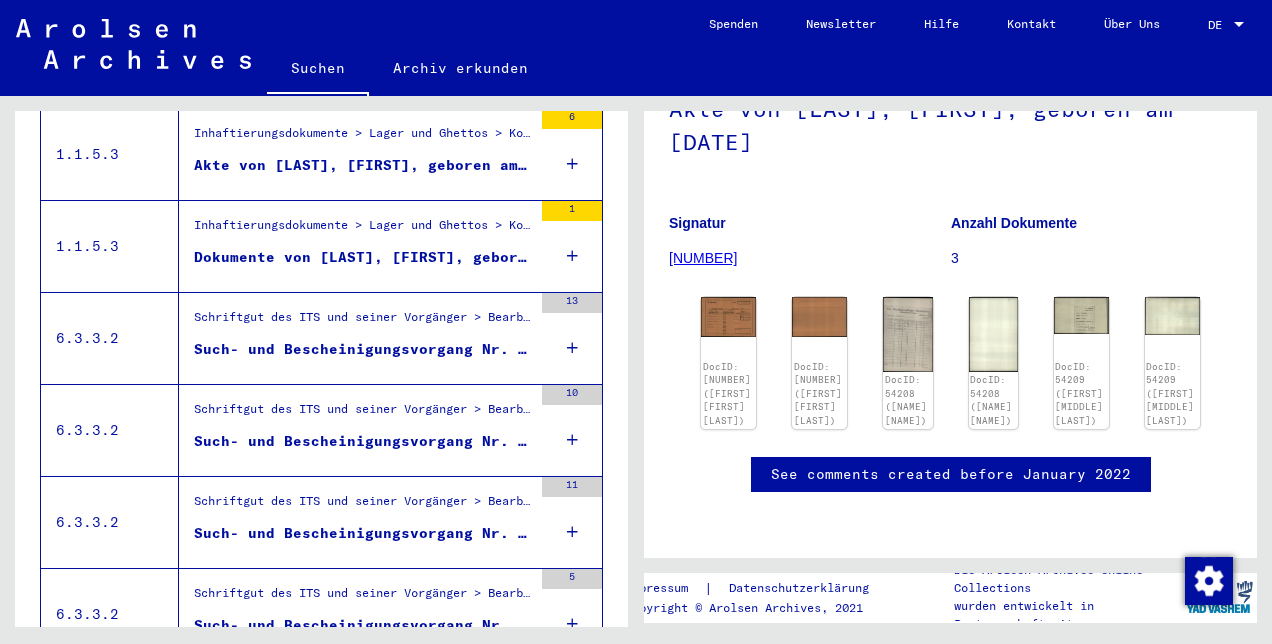 click on "Such- und Bescheinigungsvorgang Nr. 313.805 für [LAST], [FIRST] geboren [DATE]" at bounding box center [363, 349] 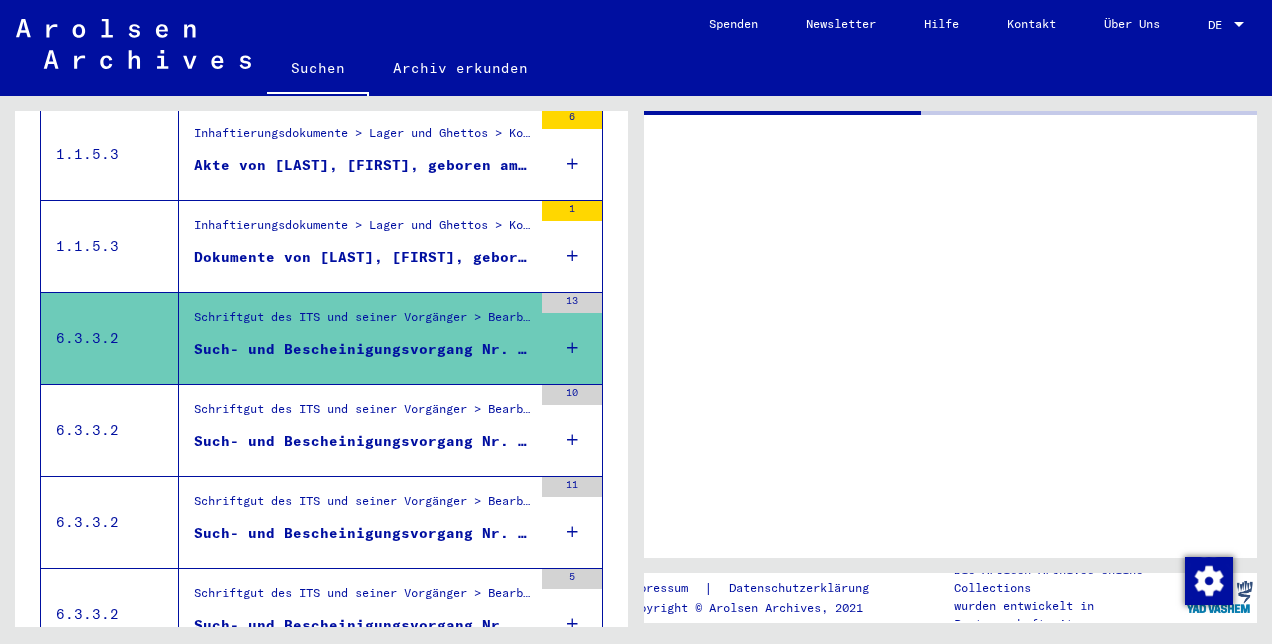 scroll, scrollTop: 0, scrollLeft: 0, axis: both 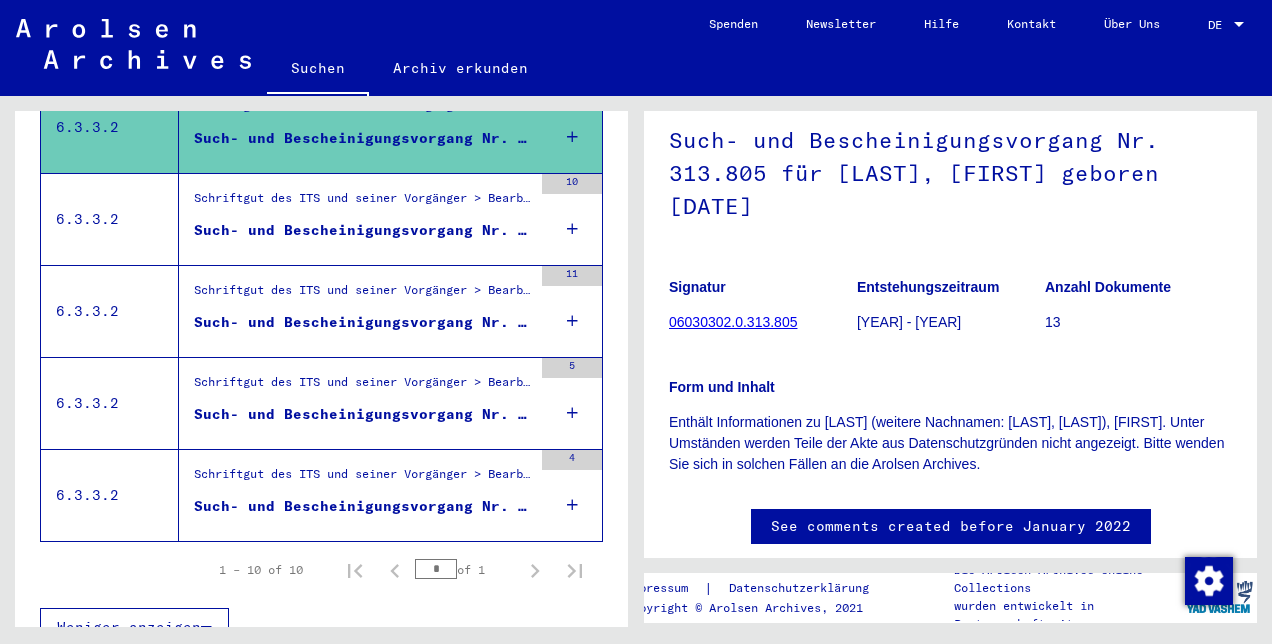 click on "Such- und Bescheinigungsvorgang Nr. 582.130 für [LAST], [FIRST] geboren [DATE]" at bounding box center [363, 506] 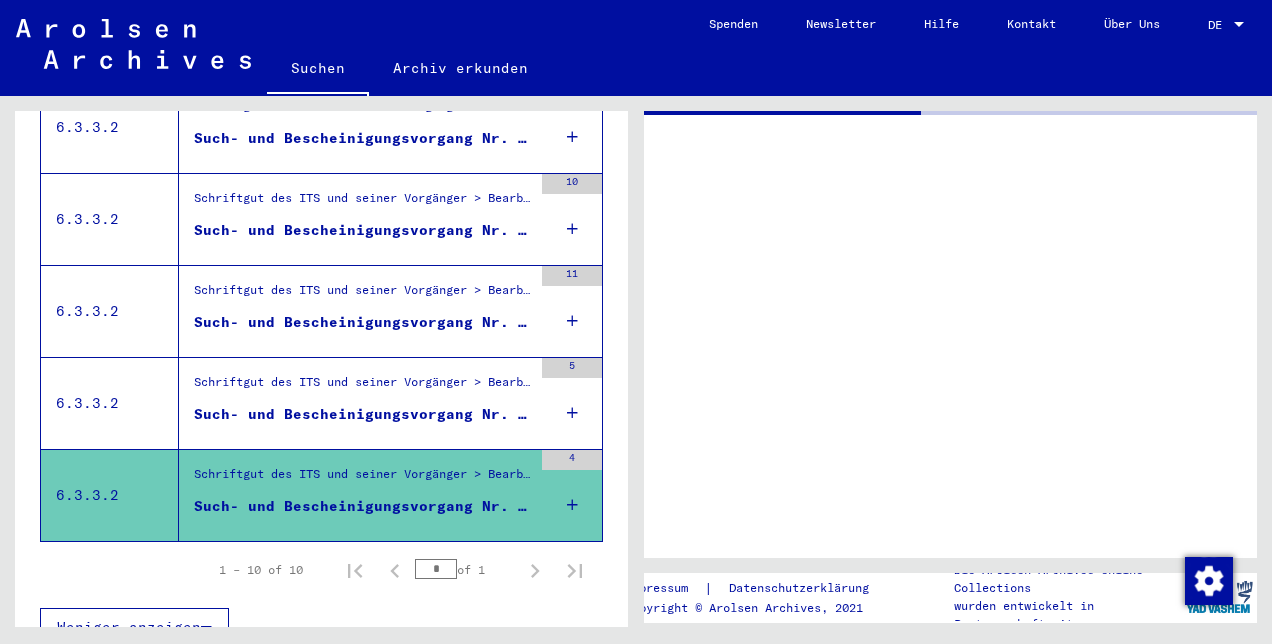 scroll, scrollTop: 0, scrollLeft: 0, axis: both 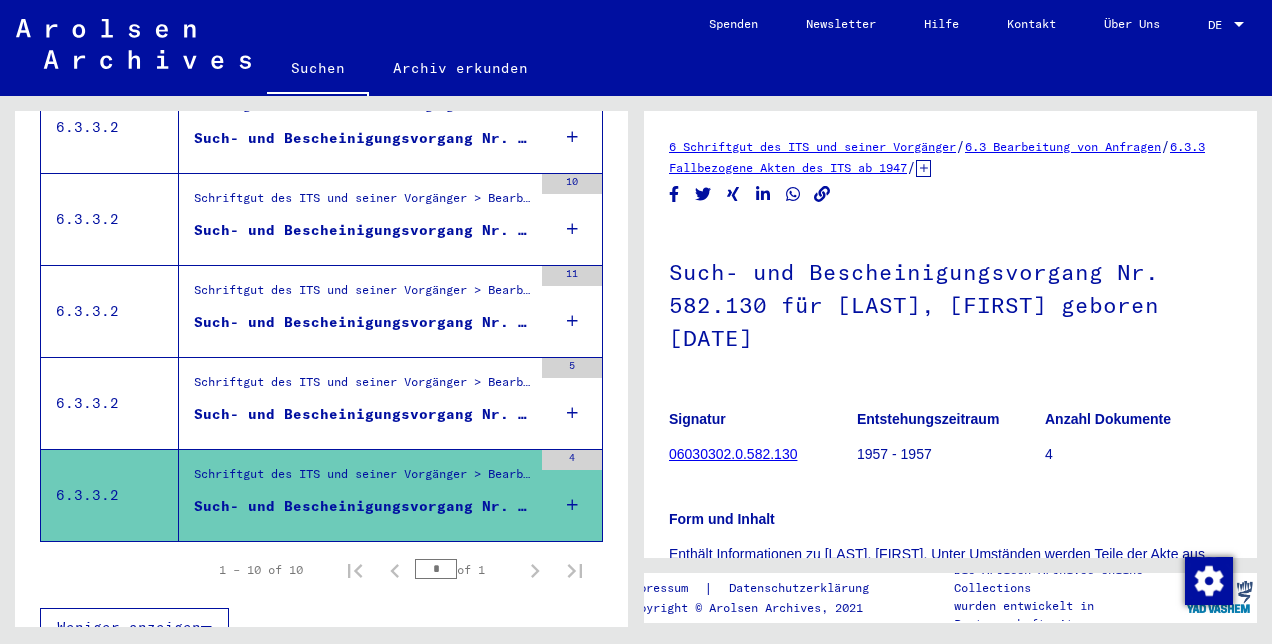 click on "Such- und Bescheinigungsvorgang Nr. 453.550 für [LAST], [FIRST] geboren [DATE]" at bounding box center (363, 414) 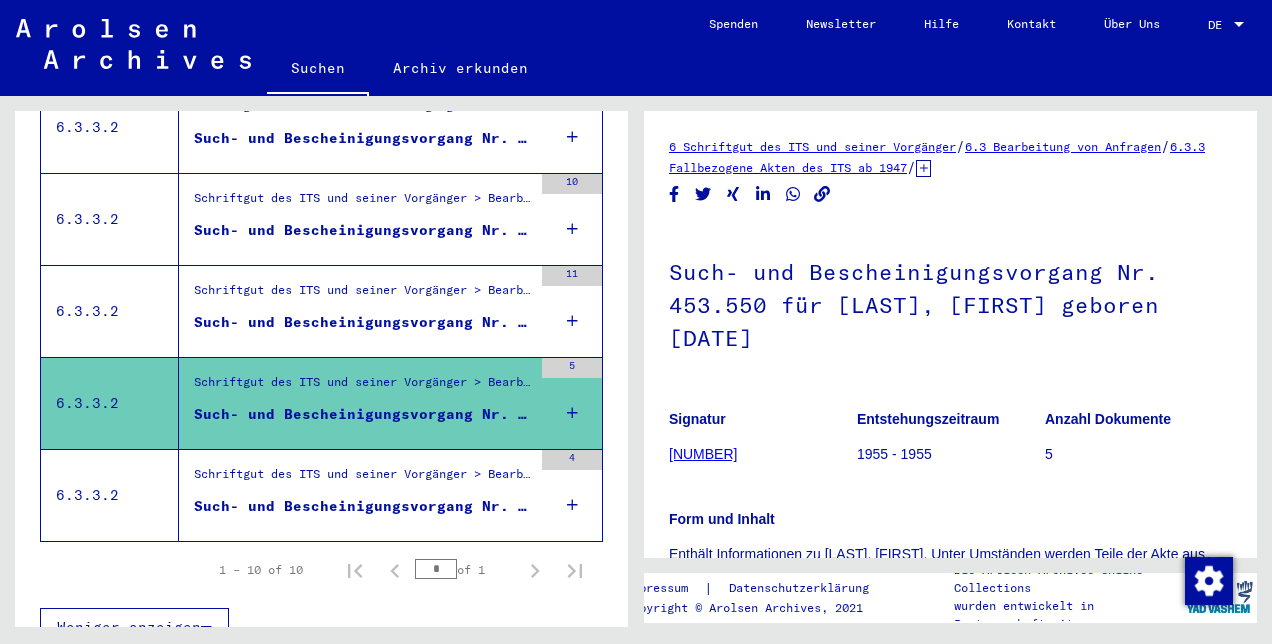 click on "Schriftgut des ITS und seiner Vorgänger > Bearbeitung von Anfragen > Fallbezogene Akten des ITS ab 1947 > T/D-Fallablage > Such- und Bescheinigungsvorgänge mit den (T/D-) Nummern von 250.000 bis 499.999 > Such- und Bescheinigungsvorgänge mit den (T/D-) Nummern von 436.000 bis 436.499" at bounding box center (363, 295) 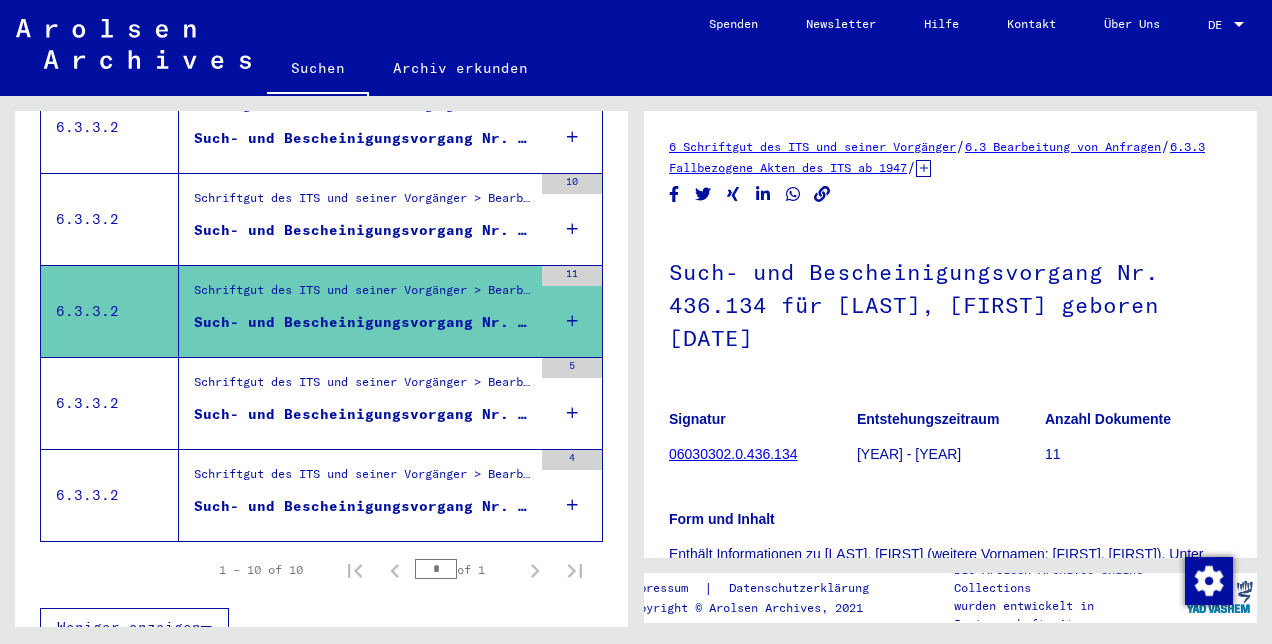 scroll, scrollTop: 0, scrollLeft: 0, axis: both 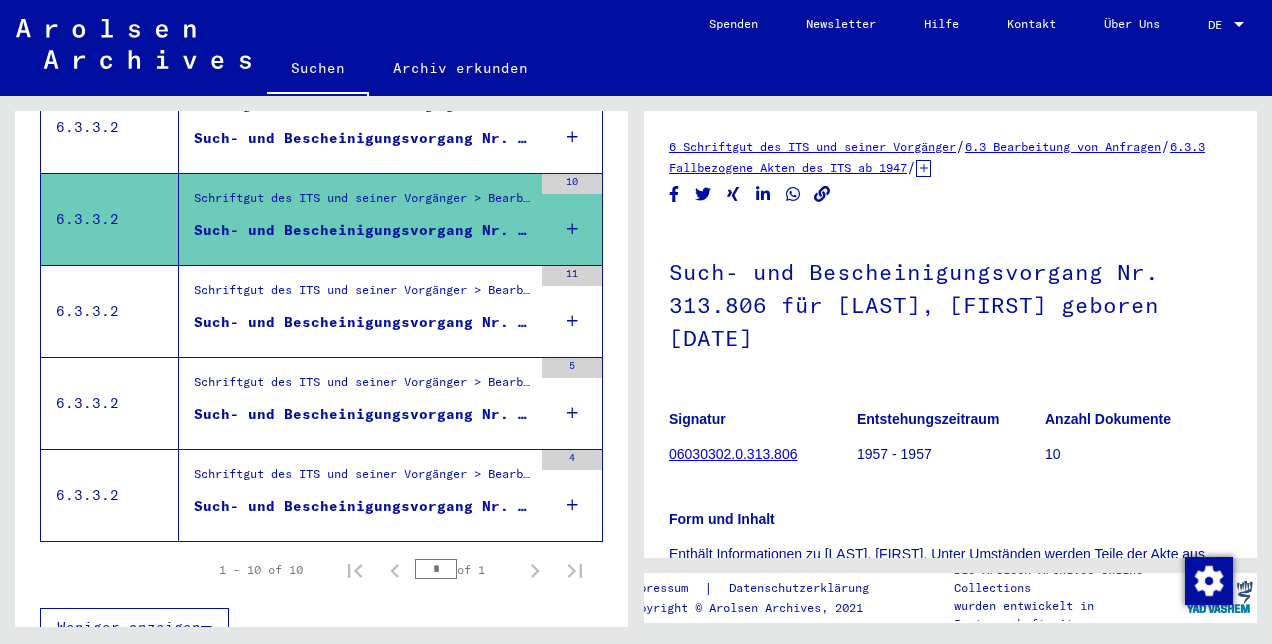 click on "Schriftgut des ITS und seiner Vorgänger > Bearbeitung von Anfragen > Fallbezogene Akten des ITS ab 1947 > T/D-Fallablage > Such- und Bescheinigungsvorgänge mit den (T/D-) Nummern von 250.000 bis 499.999 > Such- und Bescheinigungsvorgänge mit den (T/D-) Nummern von 436.000 bis 436.499" at bounding box center (363, 295) 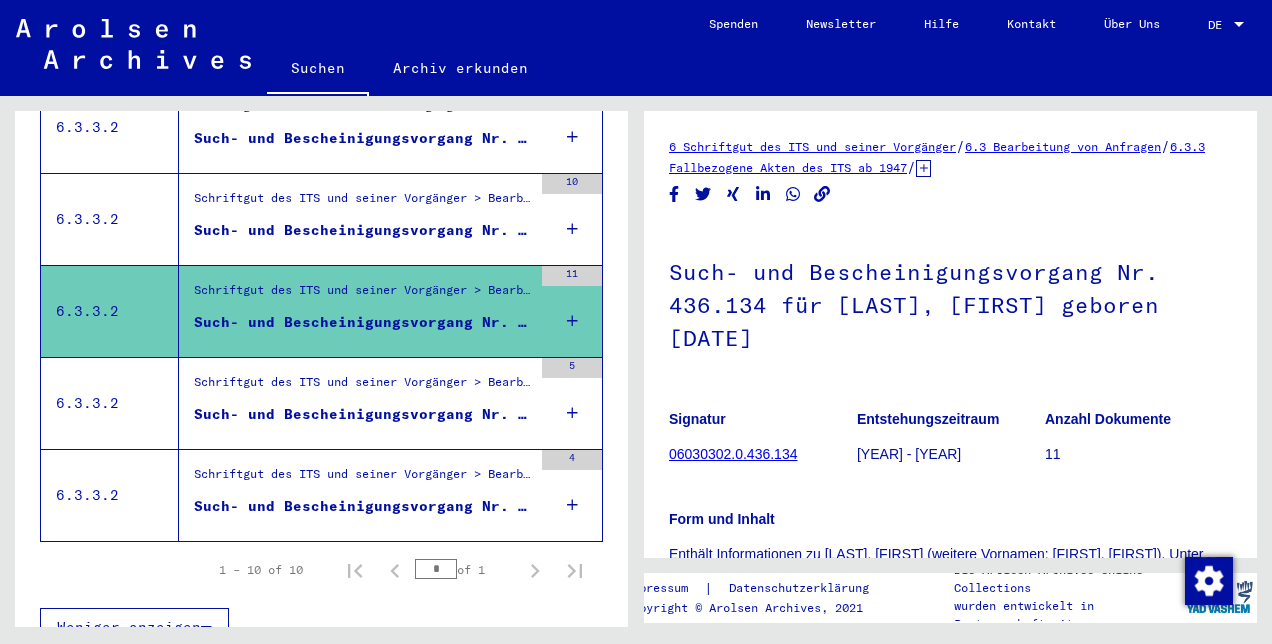 scroll, scrollTop: 0, scrollLeft: 0, axis: both 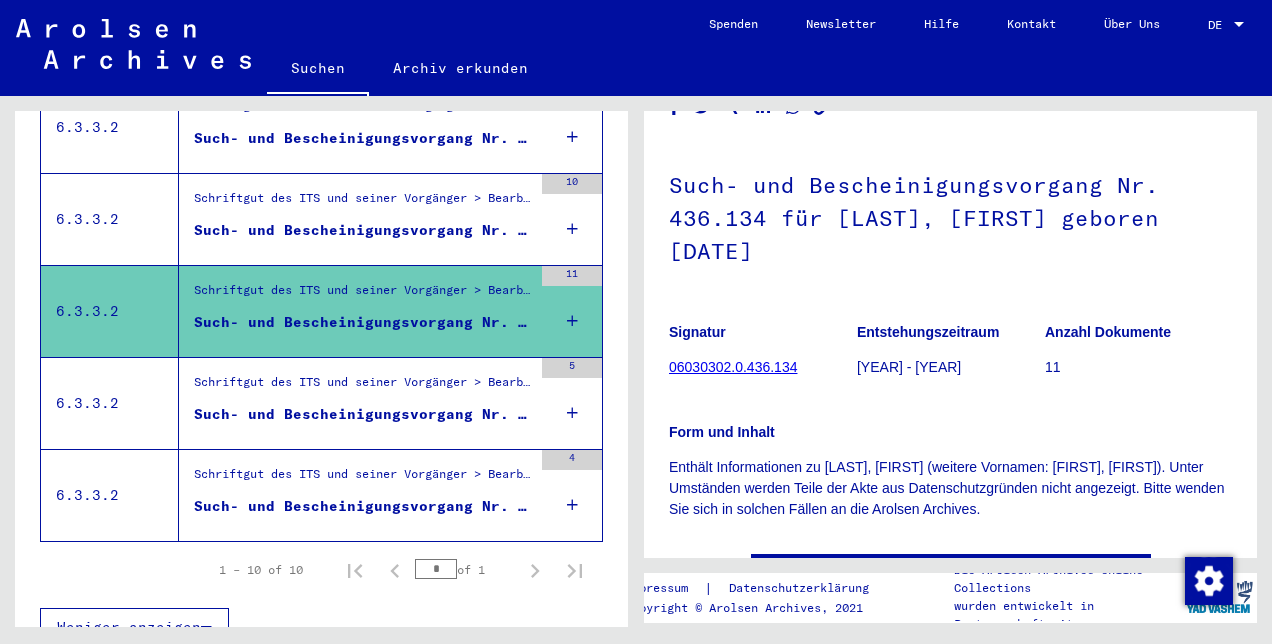 click on "06030302.0.436.134" 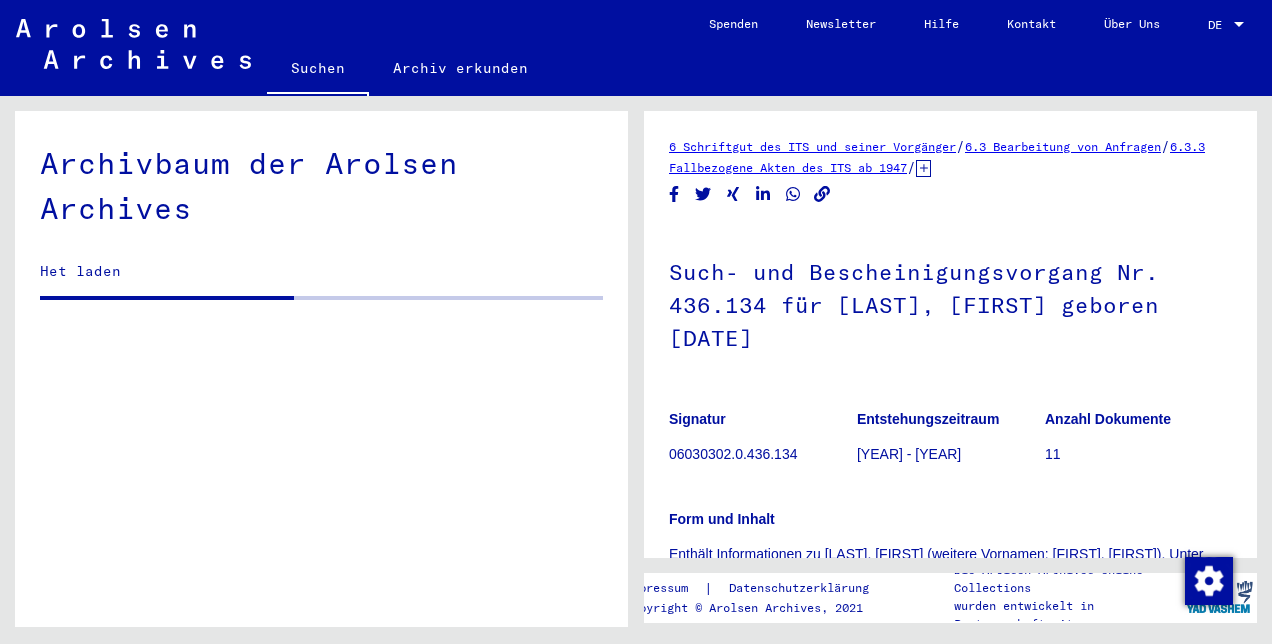 scroll, scrollTop: 0, scrollLeft: 0, axis: both 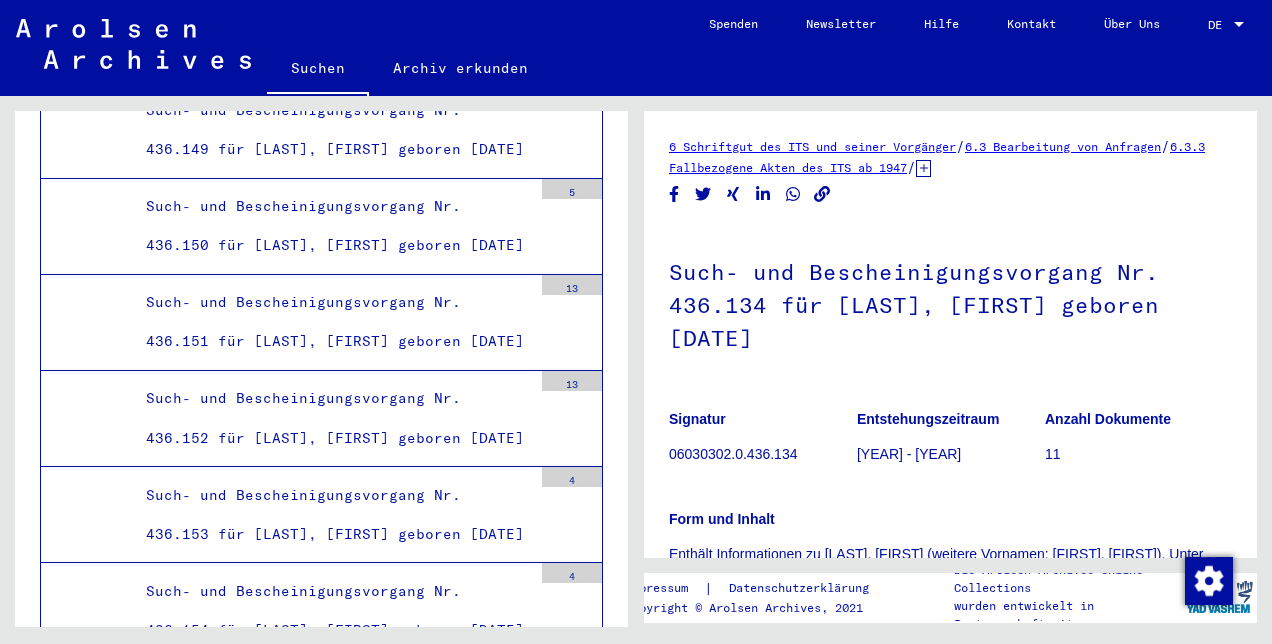 click on "Such- und Bescheinigungsvorgang Nr. 436.133 für GAFANOWITZ, [NAME] geboren [DATE]" at bounding box center [331, -1466] 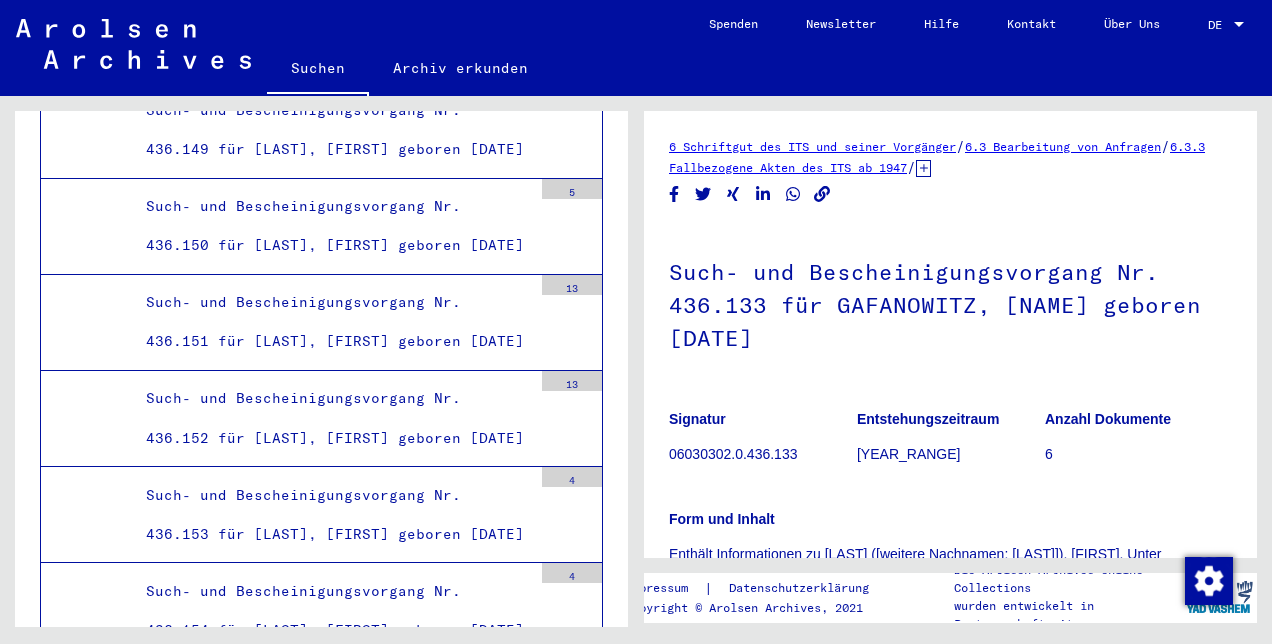 scroll, scrollTop: 0, scrollLeft: 0, axis: both 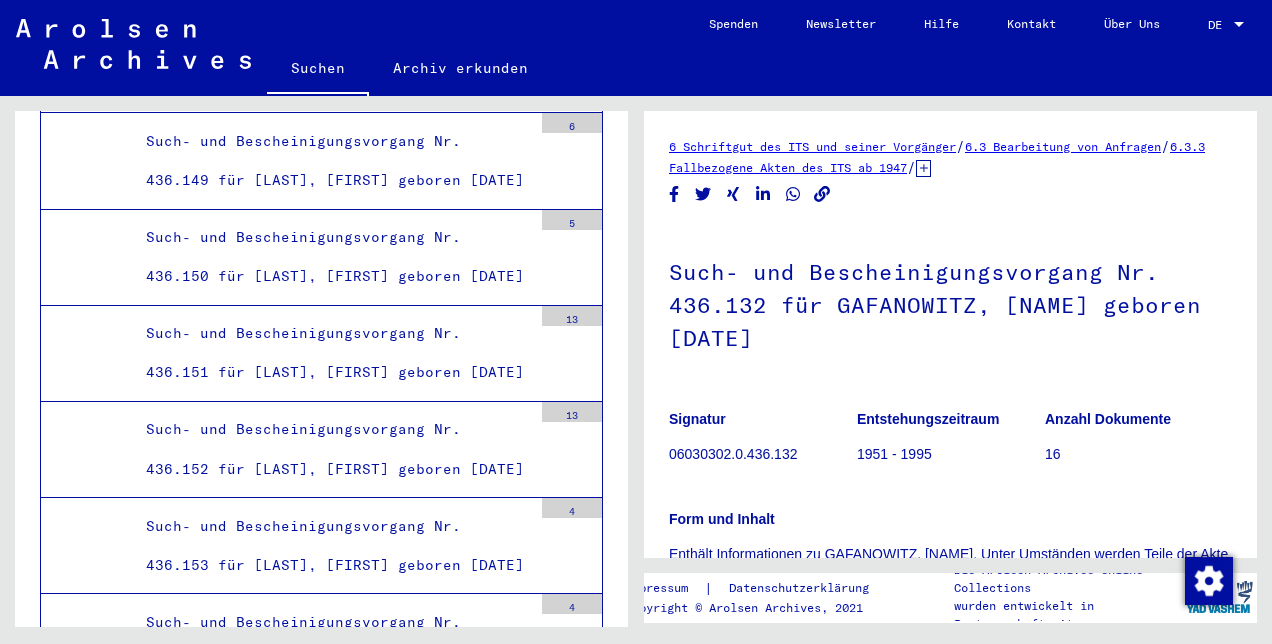 click on "Suchen" 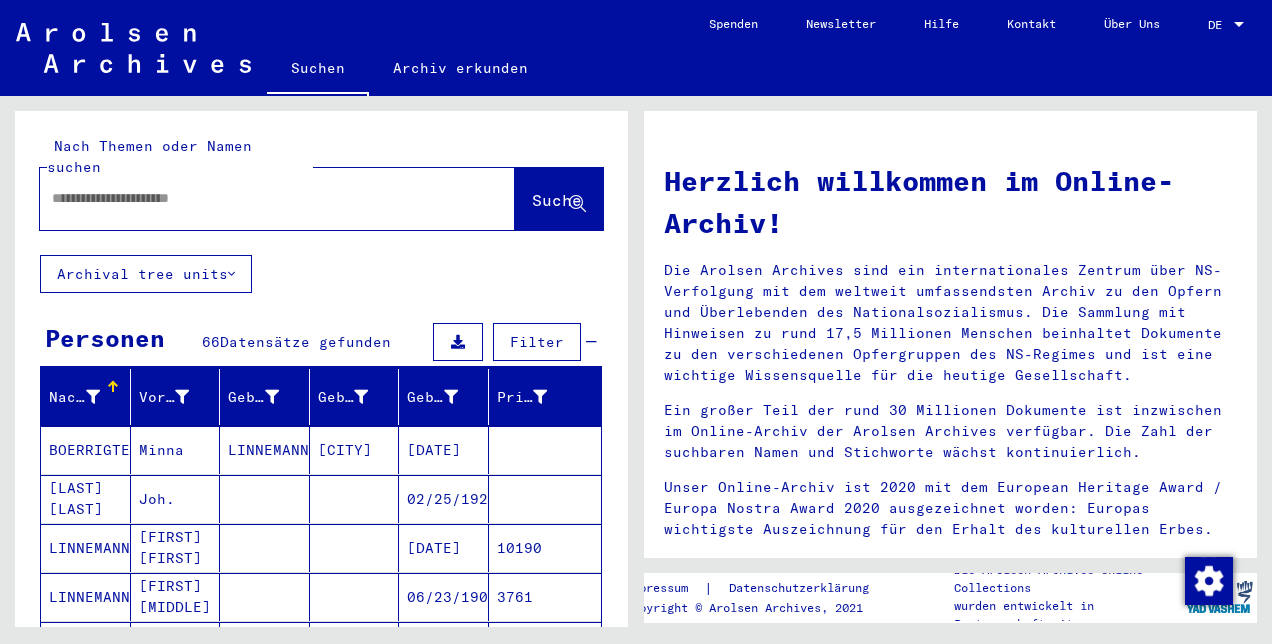 click at bounding box center [253, 198] 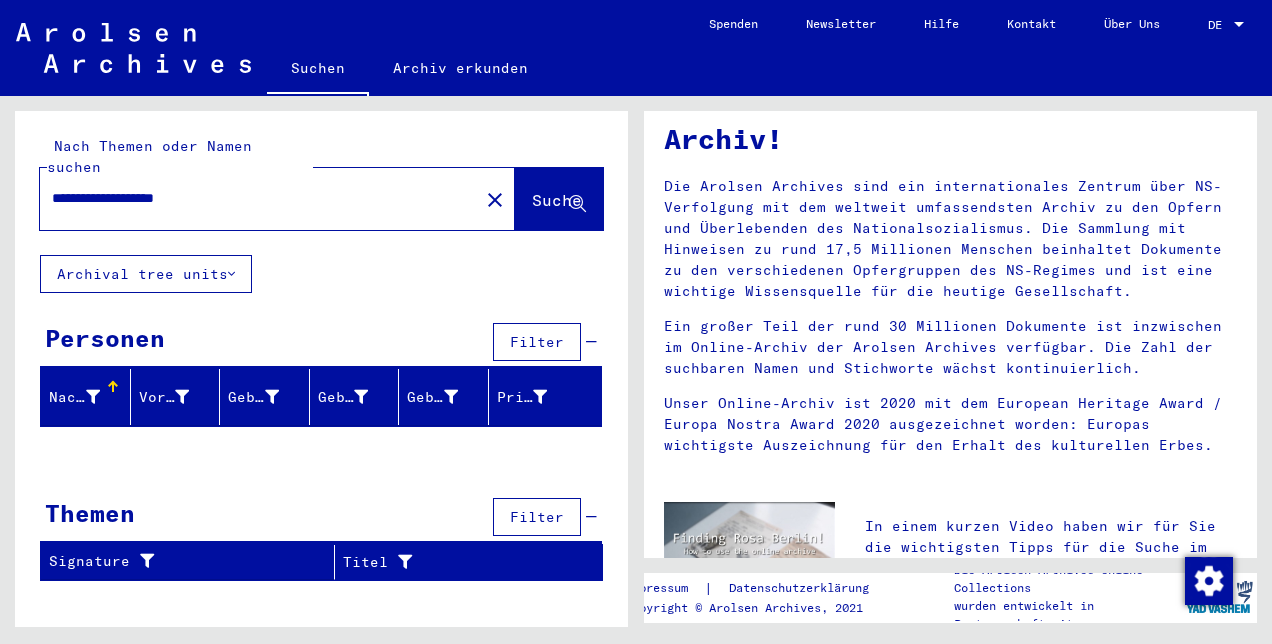 scroll, scrollTop: 11, scrollLeft: 0, axis: vertical 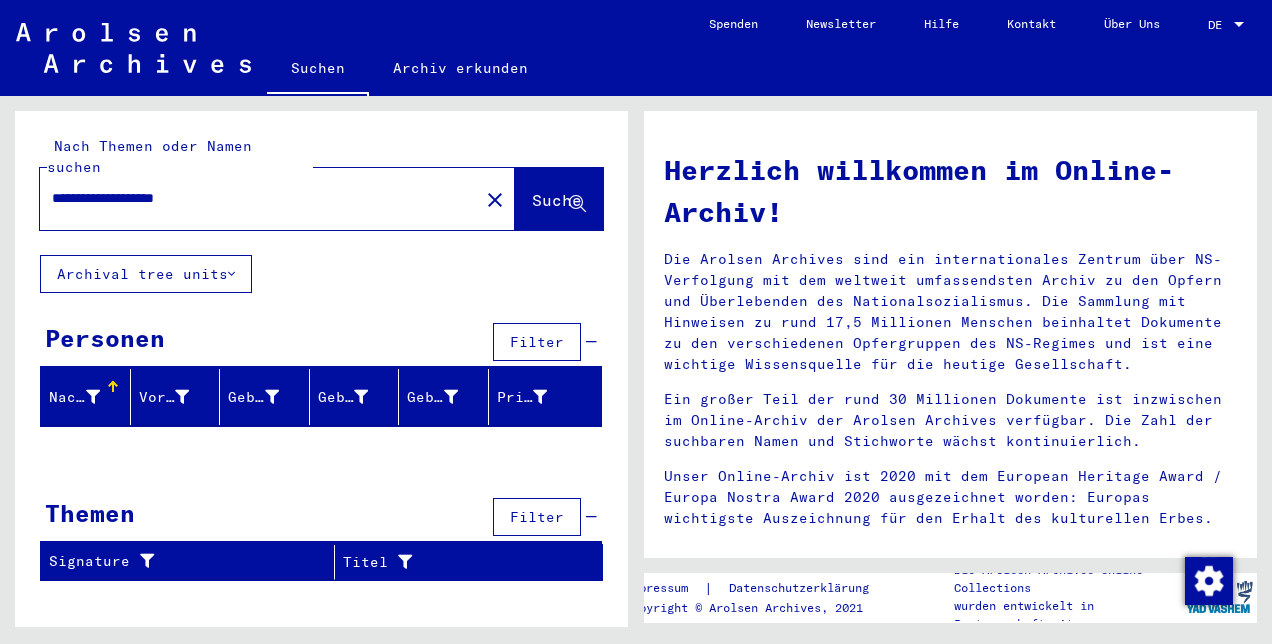 click on "Herzlich willkommen im Online-Archiv!
Die Arolsen Archives sind ein internationales Zentrum über NS-Verfolgung mit dem weltweit umfassendsten Archiv zu den Opfern und Überlebenden des Nationalsozialismus. Die Sammlung mit Hinweisen zu rund 17,5 Millionen Menschen beinhaltet Dokumente zu den verschiedenen Opfergruppen des NS-Regimes und ist eine wichtige Wissensquelle für die heutige Gesellschaft.
Ein großer Teil der rund 30 Millionen Dokumente ist inzwischen im Online-Archiv der Arolsen Archives verfügbar. Die Zahl der suchbaren Namen und Stichworte wächst kontinuierlich.
Unser Online-Archiv ist 2020 mit dem European Heritage Award / Europa Nostra Award 2020 ausgezeichnet worden: Europas wichtigste Auszeichnung für den Erhalt des kulturellen Erbes." 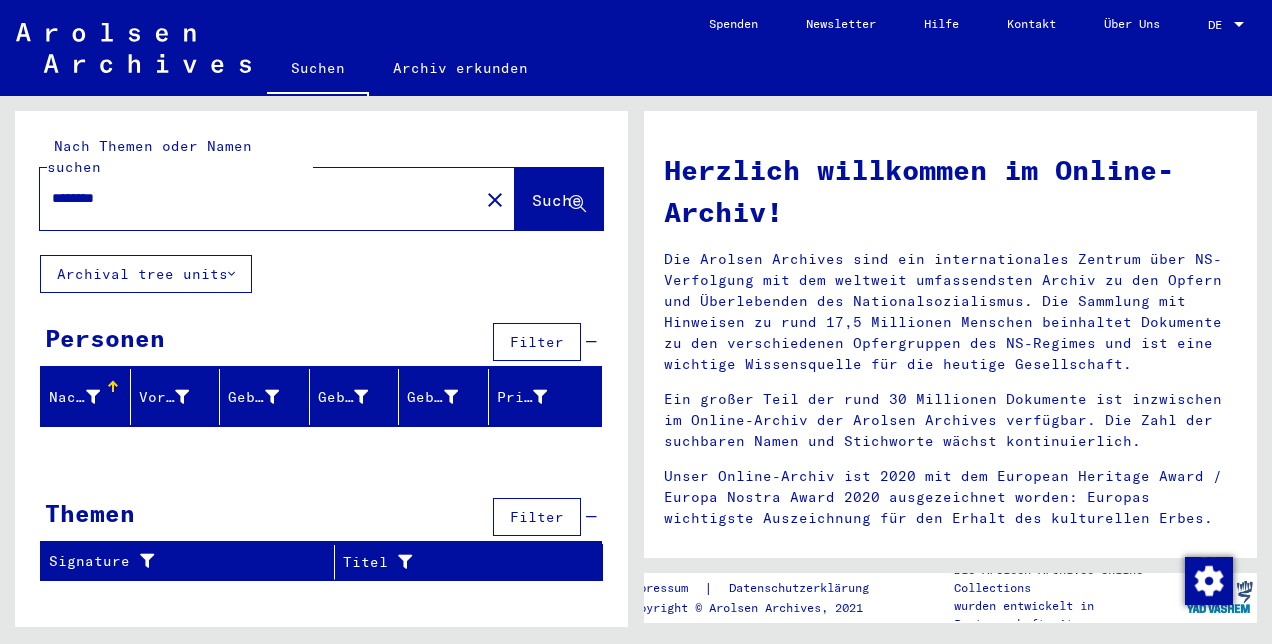 click on "********" at bounding box center [253, 198] 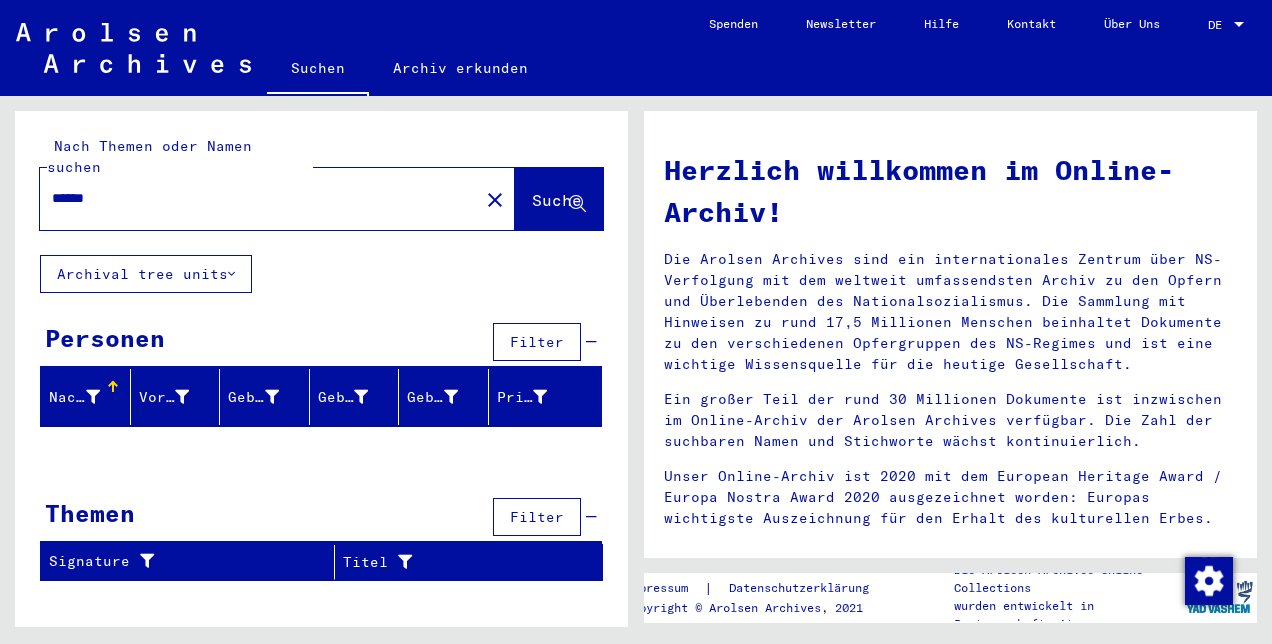 type on "******" 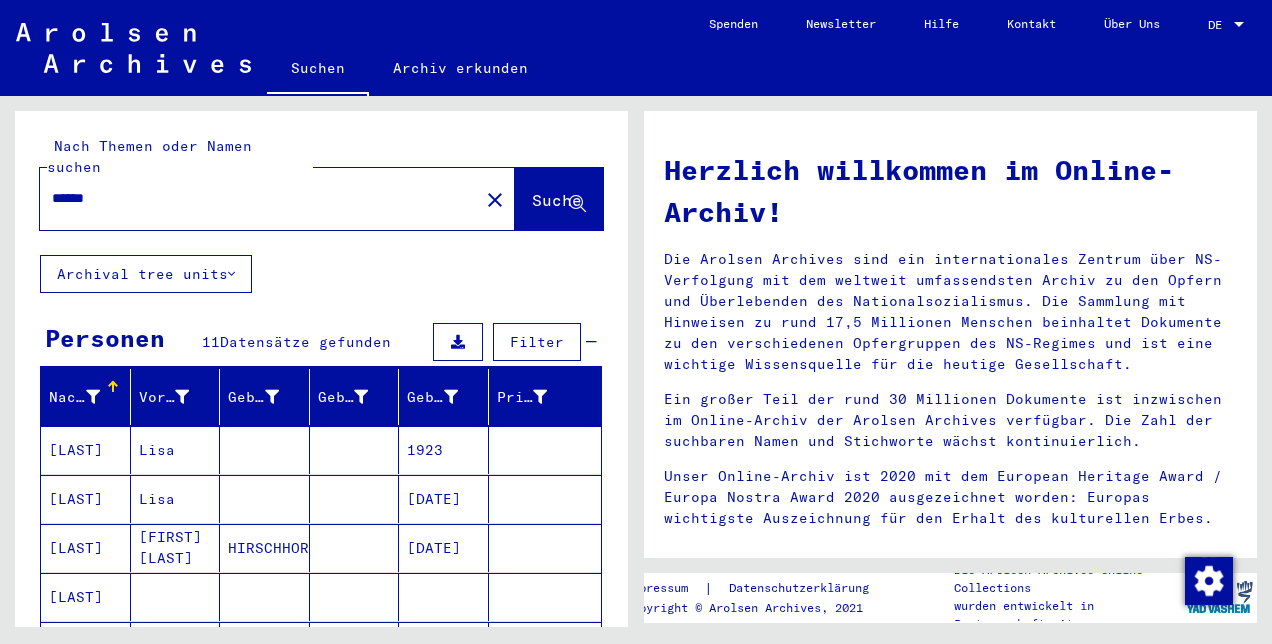 drag, startPoint x: 628, startPoint y: 214, endPoint x: 620, endPoint y: 246, distance: 32.984844 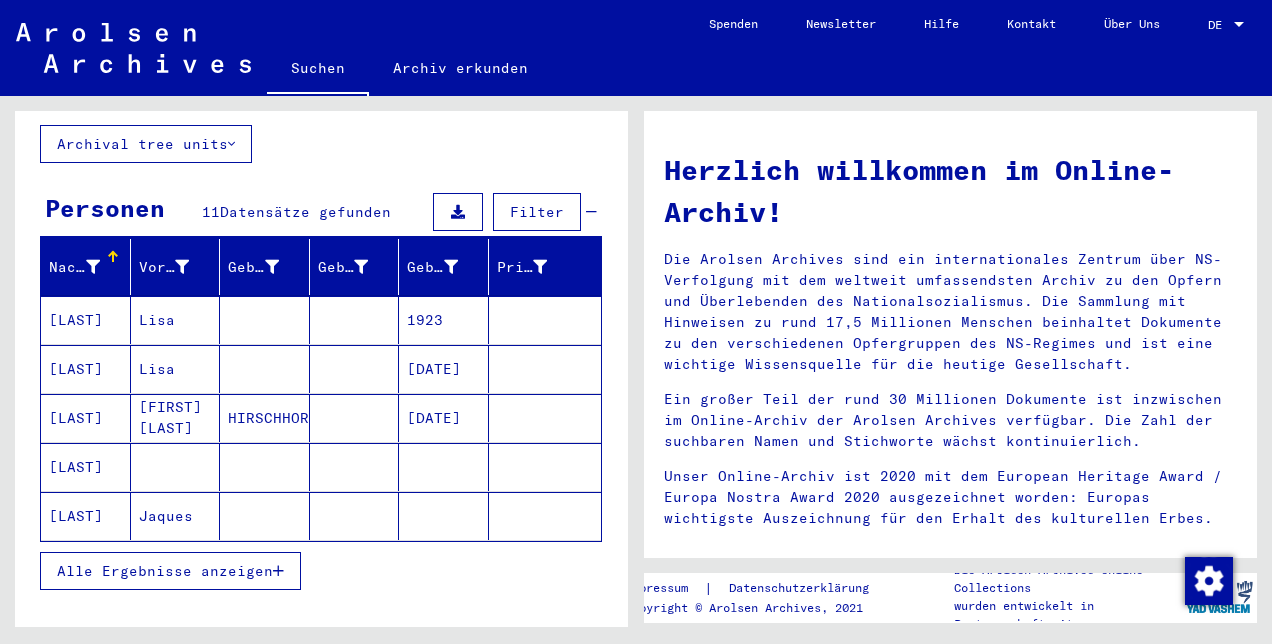 scroll, scrollTop: 124, scrollLeft: 0, axis: vertical 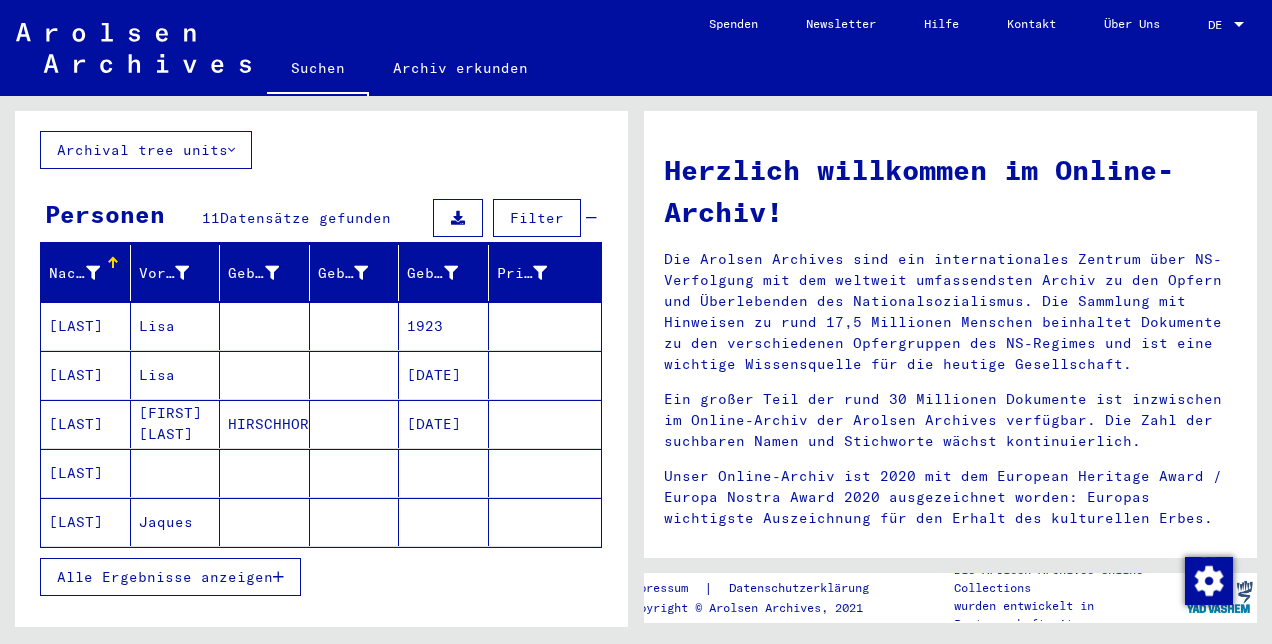 click on "[LAST]" at bounding box center (86, 522) 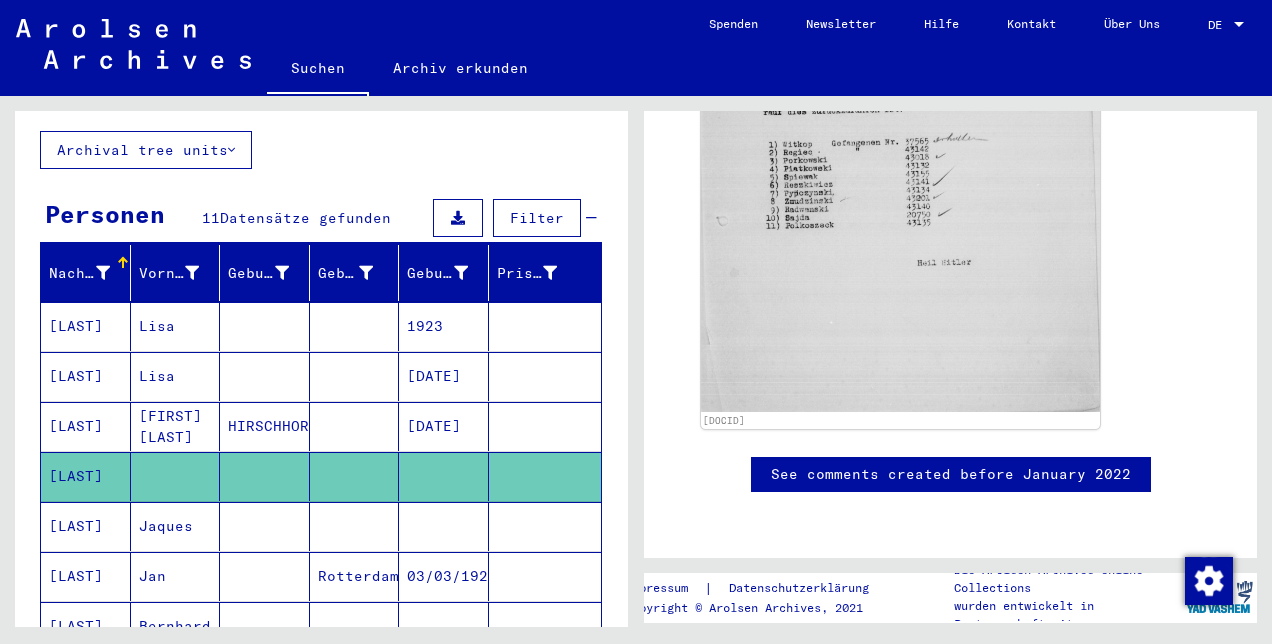 scroll, scrollTop: 1128, scrollLeft: 0, axis: vertical 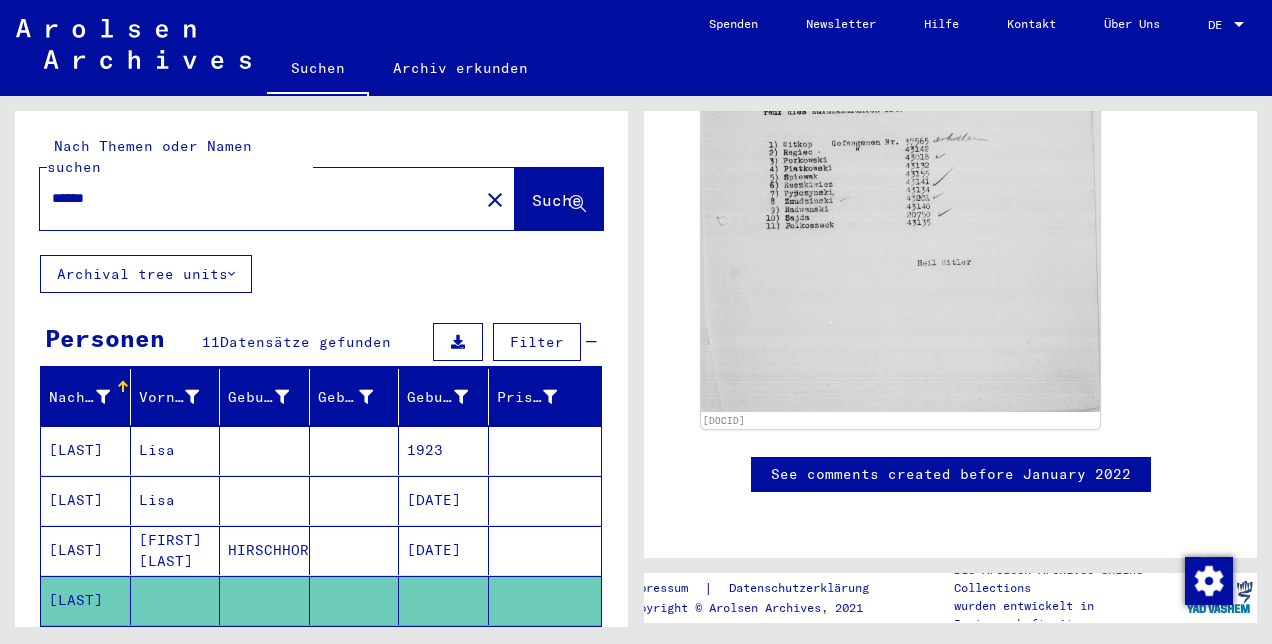 click on "close" 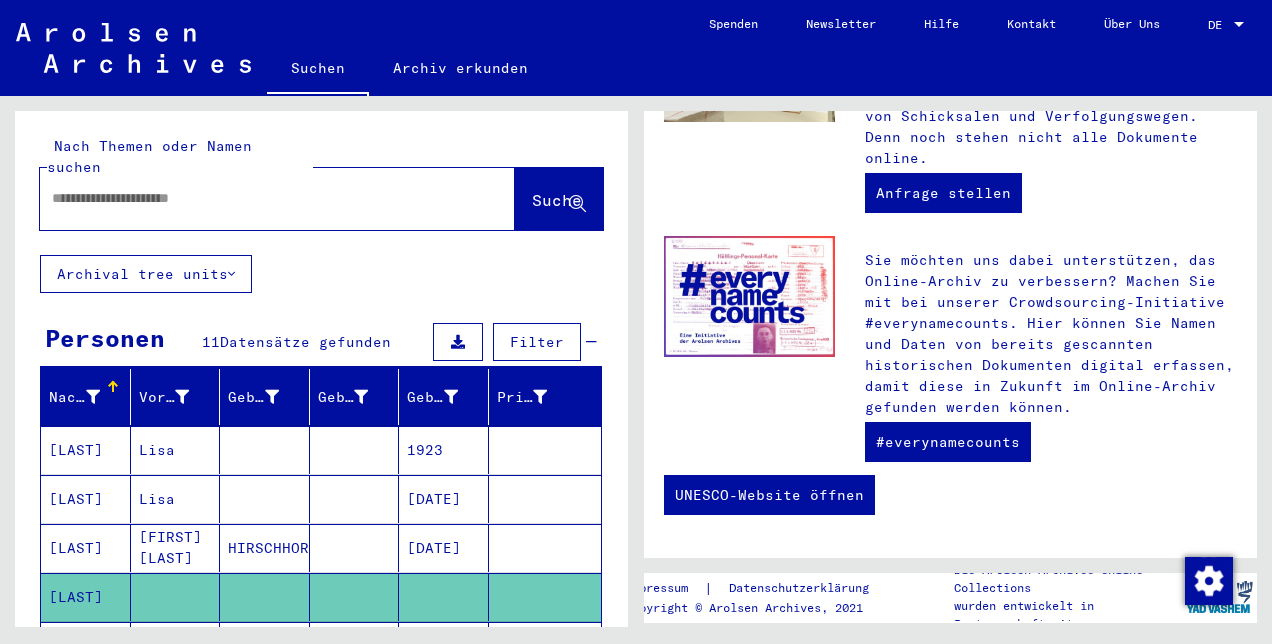 scroll, scrollTop: 0, scrollLeft: 0, axis: both 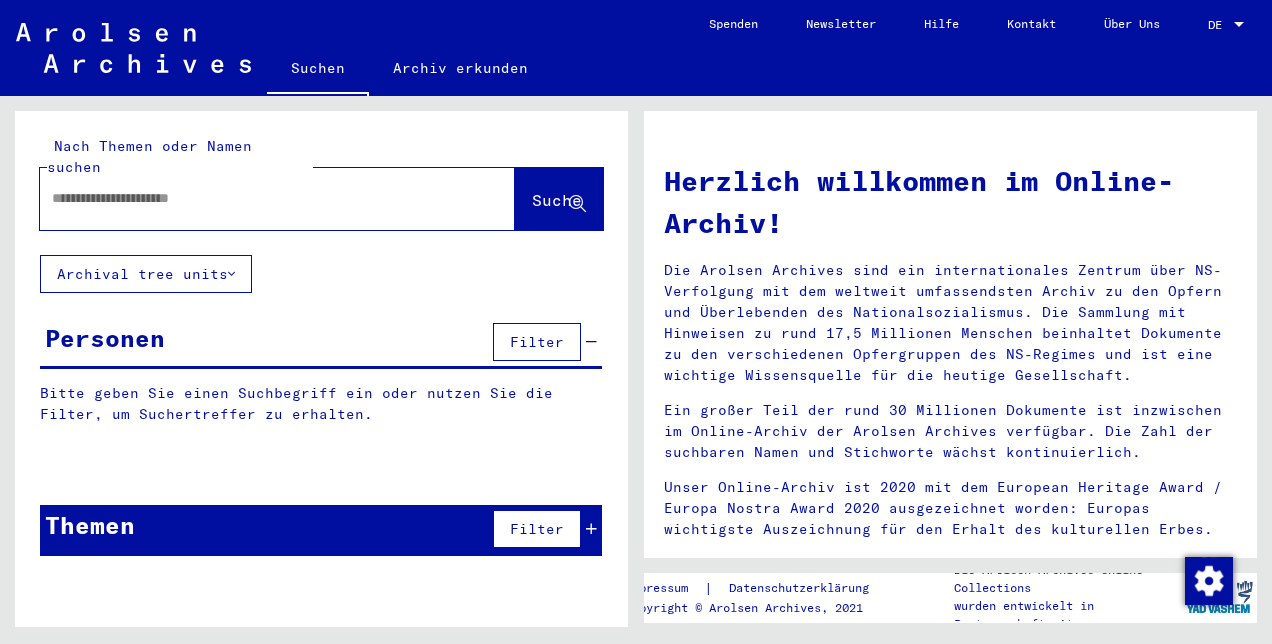 click at bounding box center [253, 198] 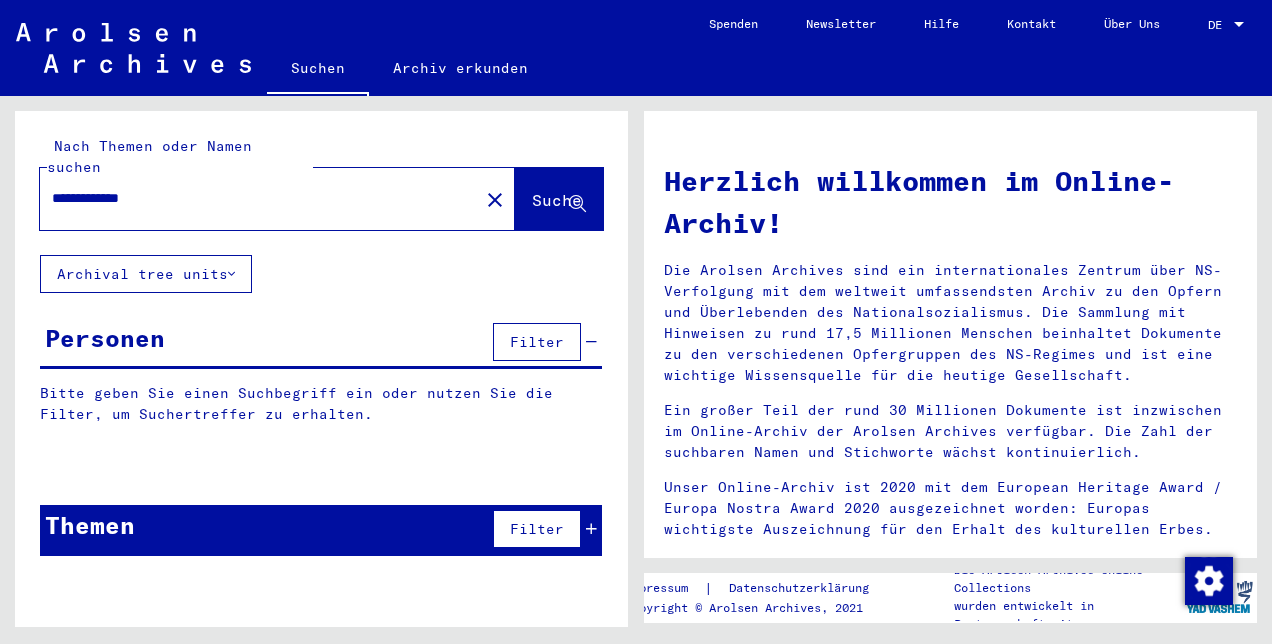 type on "**********" 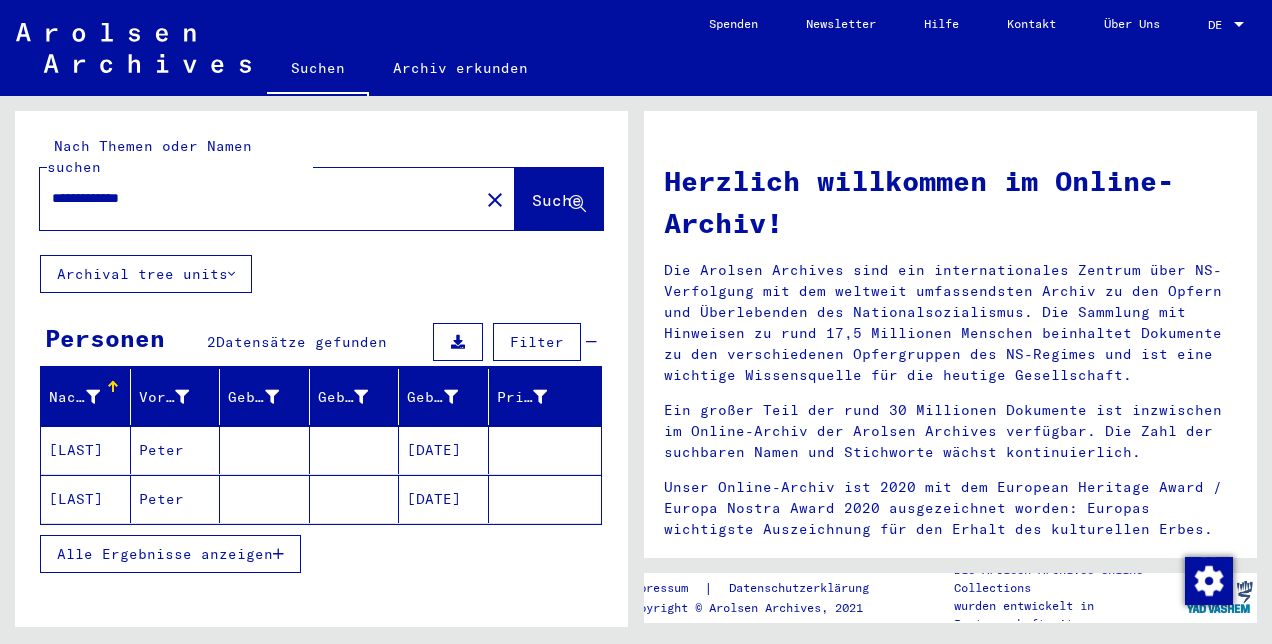 click at bounding box center (265, 499) 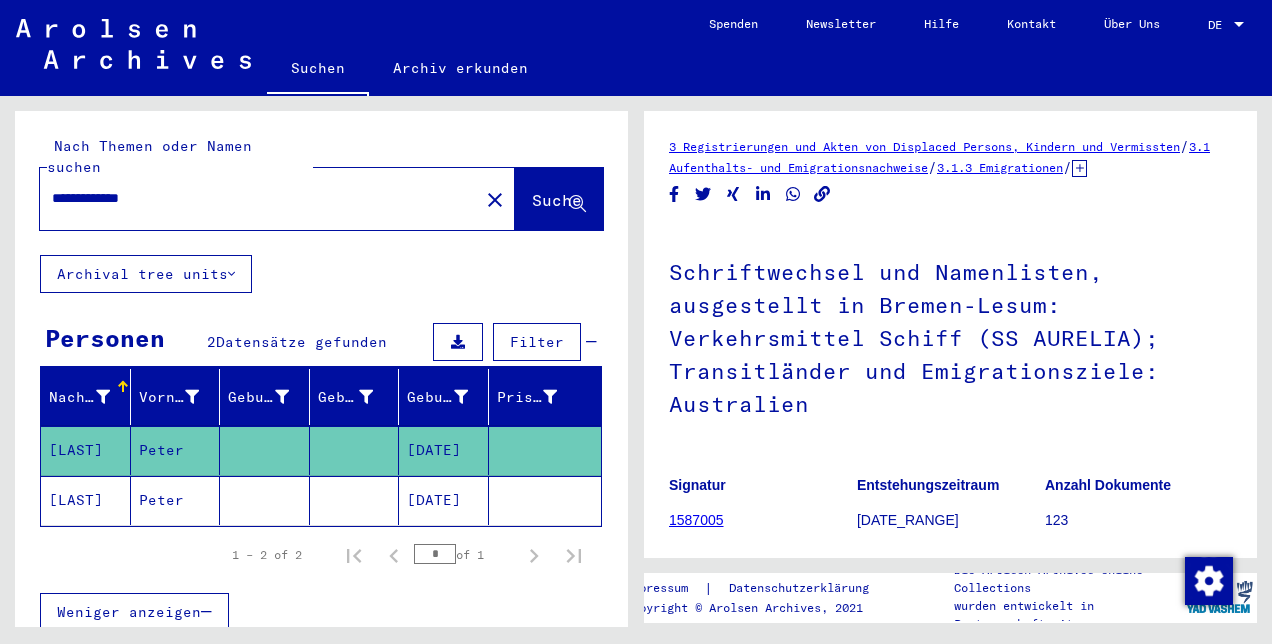 scroll, scrollTop: 0, scrollLeft: 0, axis: both 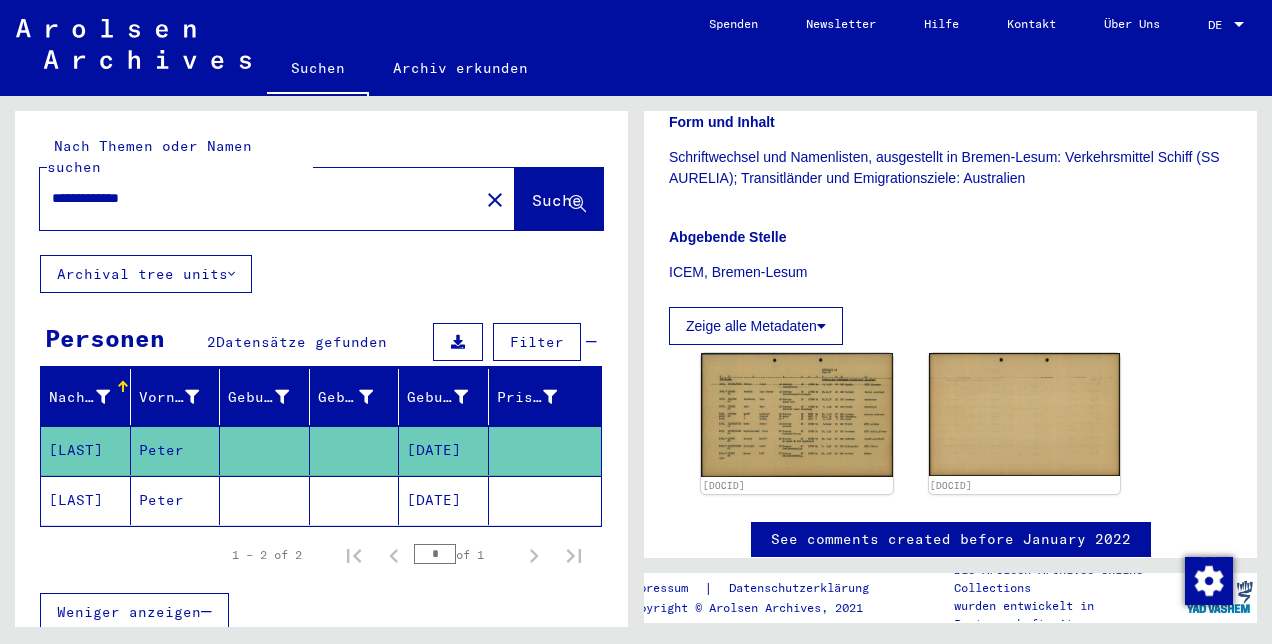 click on "3 Registrierungen und Akten von Displaced Persons, Kindern und Vermissten   /   3.1 Aufenthalts- und Emigrationsnachweise   /   3.1.3 Emigrationen   /   3.1.3.2 Passagierlisten und sonstige Zusammenstellungen über emigrierte Personen   /   3.1.3.2 DE Registrierungen und Emigration überwiegend aus Deutschland   /   3.1.3.2 DE II Zeitraum 1952 - 1971 (ICEM-Unterstützung)   /   3.1.3.2 DE II h Emigrationen in 1960   /  Schriftwechsel und Namenlisten, ausgestellt in Bremen-Lesum: Verkehrsmittel Schiff (SS AURELIA); Transitländer und Emigrationsziele: Australien  Signatur 1587005 Entstehungszeitraum 1960-07-10 - 1960-07-11 Anzahl Dokumente 123 Form und Inhalt Schriftwechsel und Namenlisten, ausgestellt in Bremen-Lesum: Verkehrsmittel Schiff (SS AURELIA); Transitländer und Emigrationsziele: Australien Abgebende Stelle ICEM, Bremen-Lesum Zeige alle Metadaten  DocID: 81706981 DocID: 81706981 See comments created before January 2022" 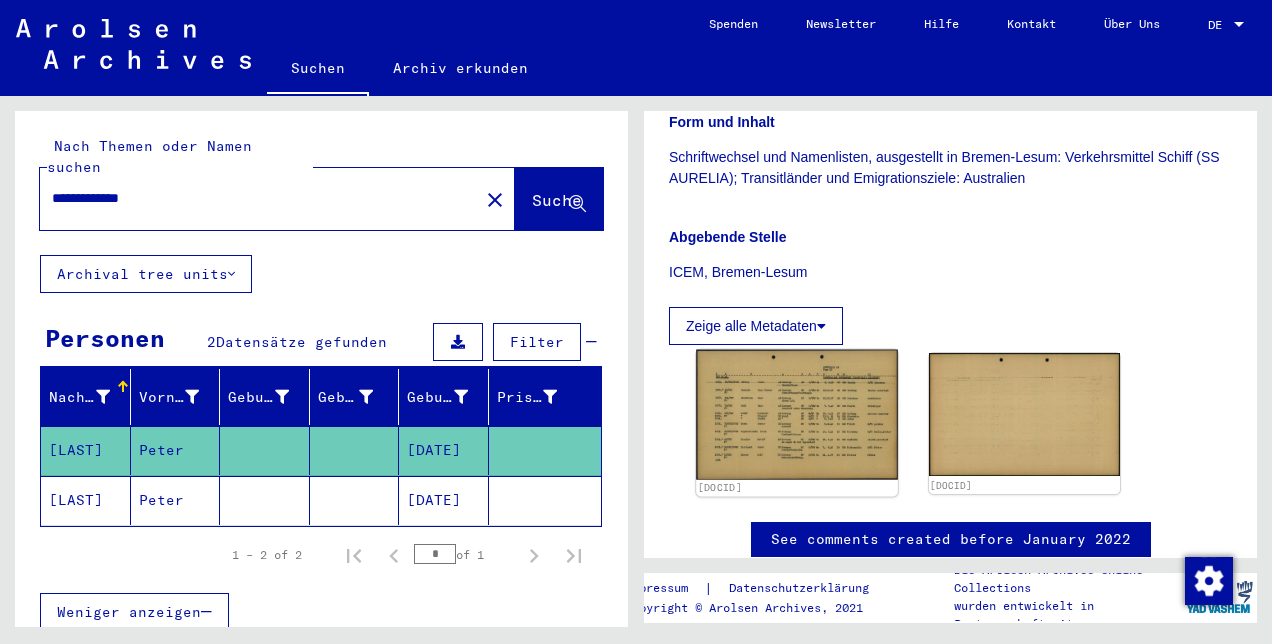 click 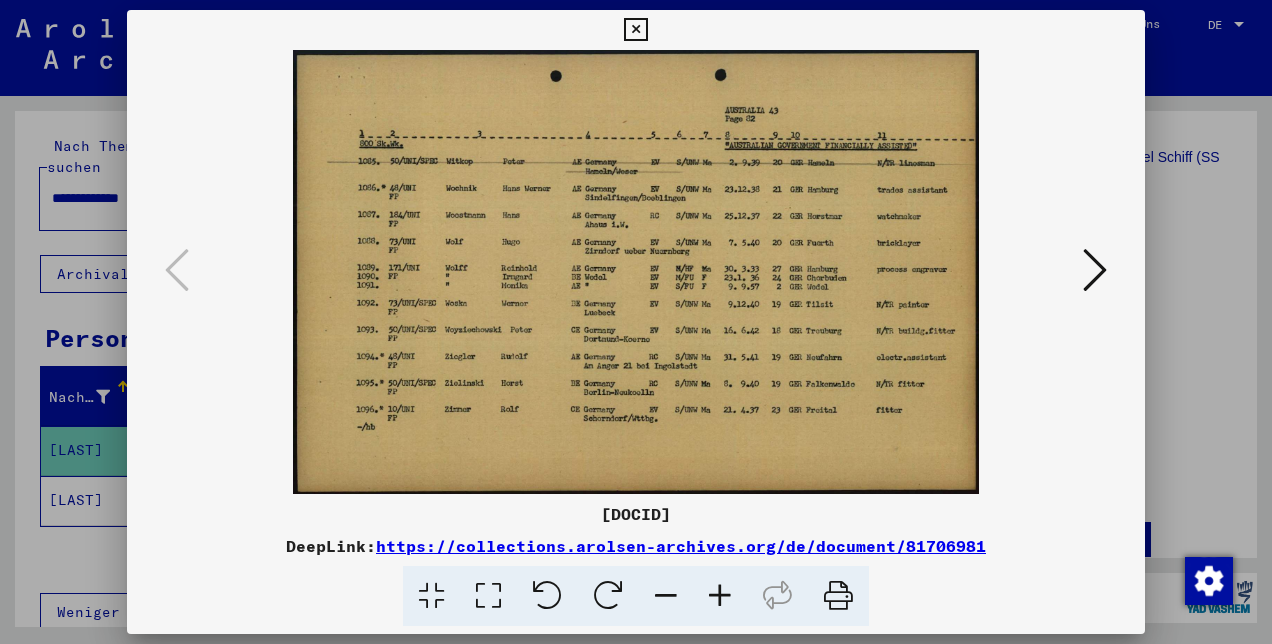 click at bounding box center [720, 596] 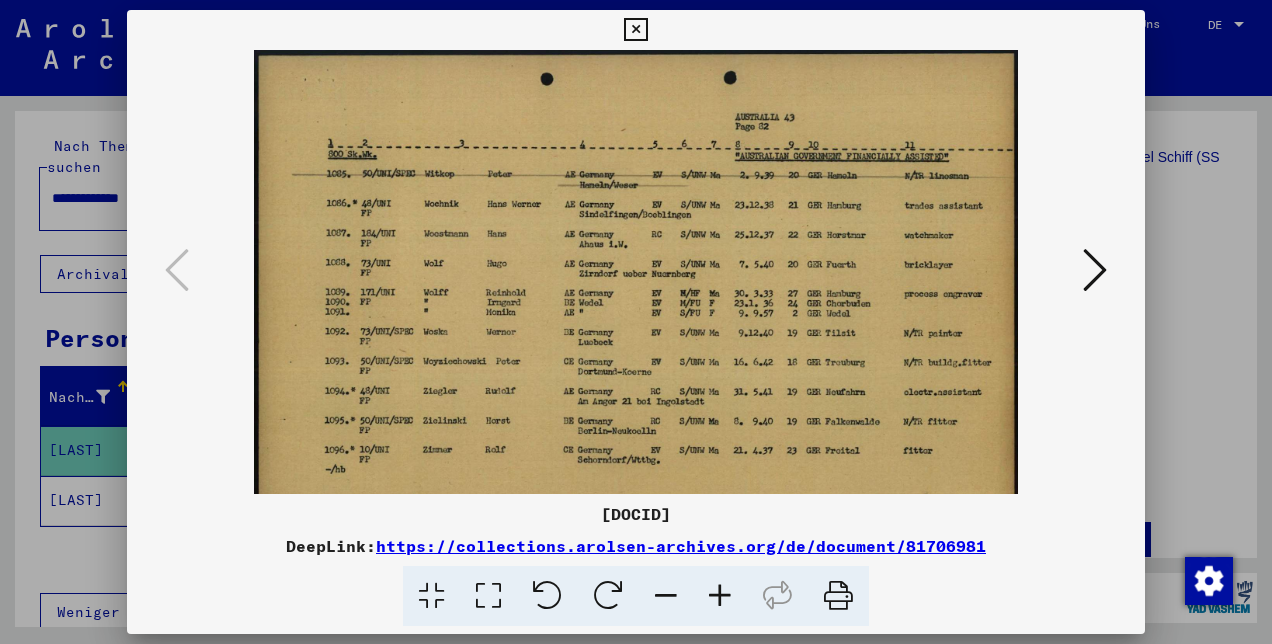 click at bounding box center (720, 596) 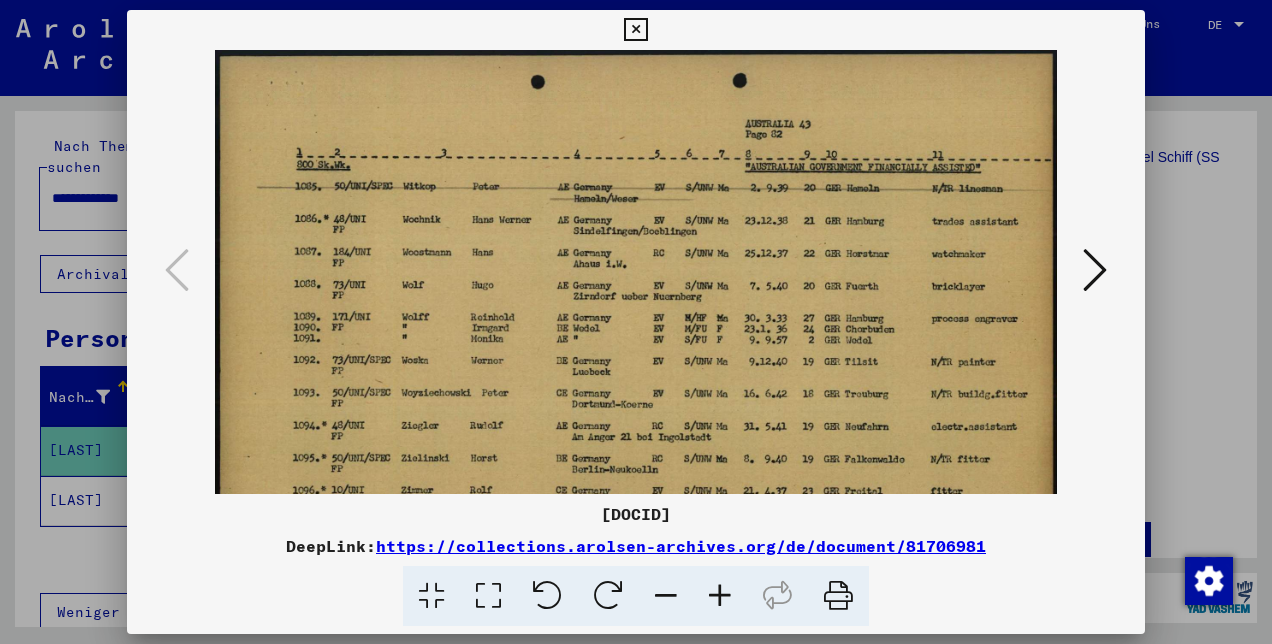 click at bounding box center (720, 596) 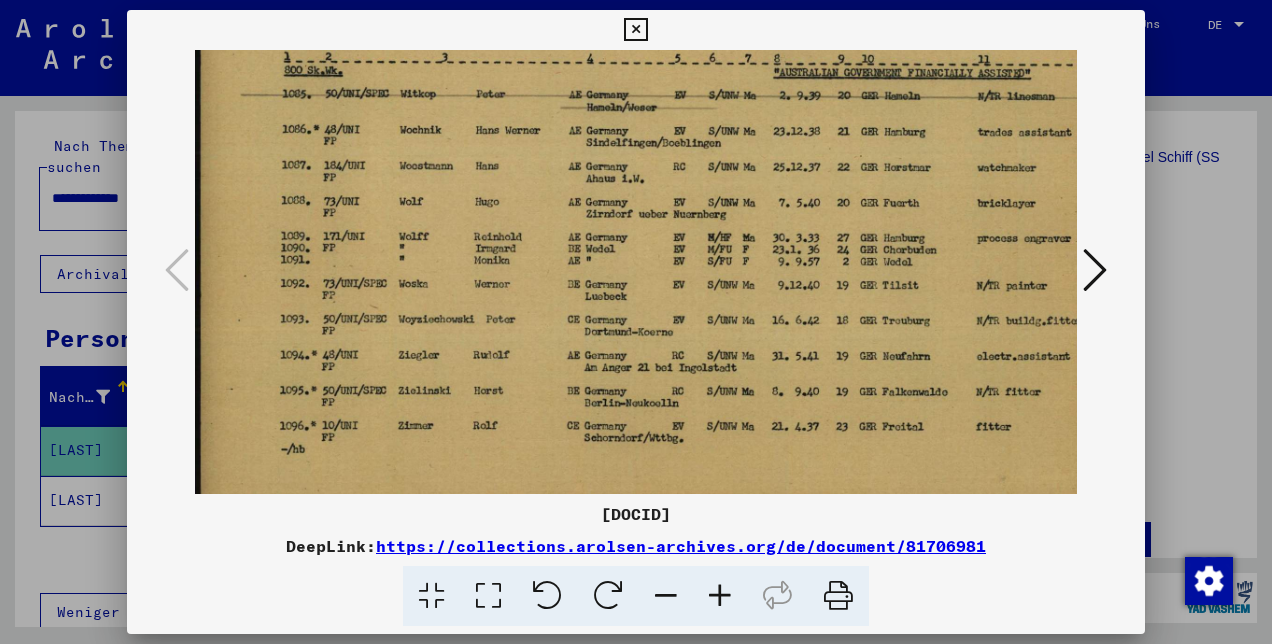 scroll, scrollTop: 150, scrollLeft: 0, axis: vertical 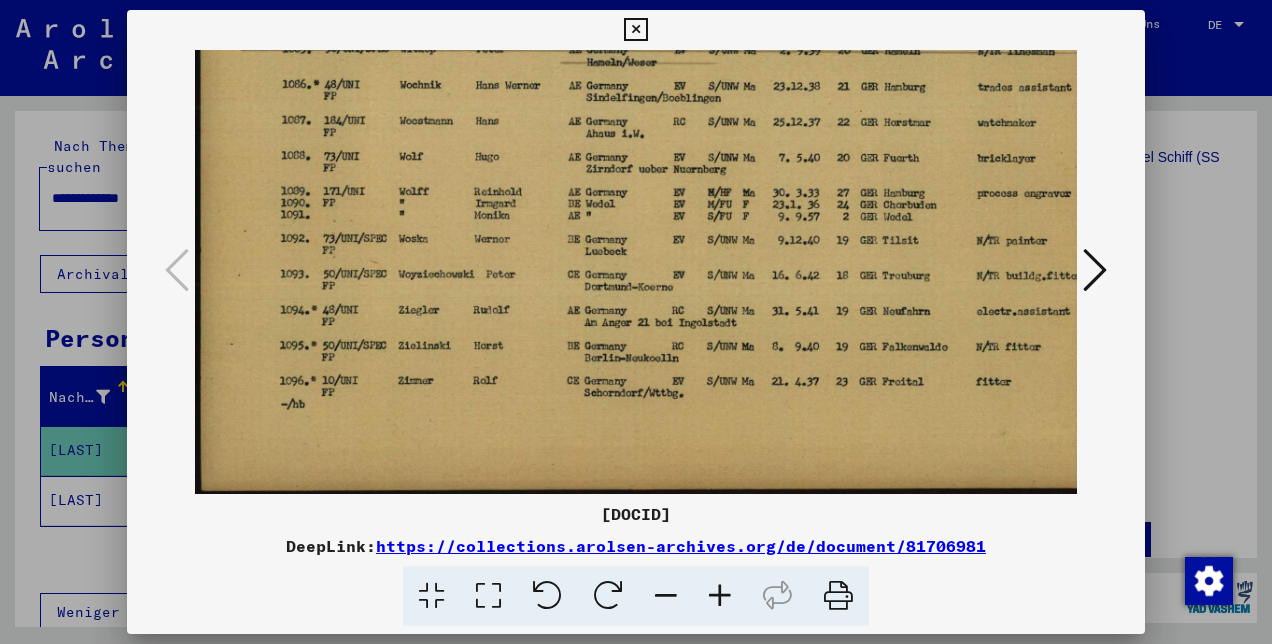 drag, startPoint x: 600, startPoint y: 294, endPoint x: 645, endPoint y: 134, distance: 166.2077 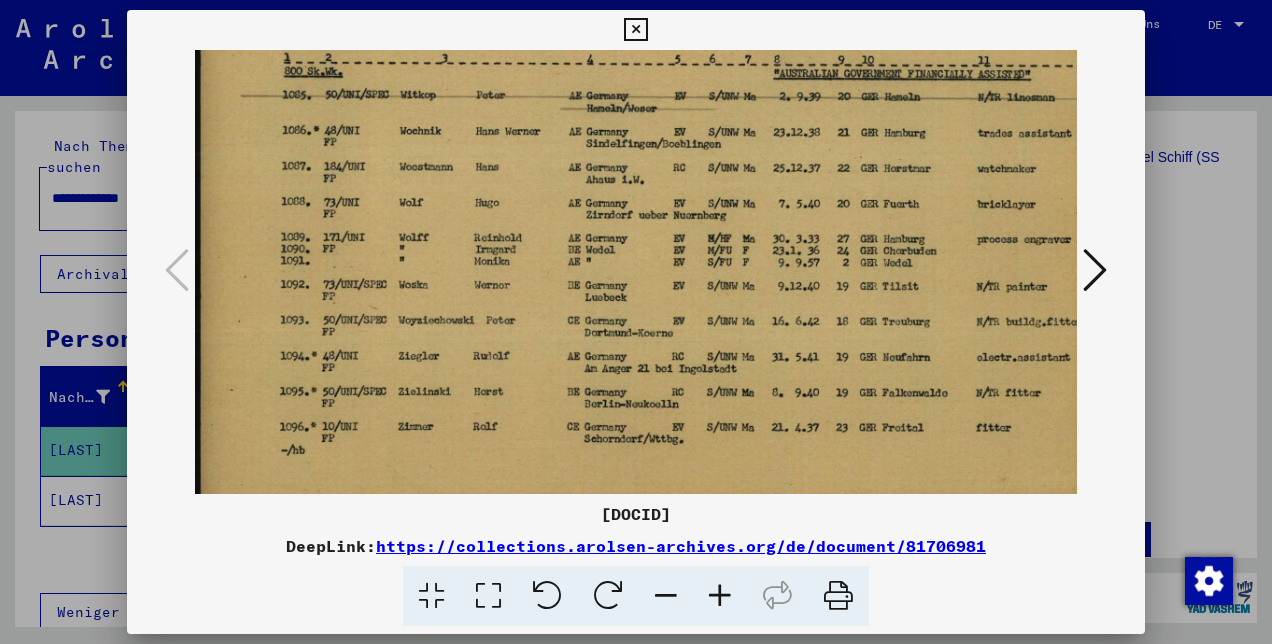 scroll, scrollTop: 102, scrollLeft: 0, axis: vertical 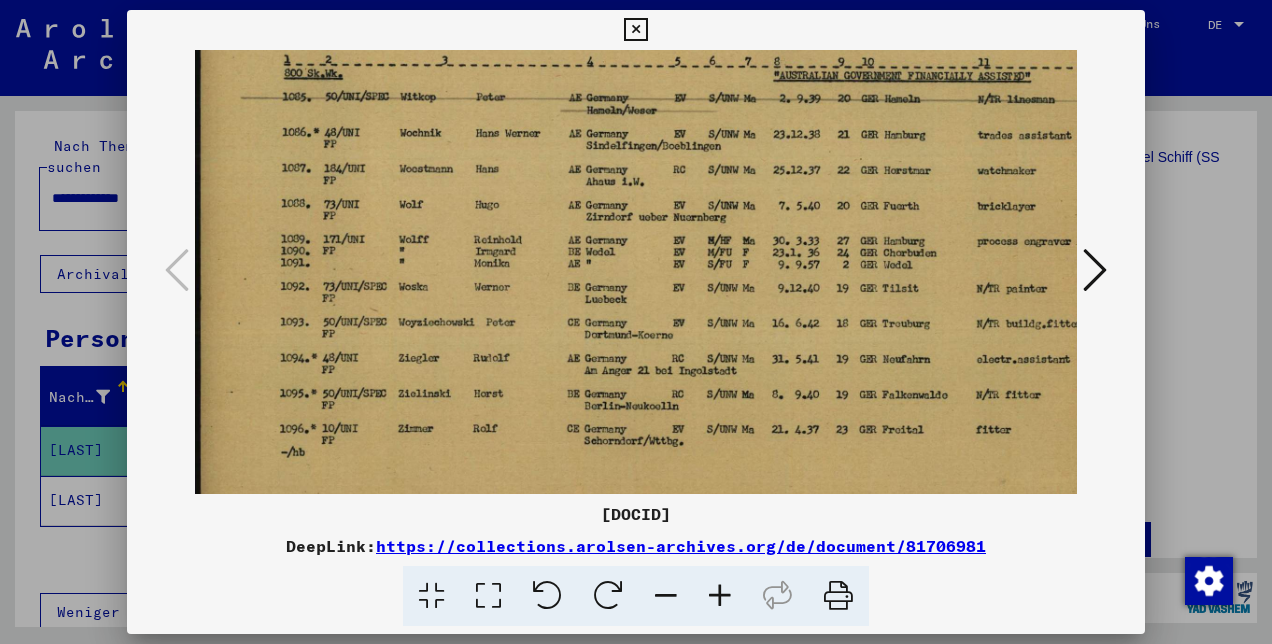 drag, startPoint x: 642, startPoint y: 259, endPoint x: 682, endPoint y: 312, distance: 66.4003 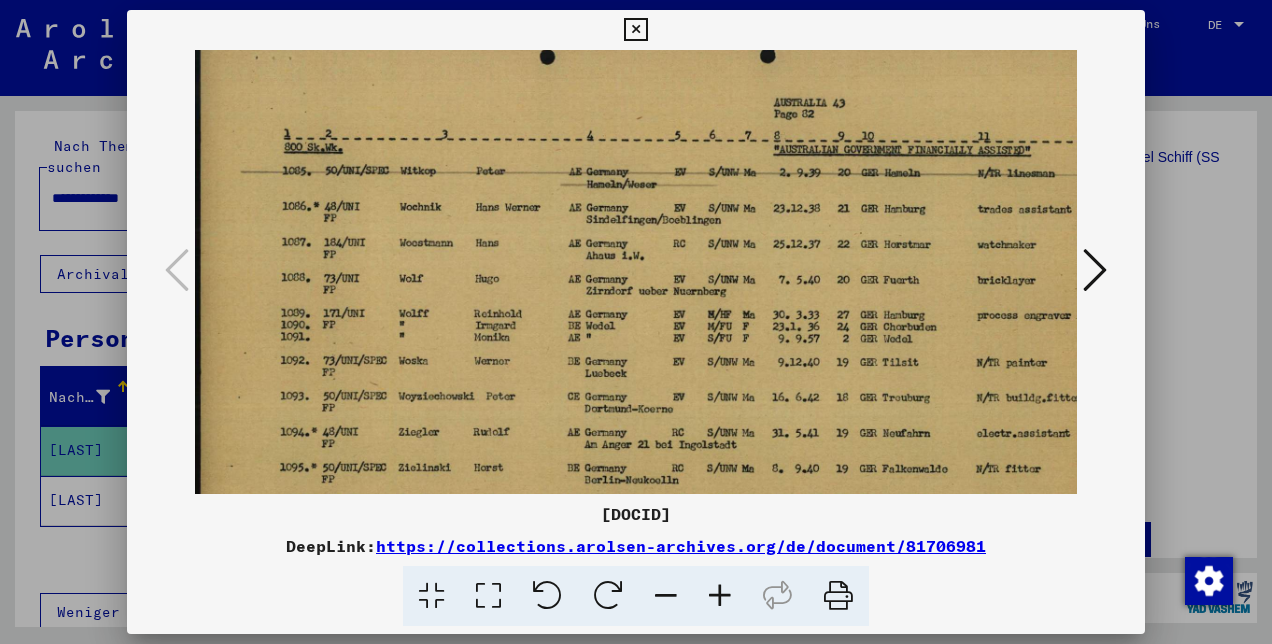 scroll, scrollTop: 0, scrollLeft: 0, axis: both 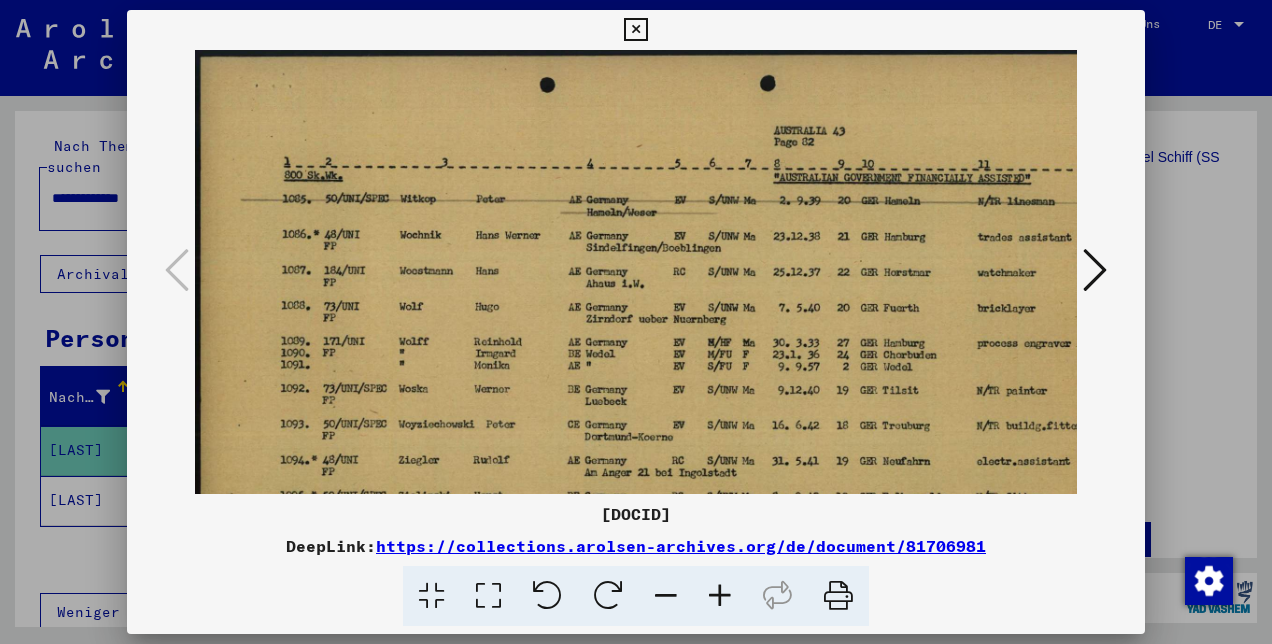 drag, startPoint x: 561, startPoint y: 269, endPoint x: 574, endPoint y: 419, distance: 150.56229 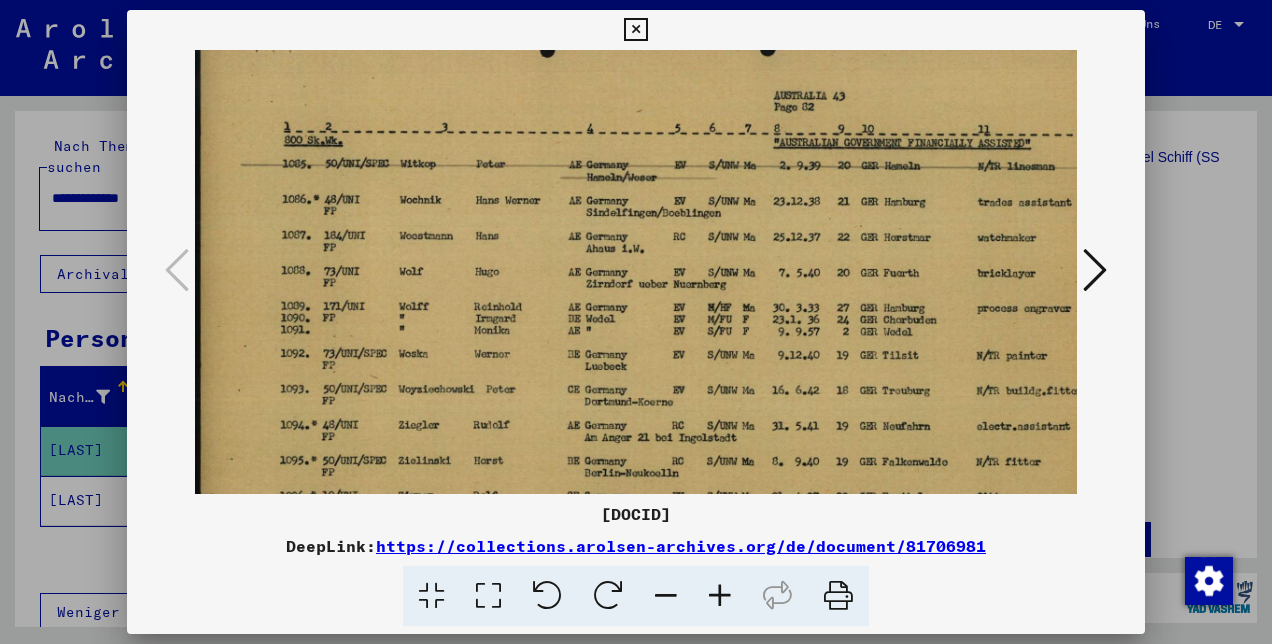 scroll, scrollTop: 40, scrollLeft: 0, axis: vertical 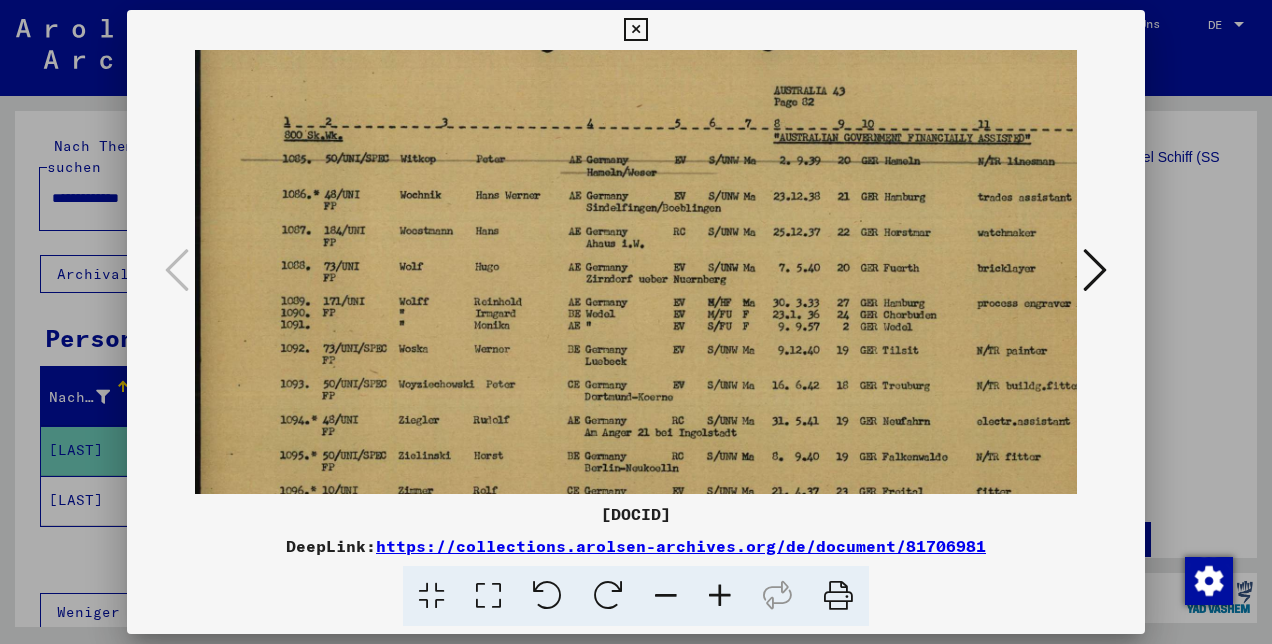 drag, startPoint x: 552, startPoint y: 372, endPoint x: 552, endPoint y: 333, distance: 39 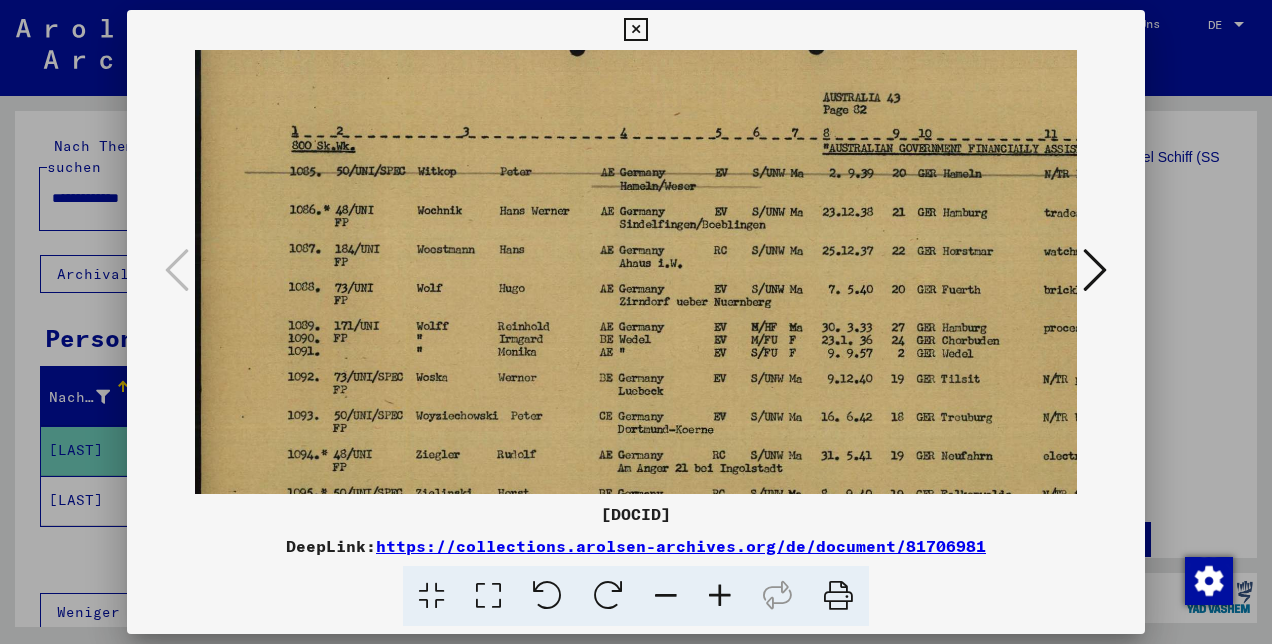 click at bounding box center (720, 596) 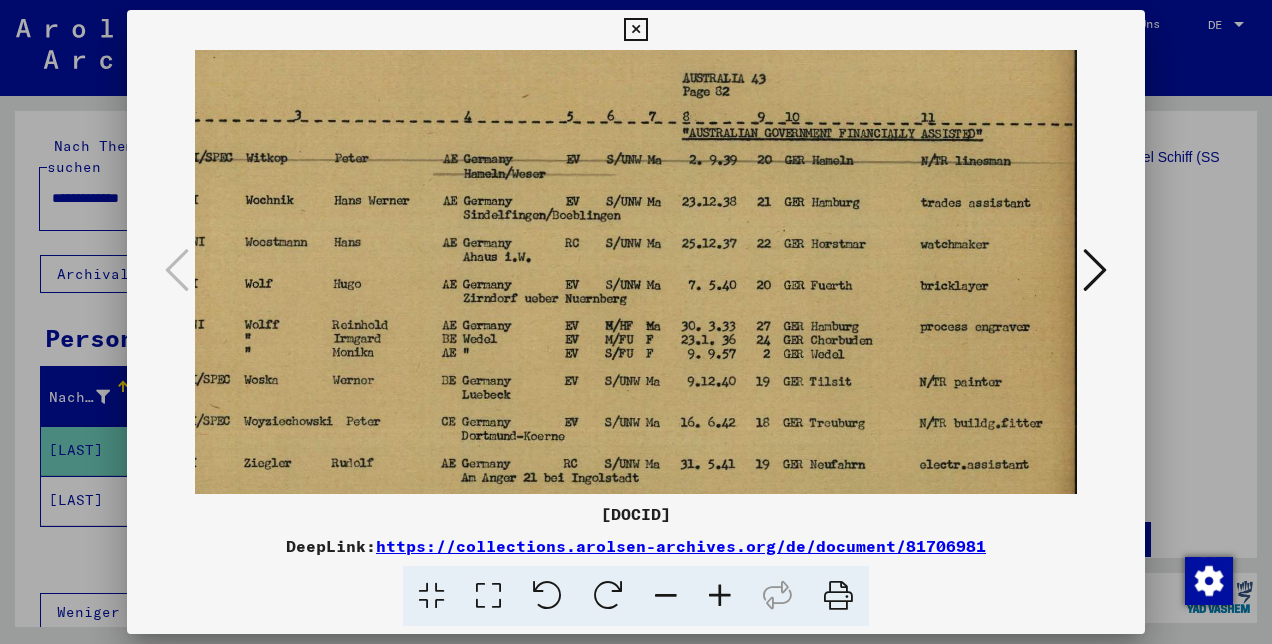 scroll, scrollTop: 65, scrollLeft: 192, axis: both 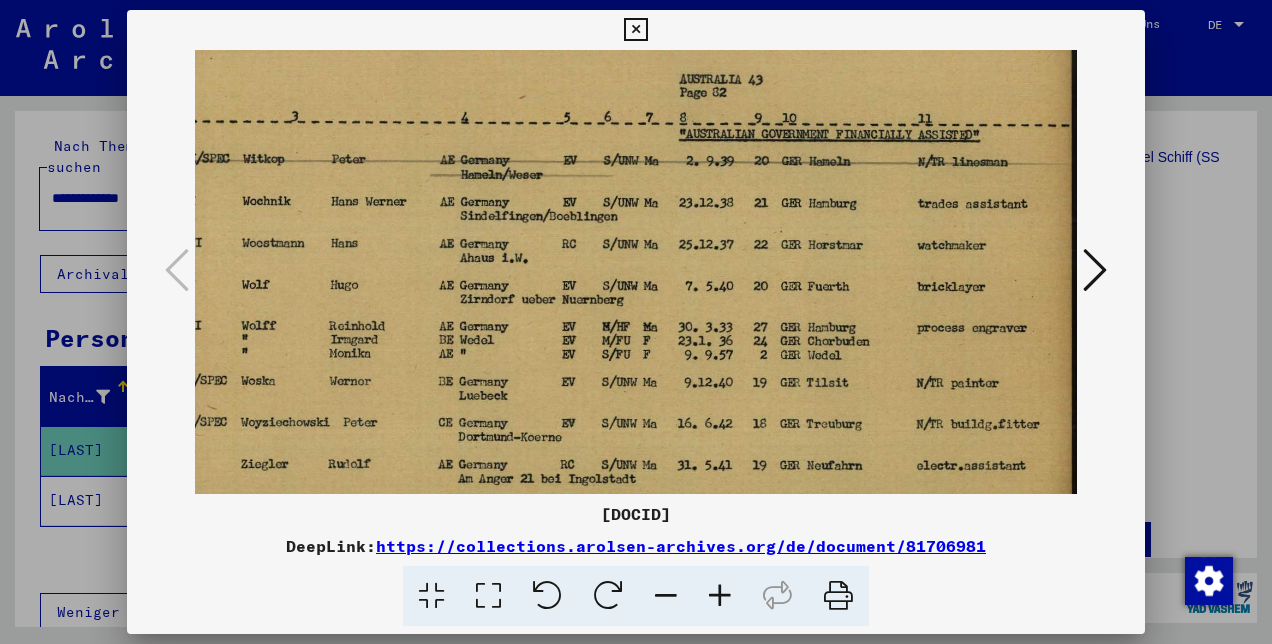 drag, startPoint x: 711, startPoint y: 236, endPoint x: 496, endPoint y: 214, distance: 216.12265 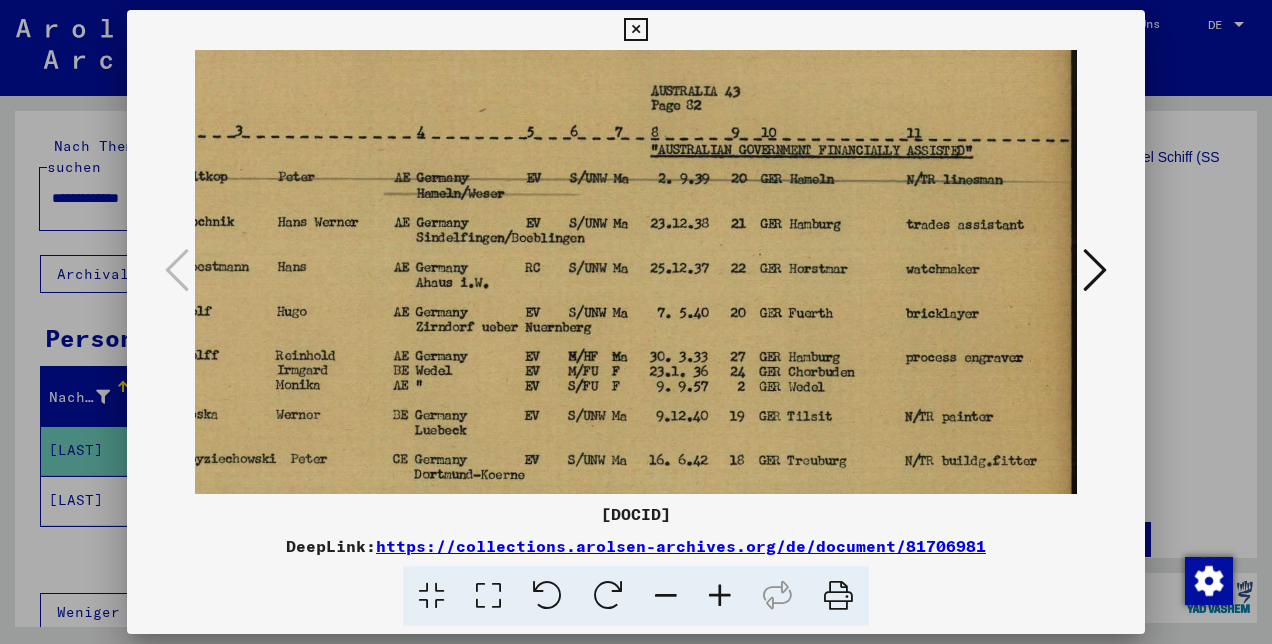 drag, startPoint x: 686, startPoint y: 320, endPoint x: 544, endPoint y: 330, distance: 142.35168 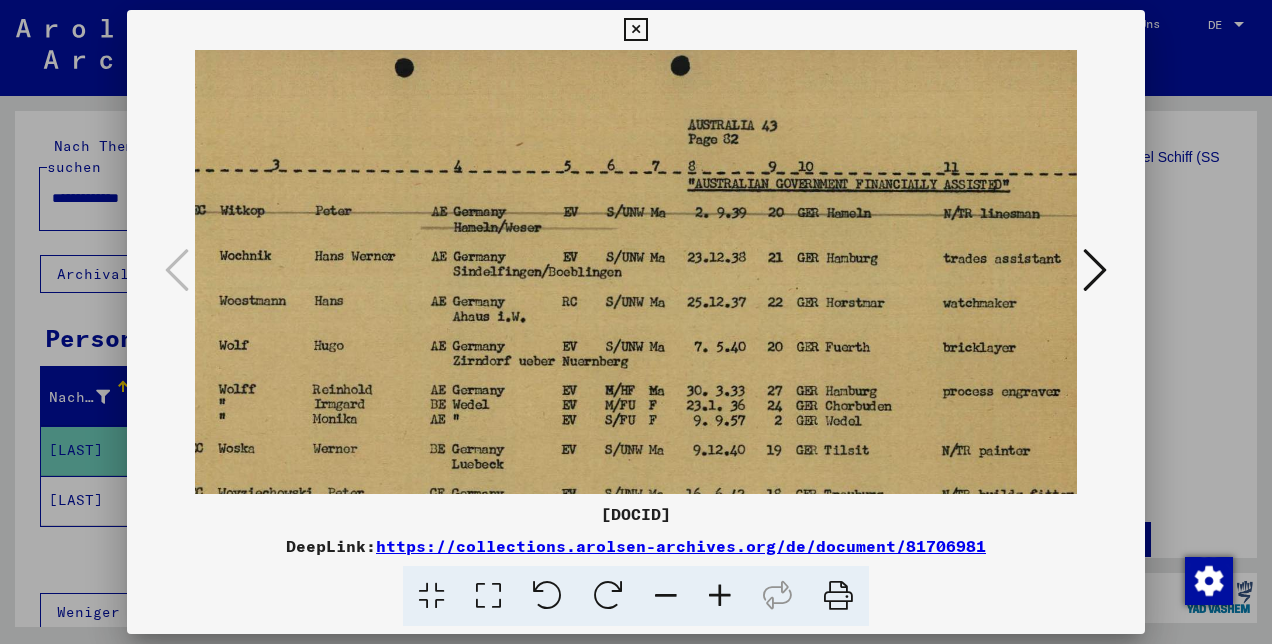 scroll, scrollTop: 26, scrollLeft: 233, axis: both 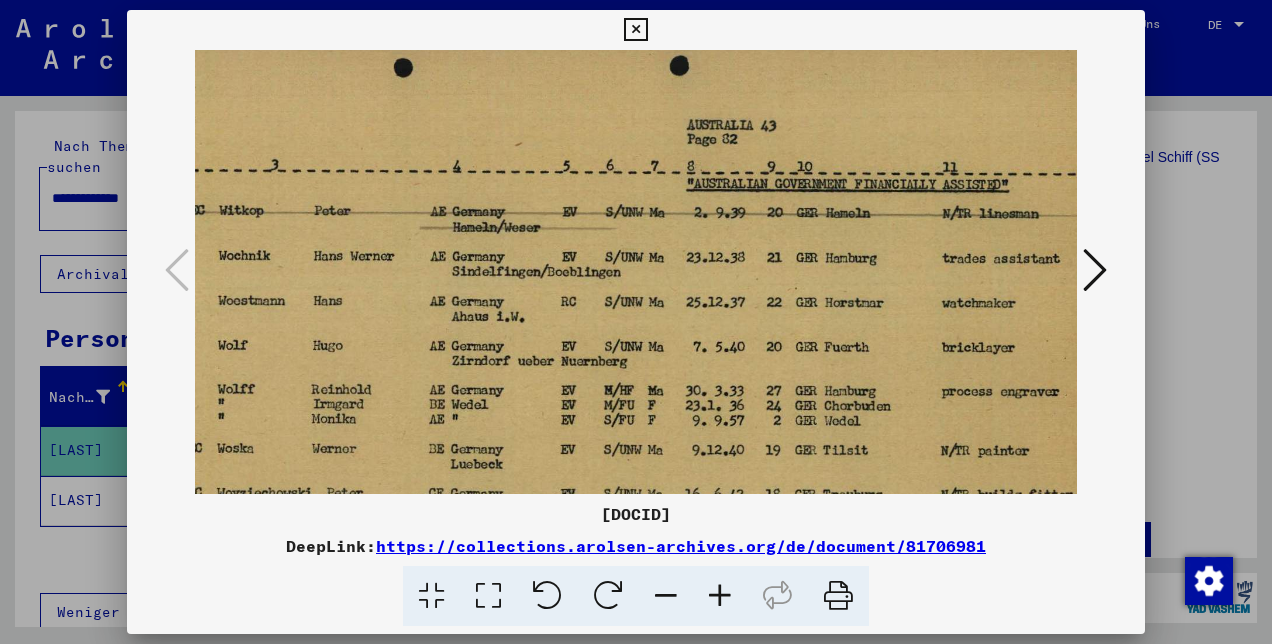 drag, startPoint x: 544, startPoint y: 330, endPoint x: 587, endPoint y: 364, distance: 54.81788 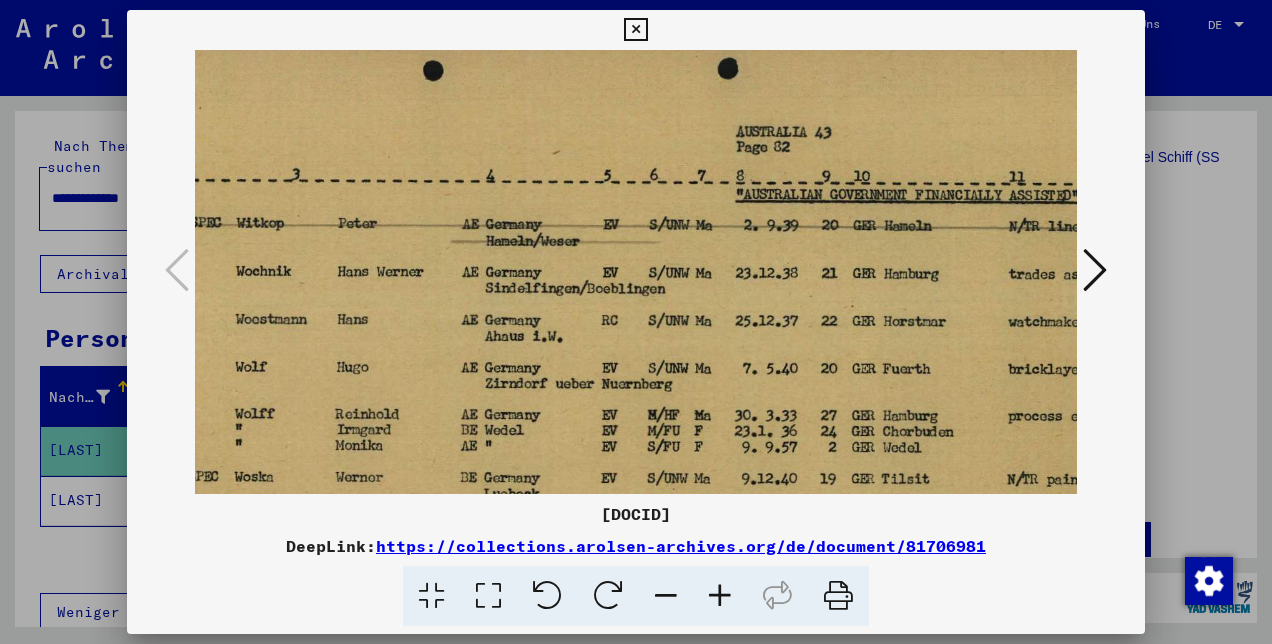 click at bounding box center [720, 596] 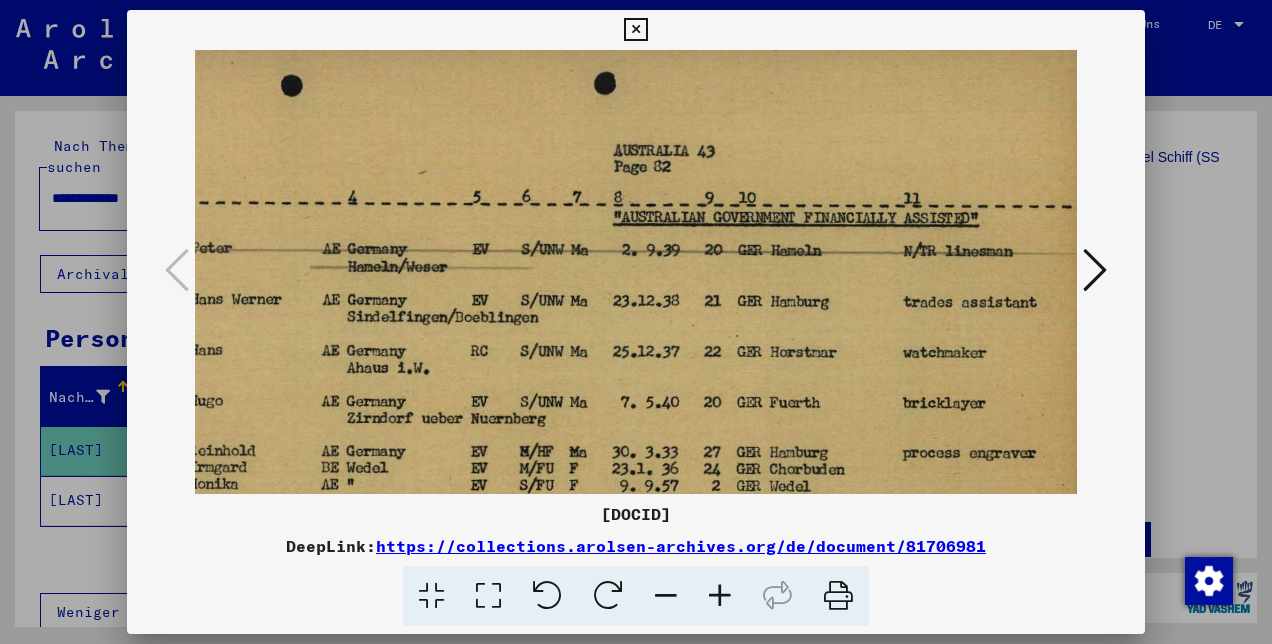 drag, startPoint x: 734, startPoint y: 296, endPoint x: 603, endPoint y: 306, distance: 131.38112 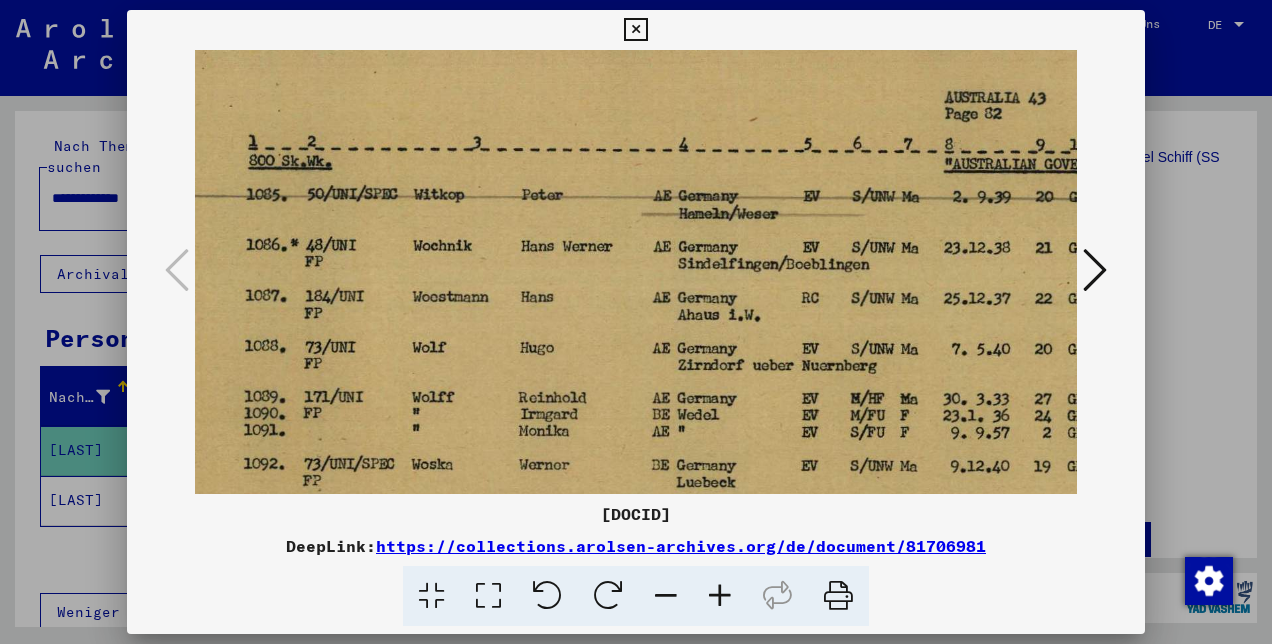 scroll, scrollTop: 42, scrollLeft: 0, axis: vertical 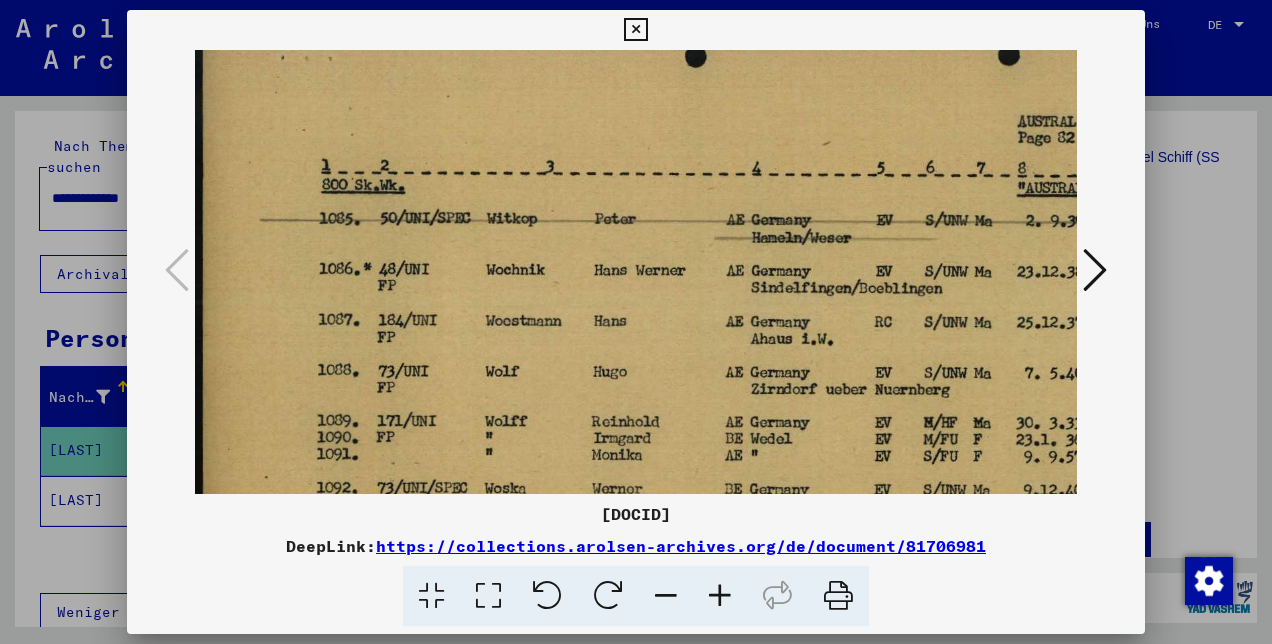 drag, startPoint x: 274, startPoint y: 288, endPoint x: 849, endPoint y: 257, distance: 575.835 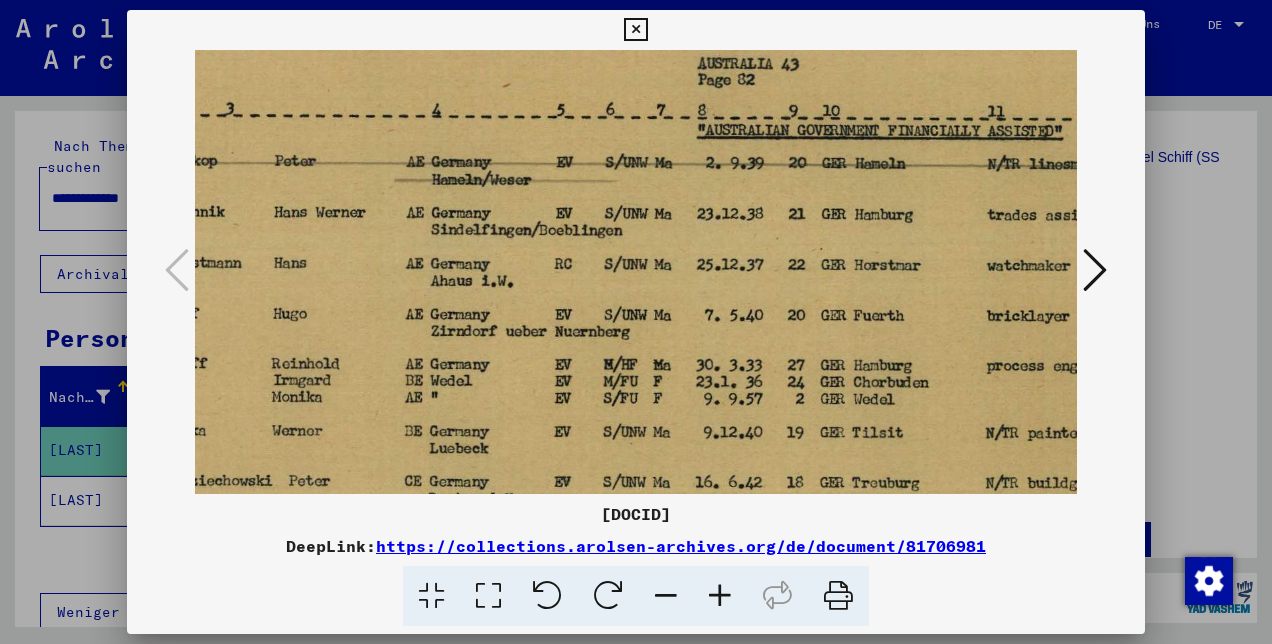drag, startPoint x: 778, startPoint y: 267, endPoint x: 361, endPoint y: 227, distance: 418.91406 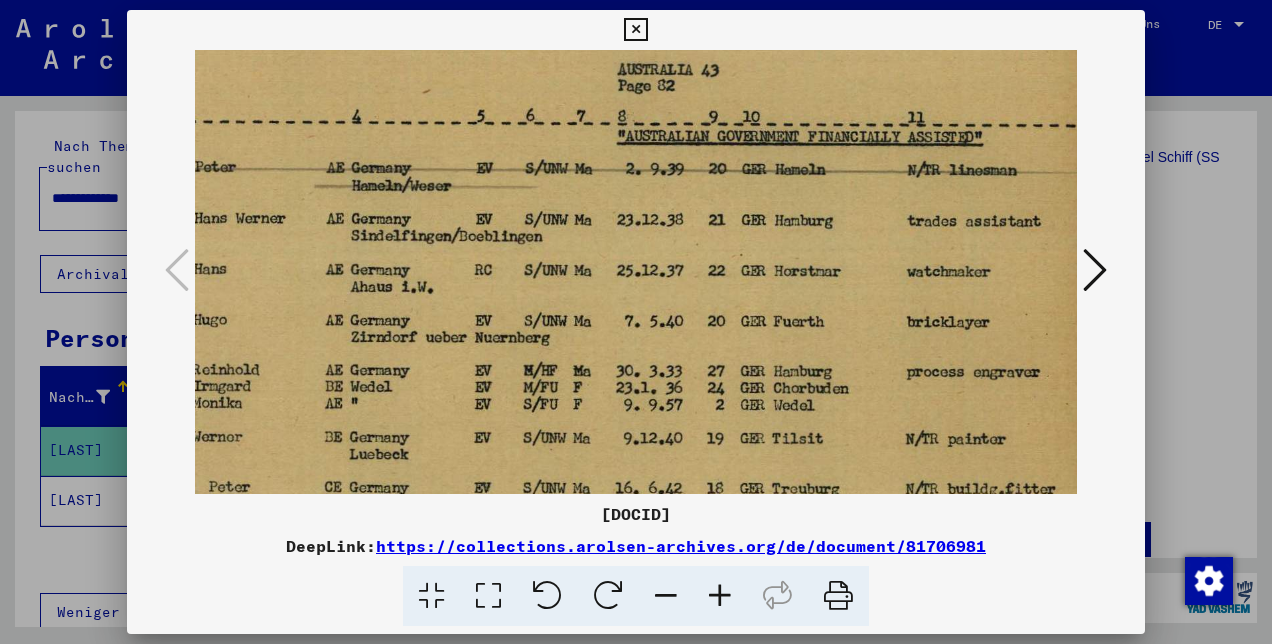 drag, startPoint x: 361, startPoint y: 227, endPoint x: 335, endPoint y: 227, distance: 26 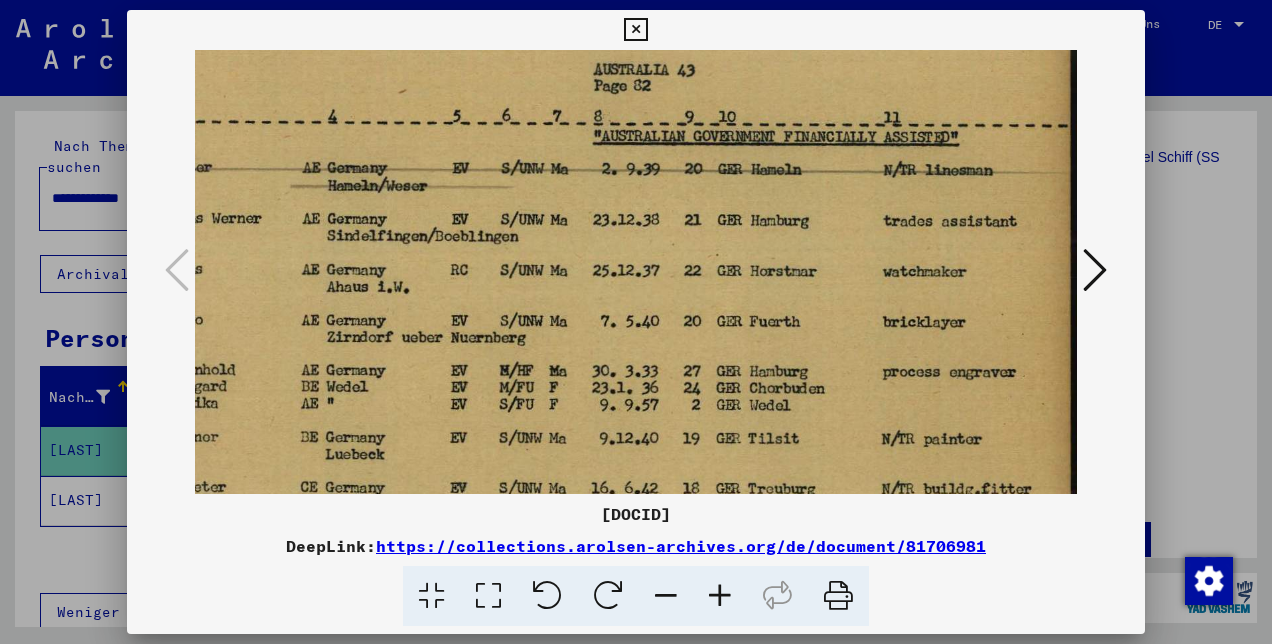click at bounding box center [424, 377] 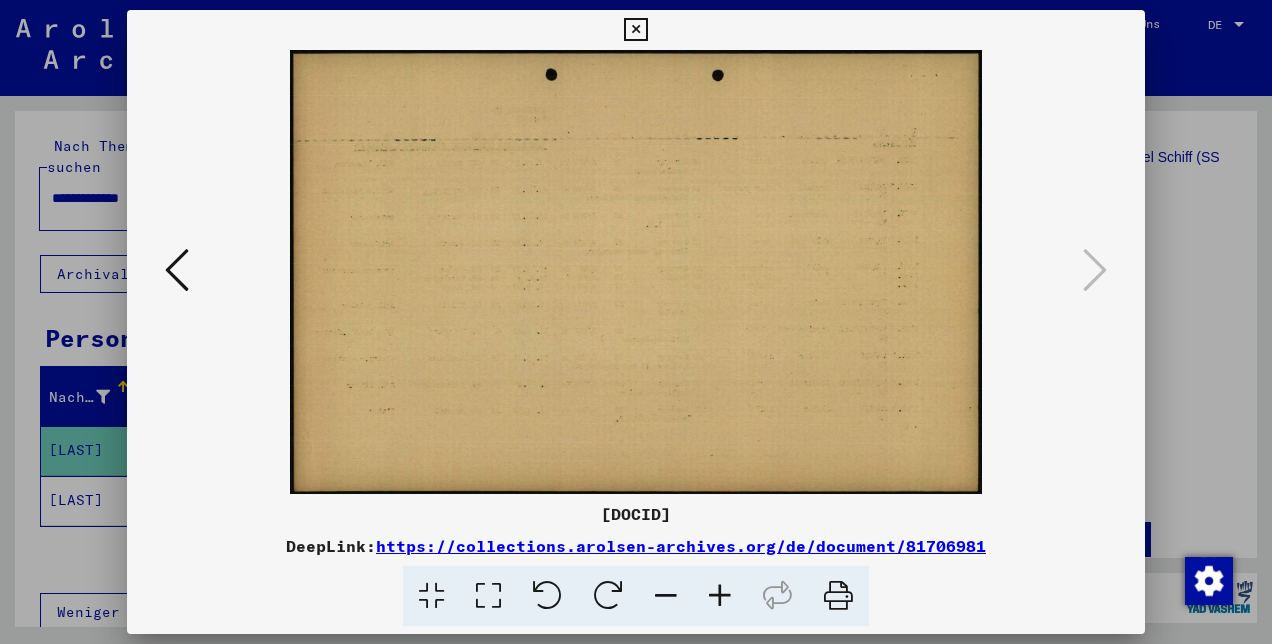 click at bounding box center (636, 322) 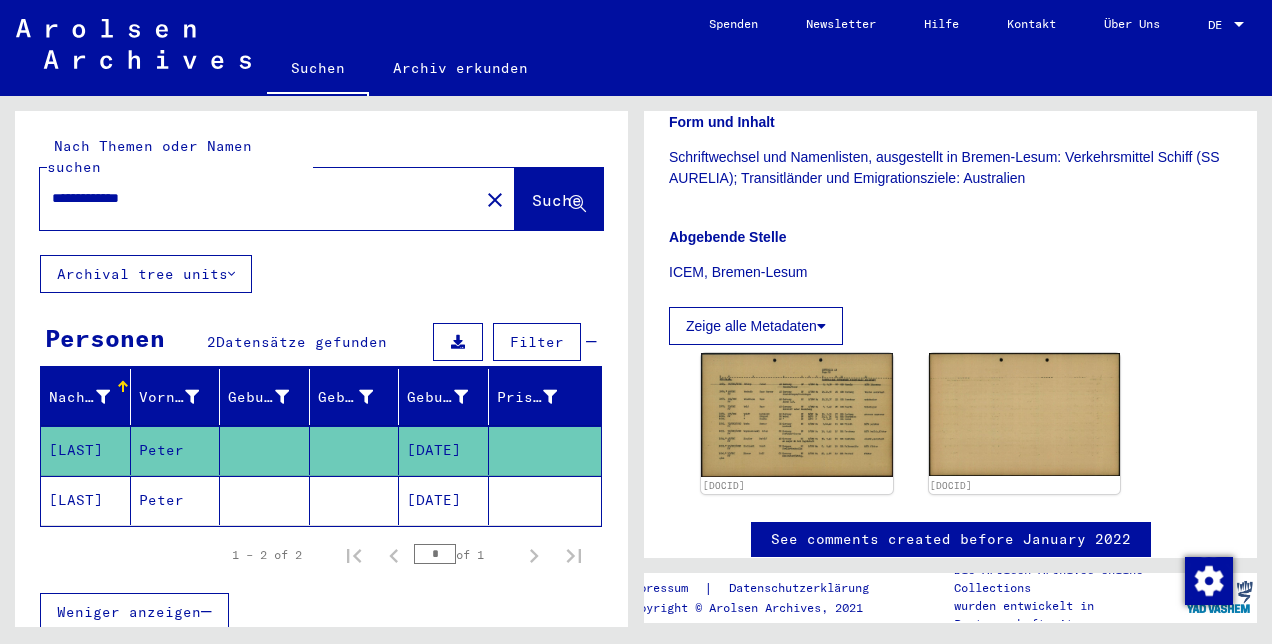 click 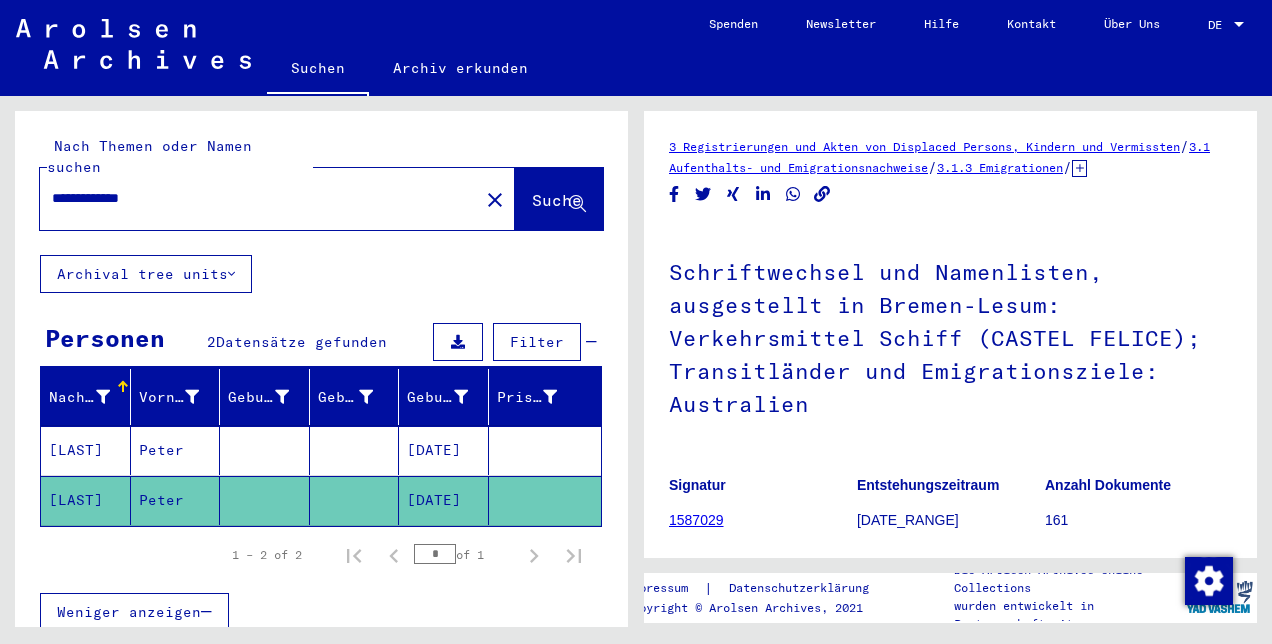 scroll, scrollTop: 0, scrollLeft: 0, axis: both 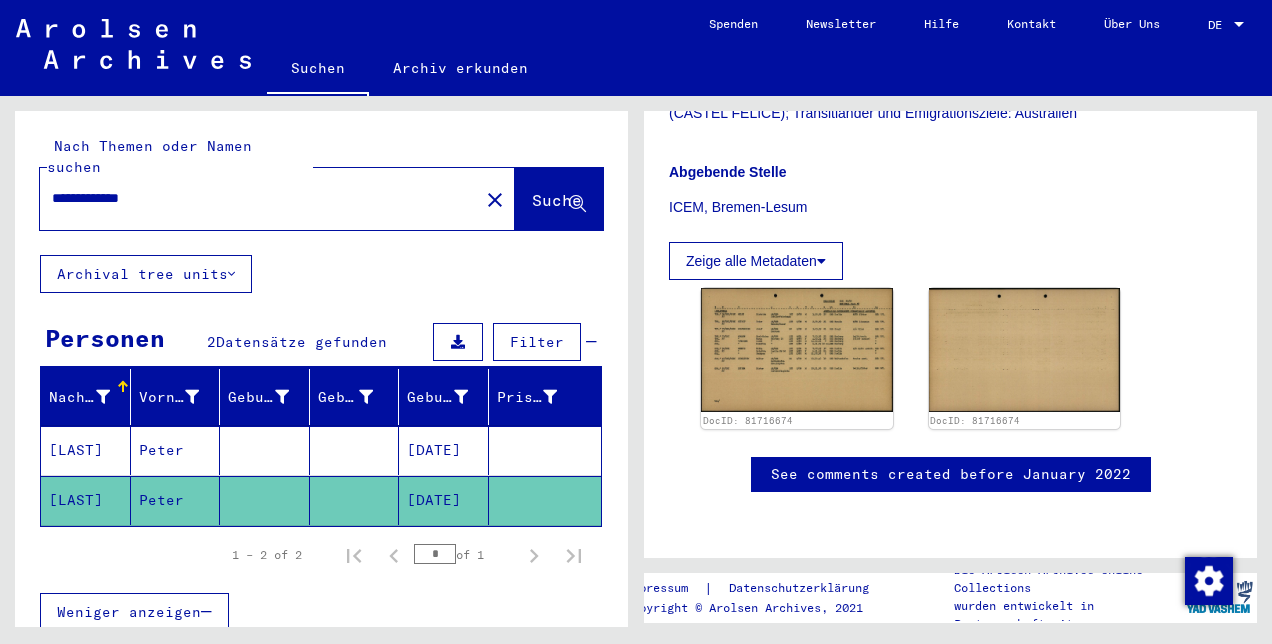 click on "3 Registrierungen und Akten von Displaced Persons, Kindern und Vermissten   /   3.1 Aufenthalts- und Emigrationsnachweise   /   3.1.3 Emigrationen   /   3.1.3.2 Passagierlisten und sonstige Zusammenstellungen über emigrierte Personen   /   3.1.3.2 DE Registrierungen und Emigration überwiegend aus Deutschland   /   3.1.3.2 DE II Zeitraum 1952 - 1971 (ICEM-Unterstützung)   /   3.1.3.2 DE II h Emigrationen in 1960   /  Schriftwechsel und Namenlisten, ausgestellt in Bremen-Lesum: Verkehrsmittel Schiff (CASTEL FELICE); Transitländer und Emigrationsziele: Australien  Signatur 1587029 Entstehungszeitraum 1960-09-02 - 1960-09-05 Anzahl Dokumente 161 Form und Inhalt Schriftwechsel und Namenlisten, ausgestellt in Bremen-Lesum: Verkehrsmittel Schiff (CASTEL FELICE); Transitländer und Emigrationsziele: Australien Abgebende Stelle ICEM, Bremen-Lesum Zeige alle Metadaten  DocID: 81716674 DocID: 81716674 See comments created before January 2022" 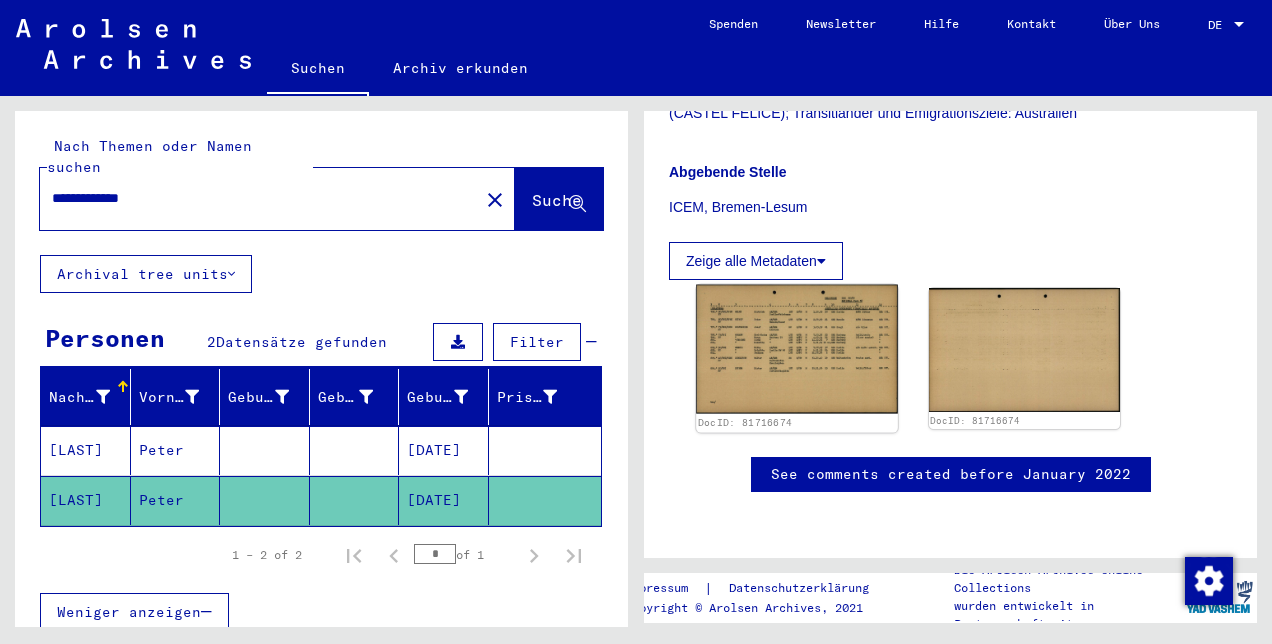 click 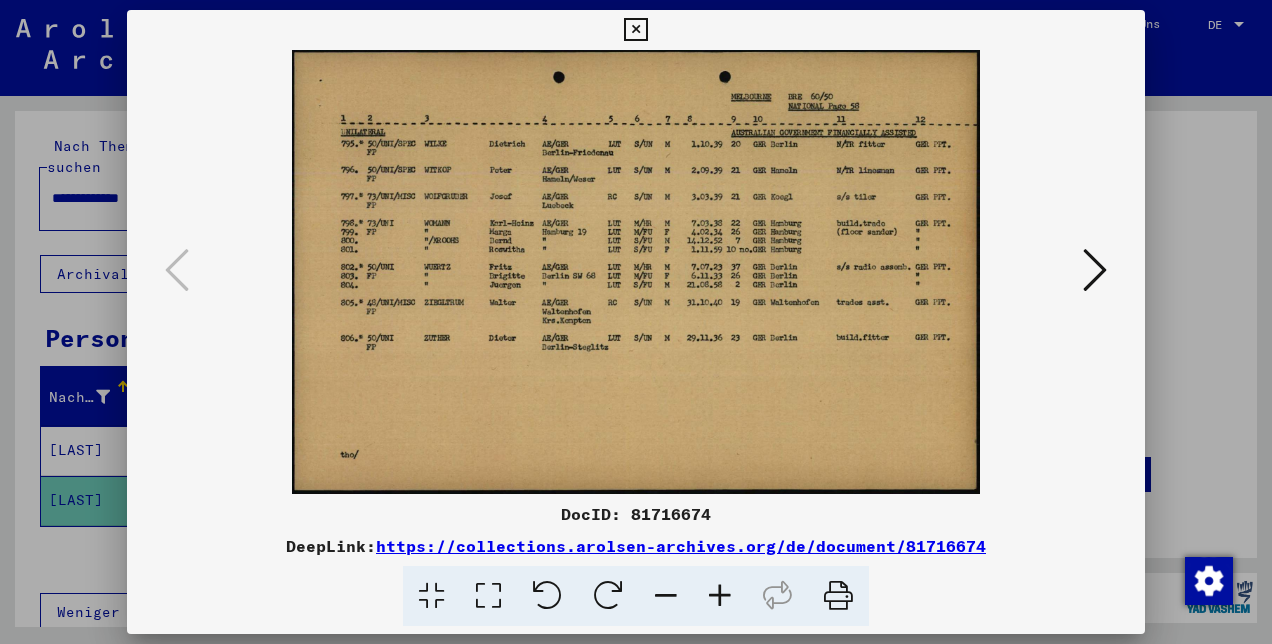 click at bounding box center (720, 596) 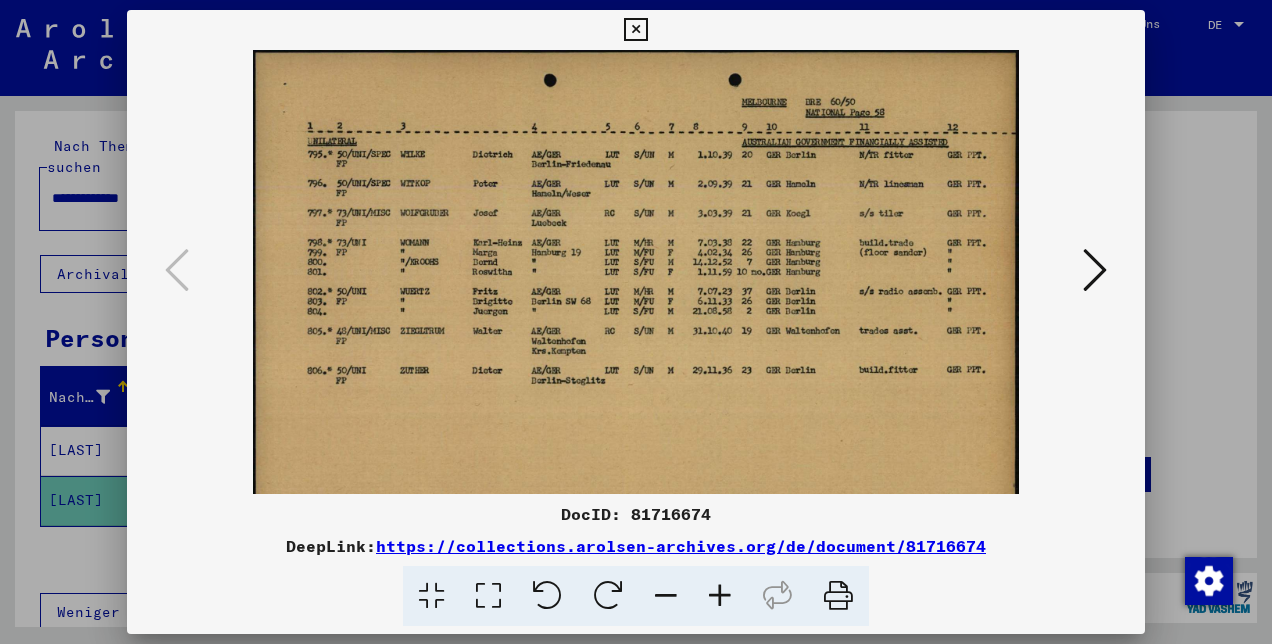 click at bounding box center (720, 596) 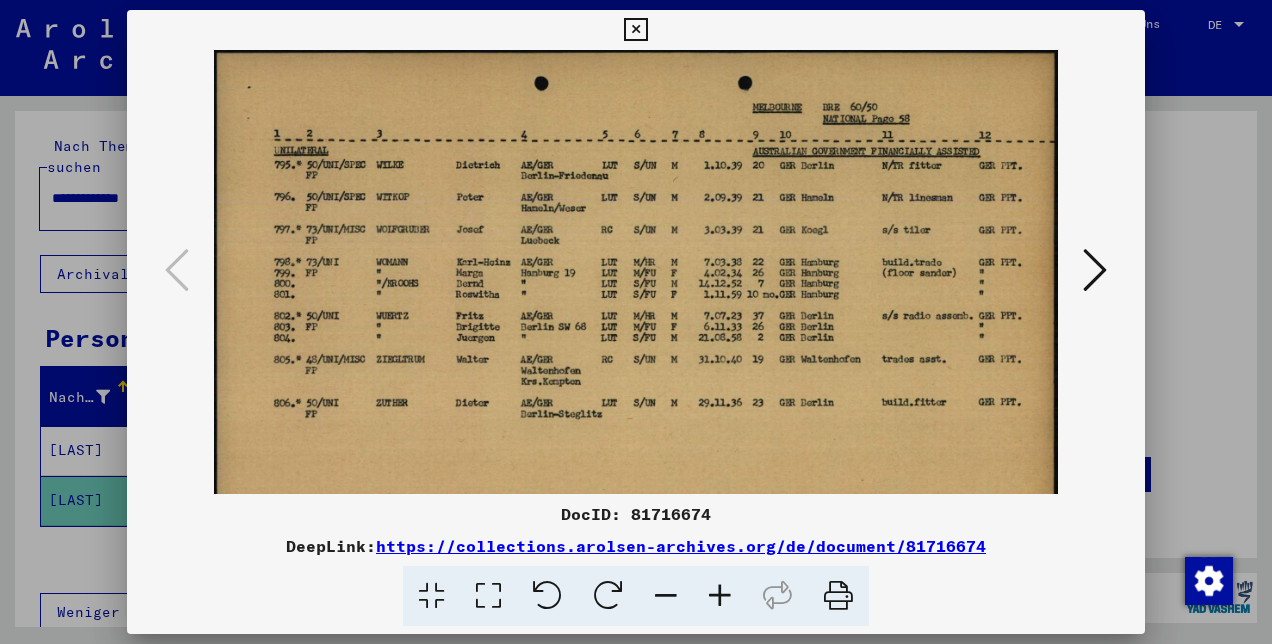 click at bounding box center [720, 596] 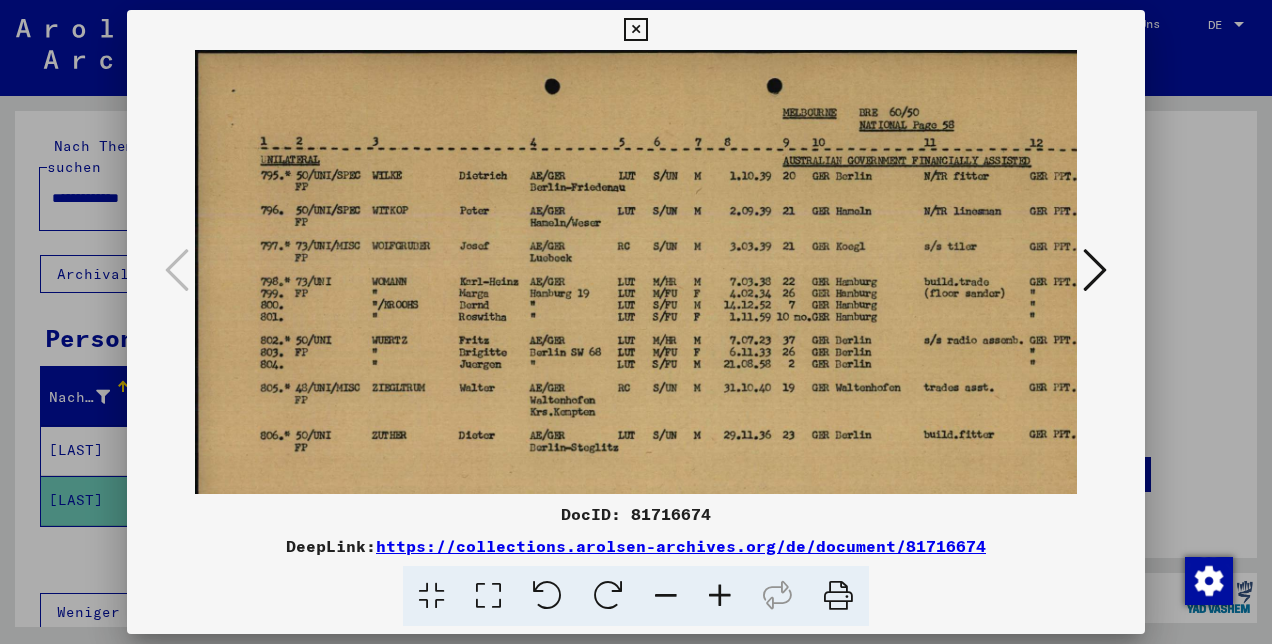click at bounding box center [720, 596] 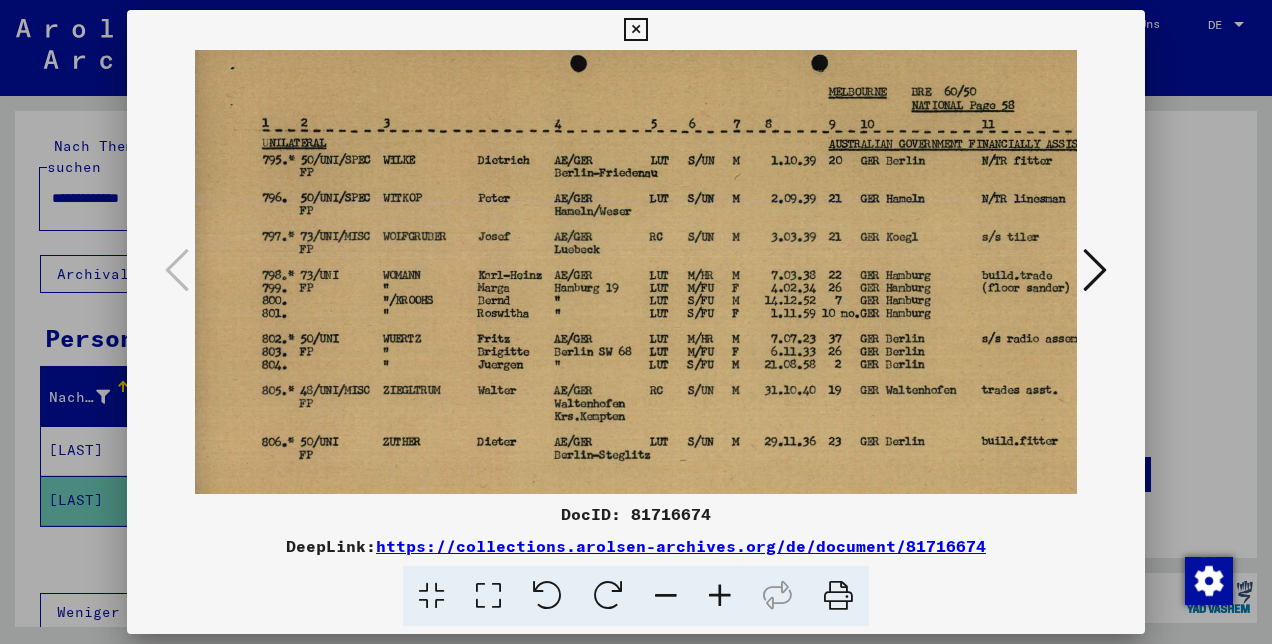 drag, startPoint x: 452, startPoint y: 259, endPoint x: 449, endPoint y: 234, distance: 25.179358 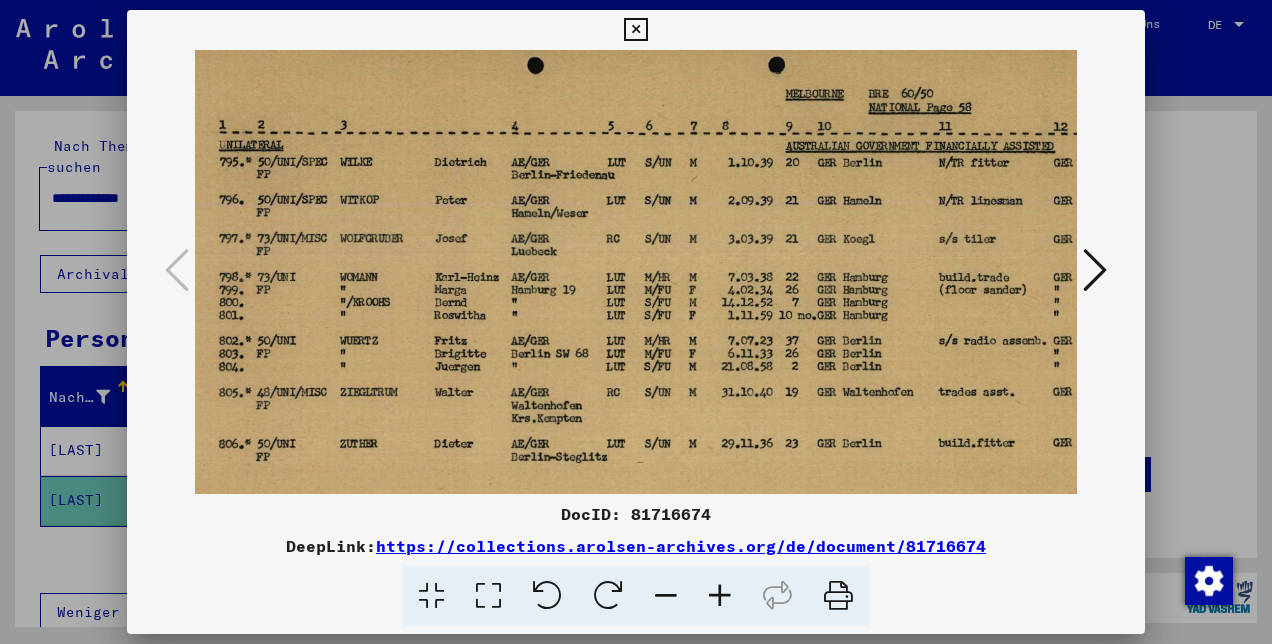 scroll, scrollTop: 24, scrollLeft: 45, axis: both 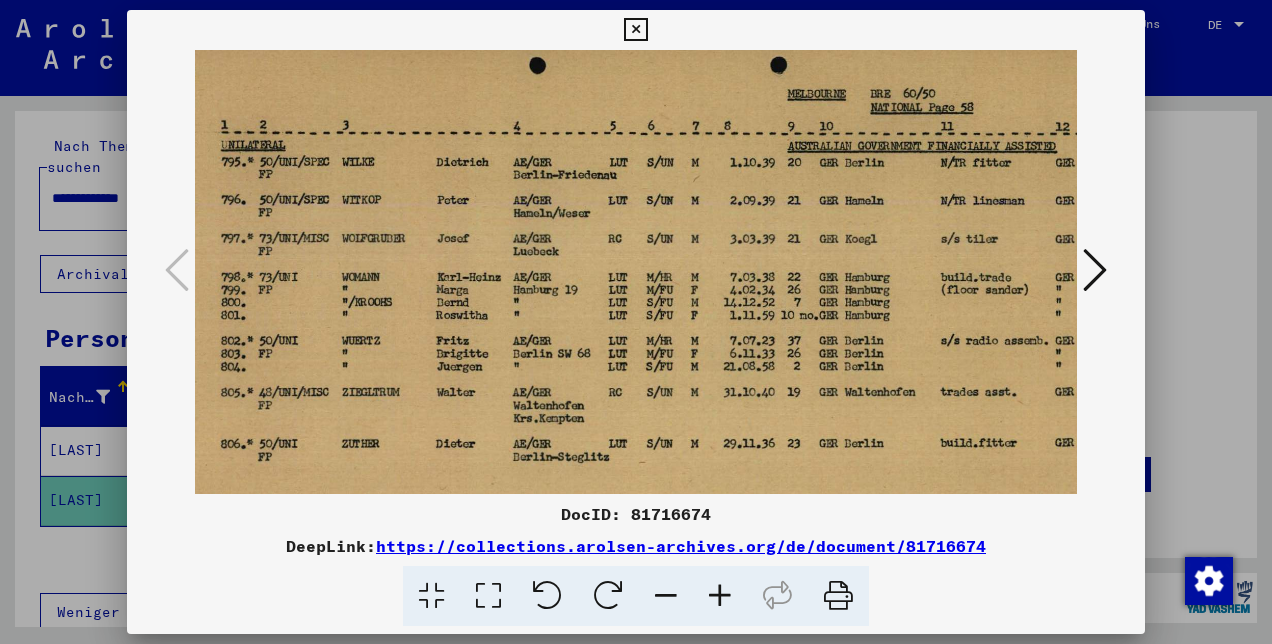 drag, startPoint x: 447, startPoint y: 234, endPoint x: 410, endPoint y: 236, distance: 37.054016 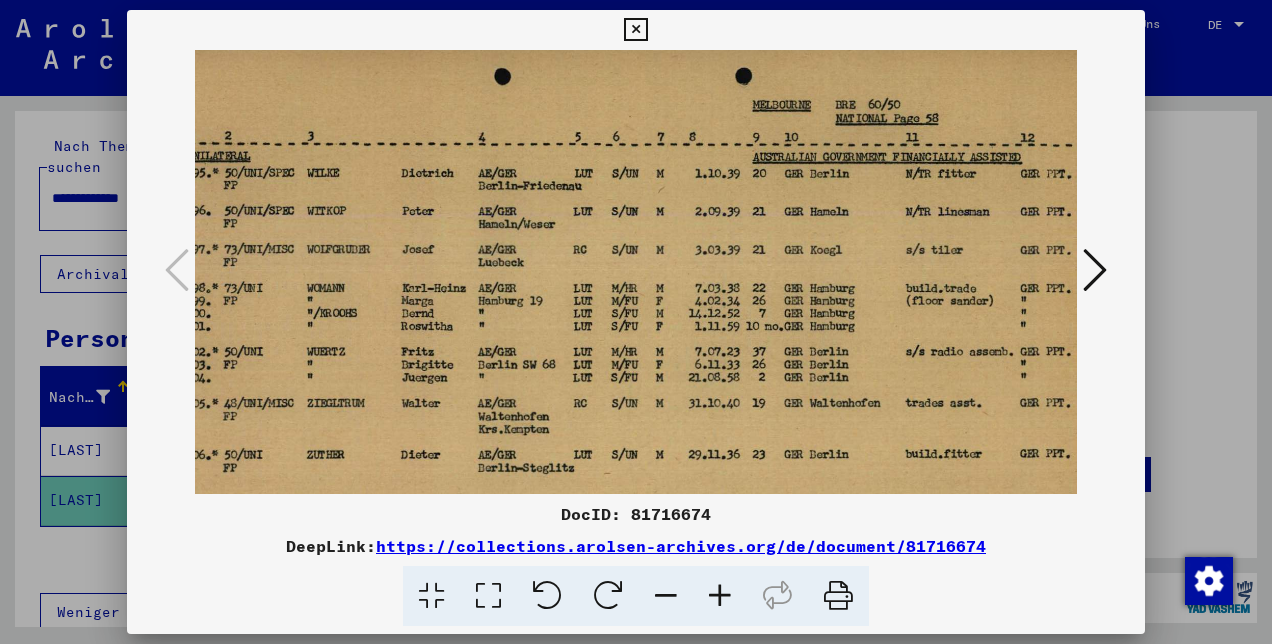 scroll, scrollTop: 12, scrollLeft: 80, axis: both 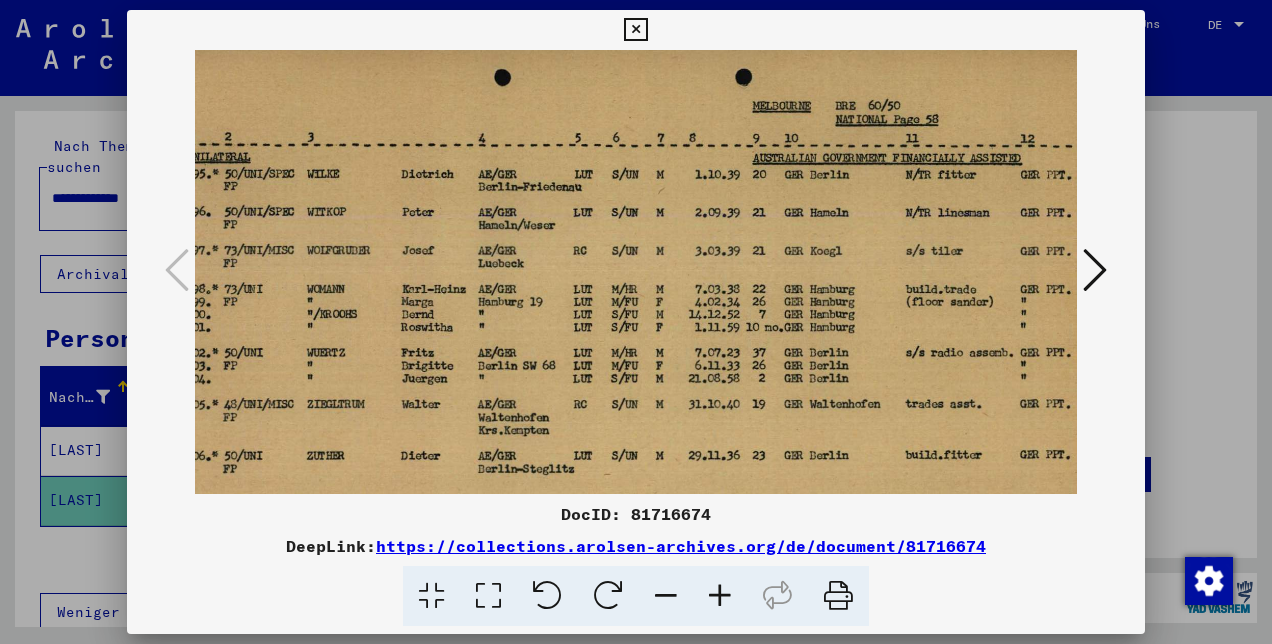 drag, startPoint x: 480, startPoint y: 213, endPoint x: 447, endPoint y: 227, distance: 35.846897 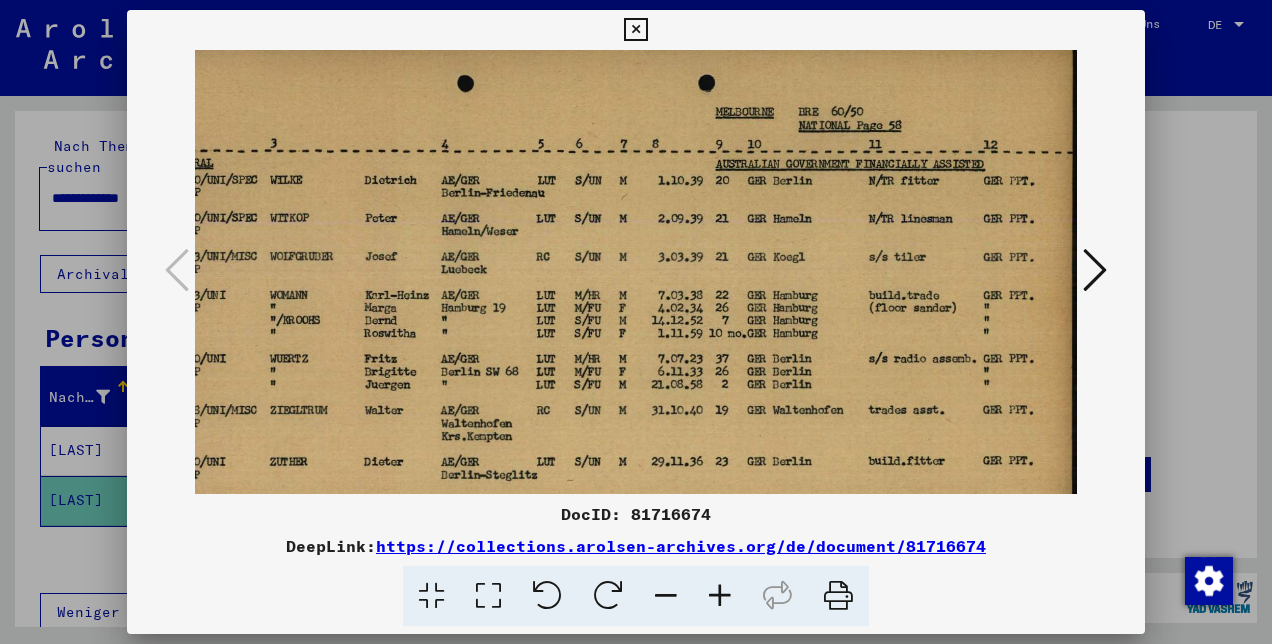 scroll, scrollTop: 0, scrollLeft: 117, axis: horizontal 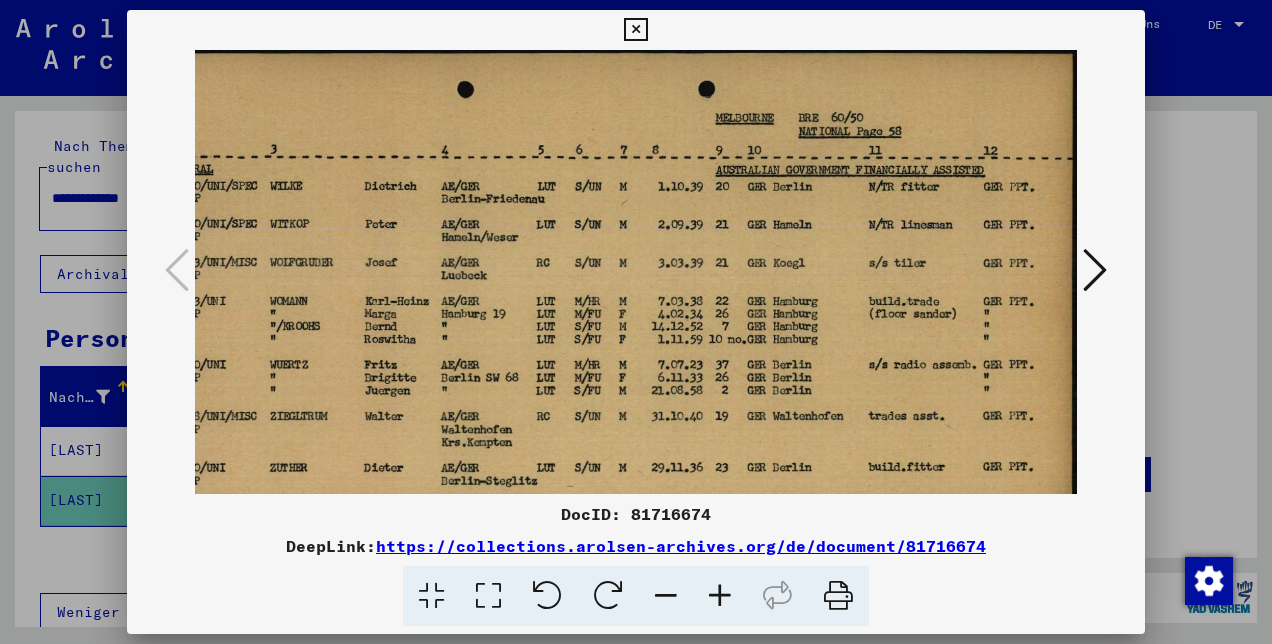drag, startPoint x: 902, startPoint y: 224, endPoint x: 789, endPoint y: 238, distance: 113.86395 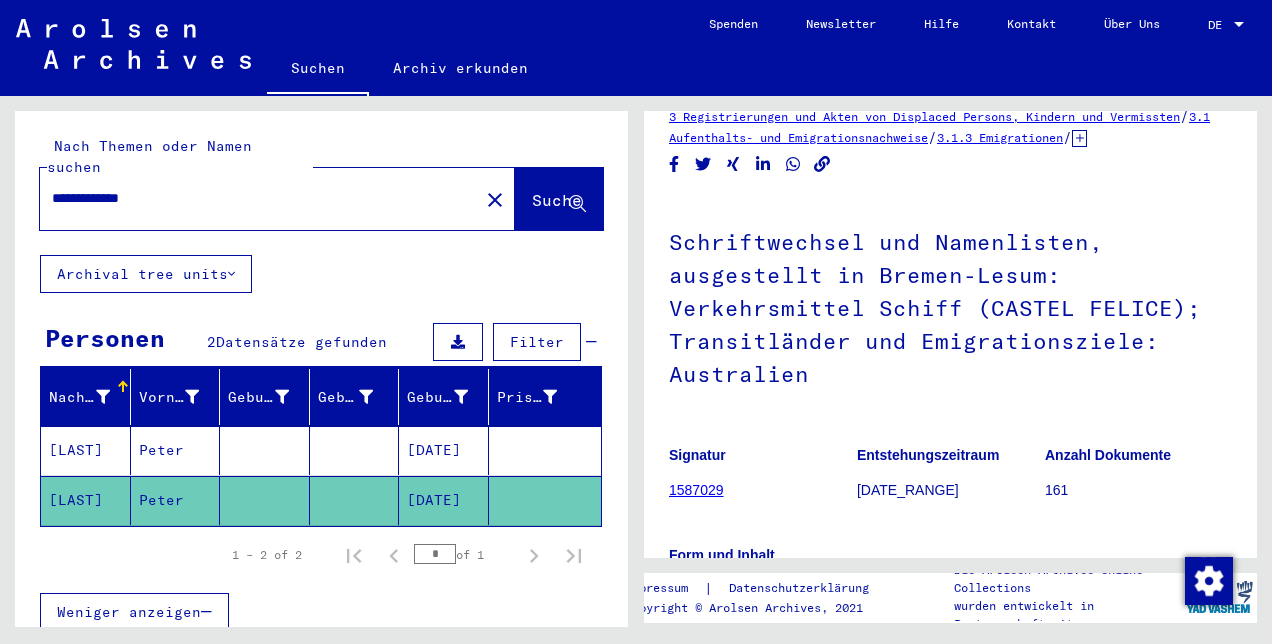 scroll, scrollTop: 0, scrollLeft: 0, axis: both 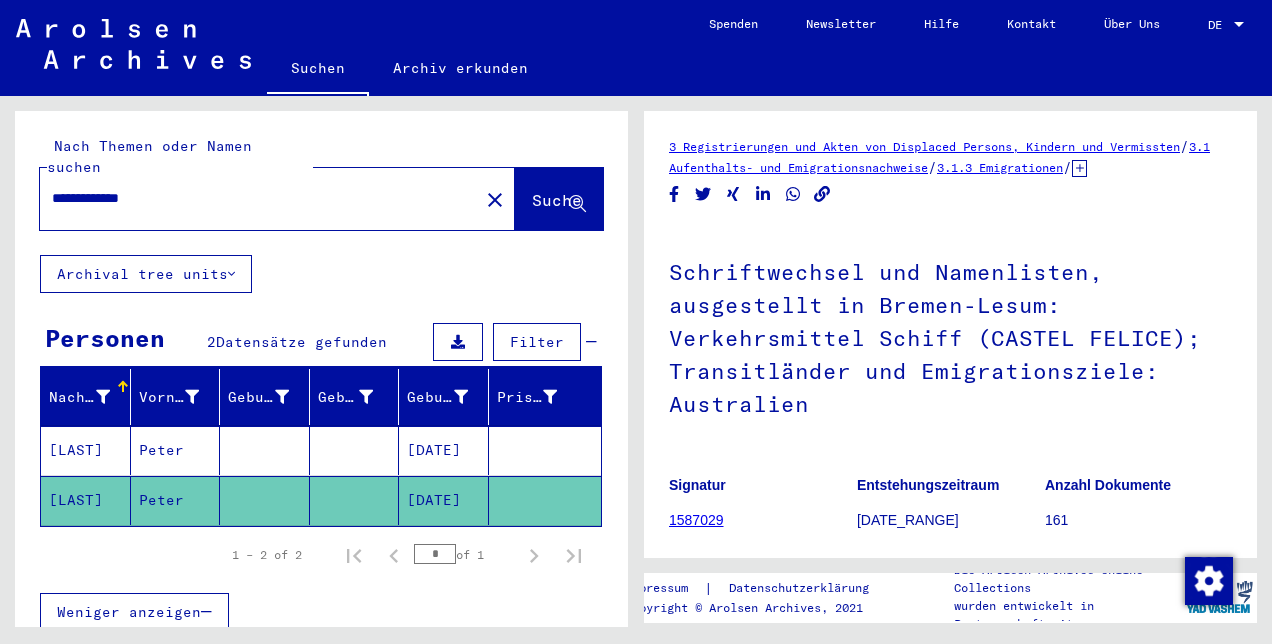 click on "Suchen   Archiv erkunden   Detailfragen/-infos zu den Dokumenten? Stelle hier einen kostenlosen Antrag.  Spenden Newsletter Hilfe Kontakt Über Uns DE DE" 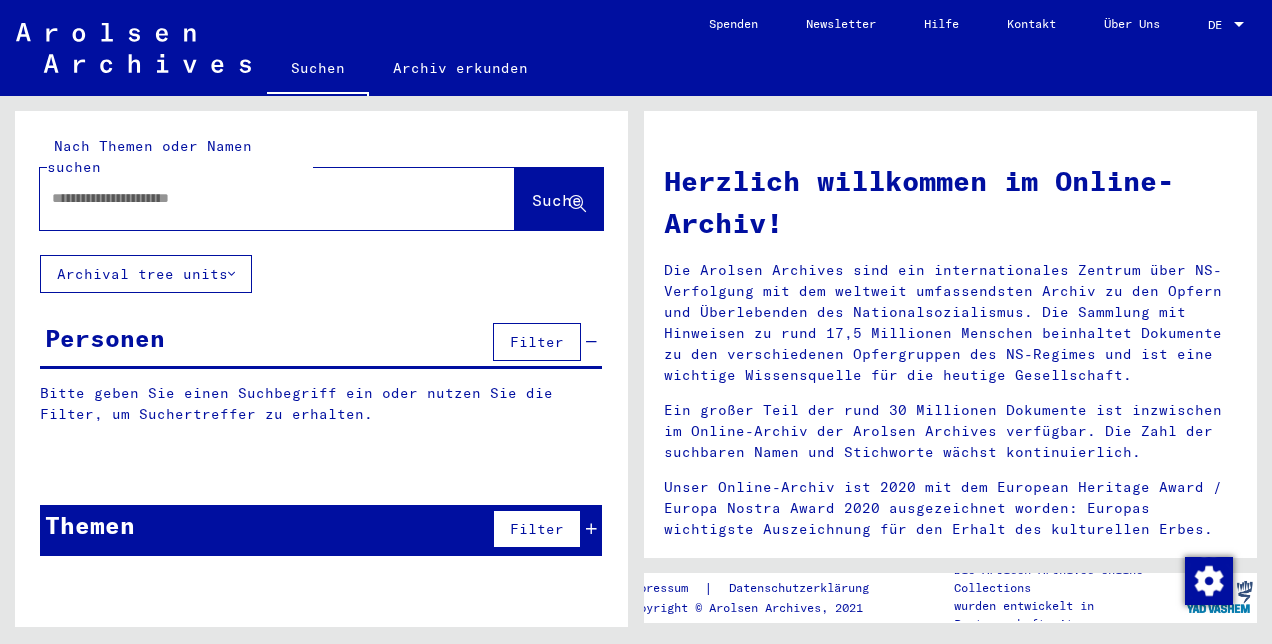 click at bounding box center (253, 198) 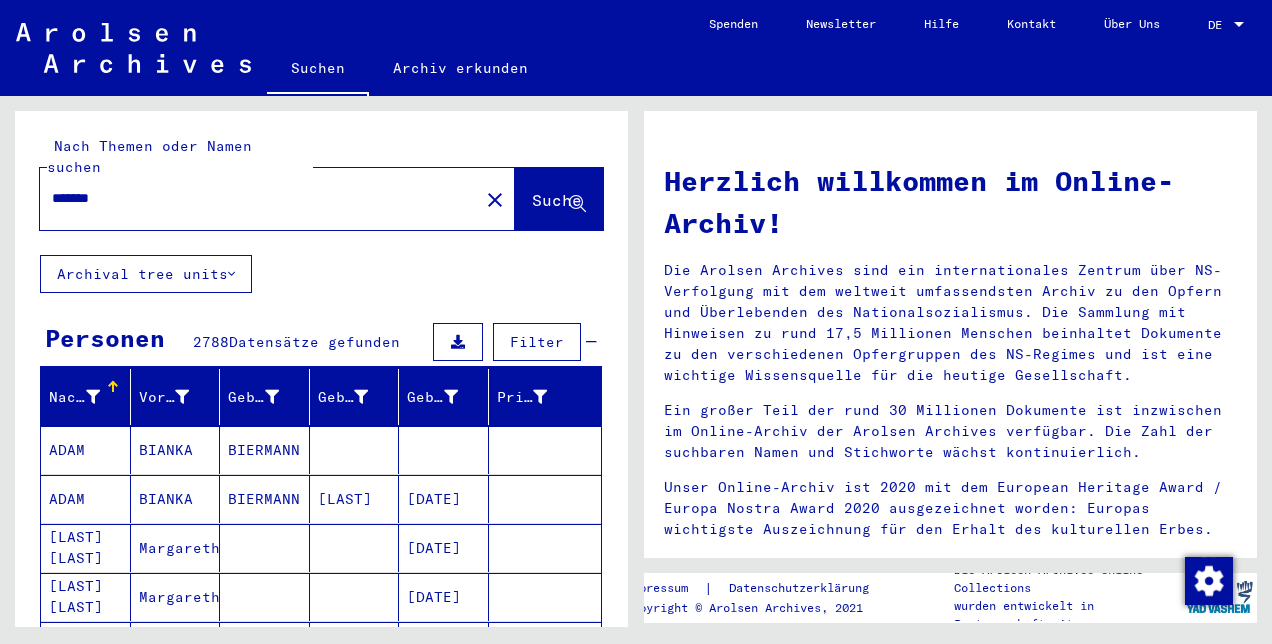 scroll, scrollTop: 62, scrollLeft: 0, axis: vertical 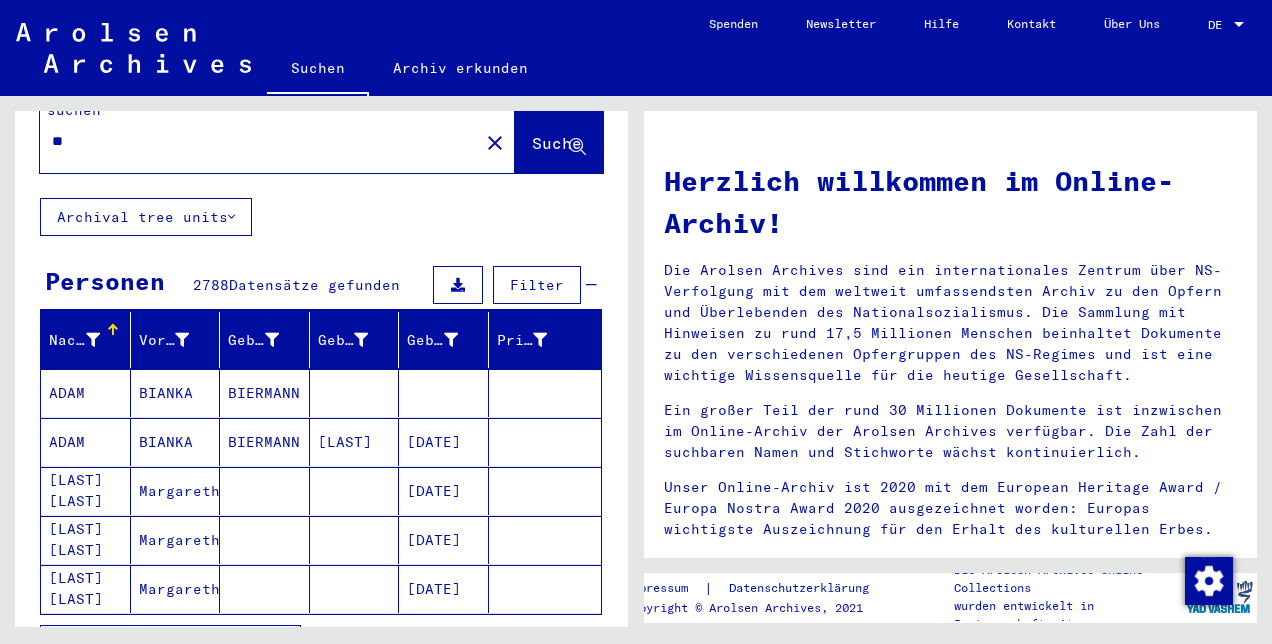 type on "*" 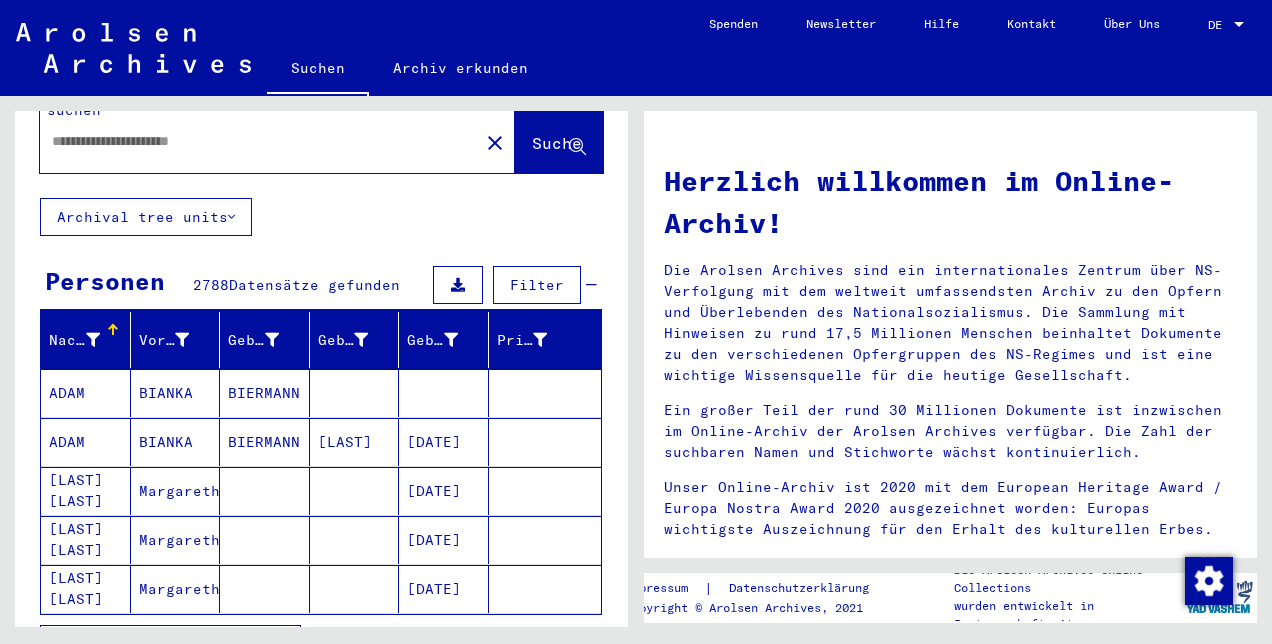 scroll, scrollTop: 56, scrollLeft: 0, axis: vertical 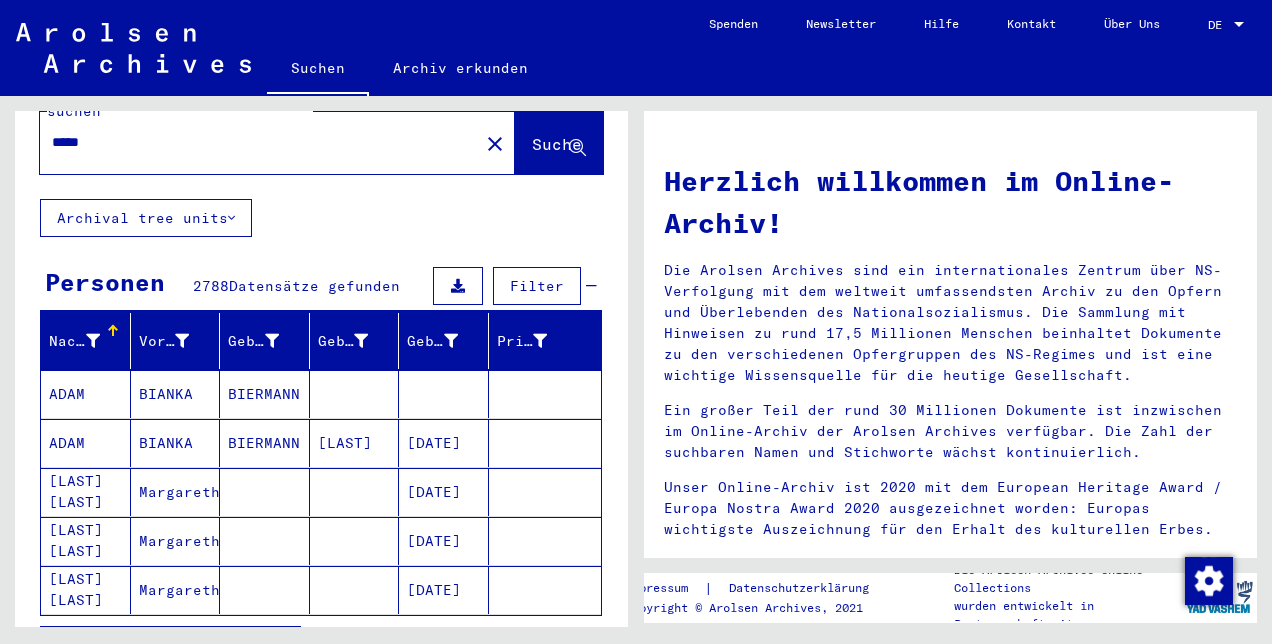 type on "*****" 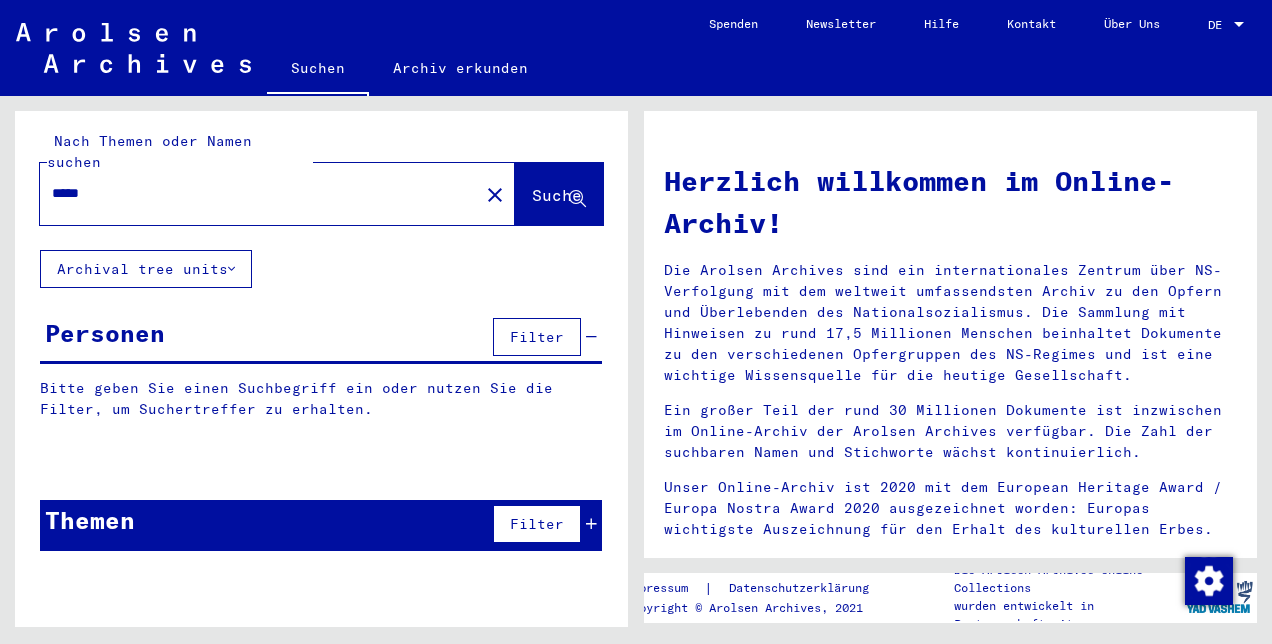 scroll, scrollTop: 0, scrollLeft: 0, axis: both 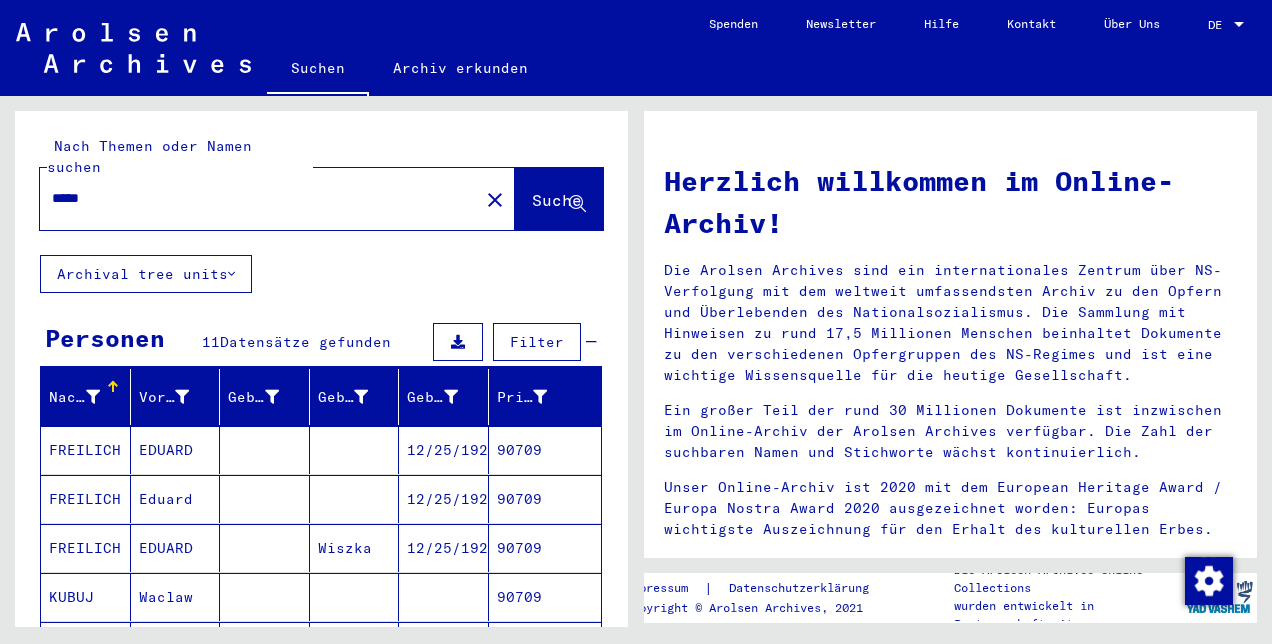 click on "*****" 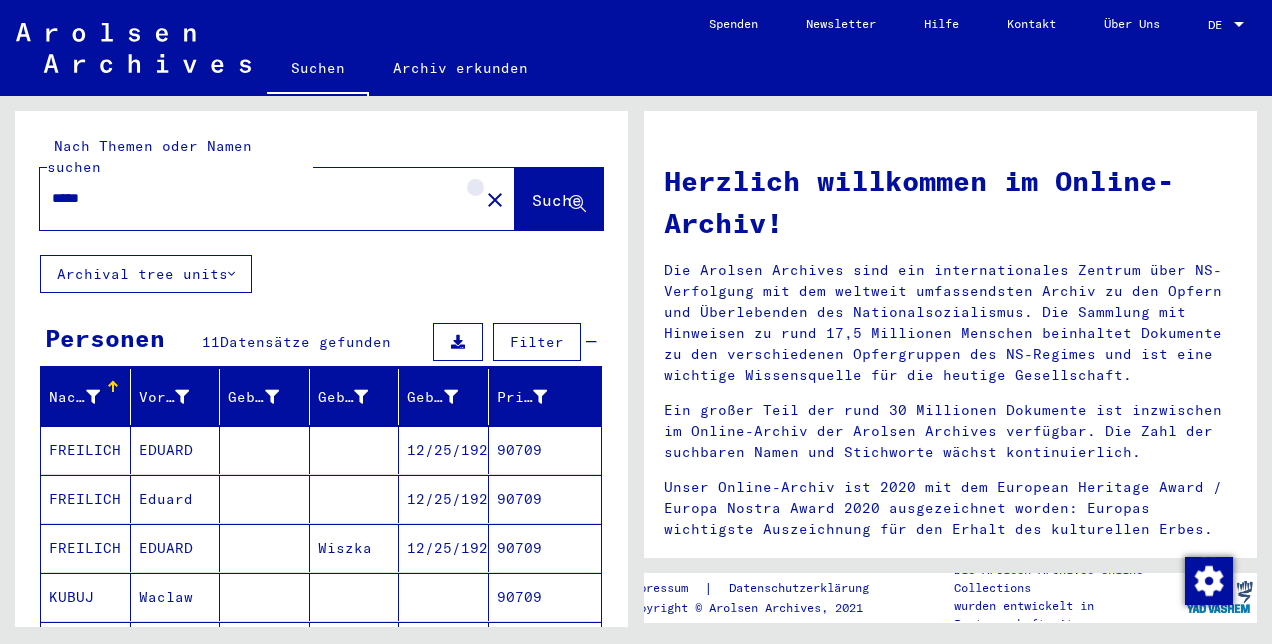 click on "close" 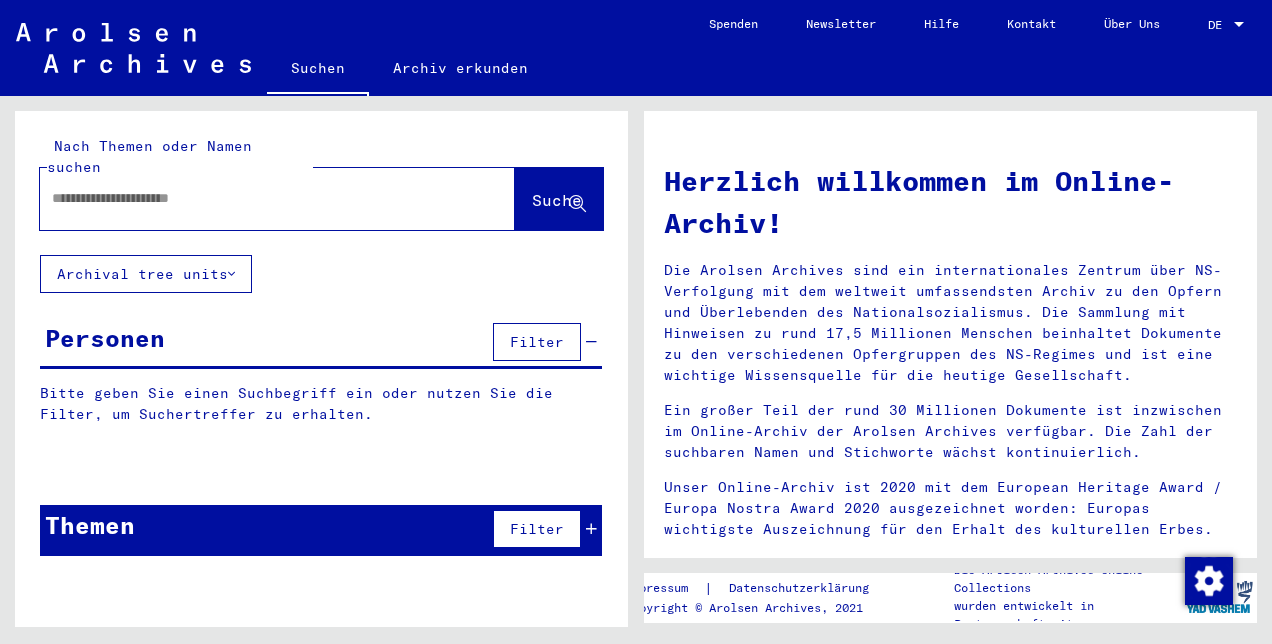 click 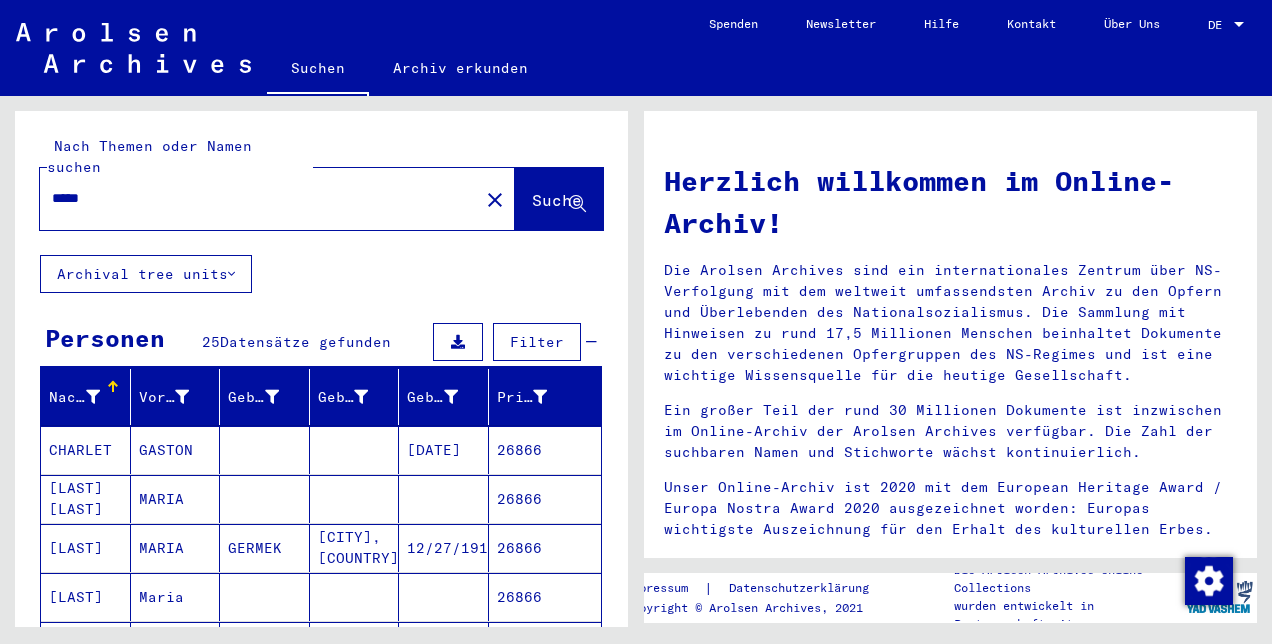 drag, startPoint x: 318, startPoint y: 179, endPoint x: -4, endPoint y: 170, distance: 322.12576 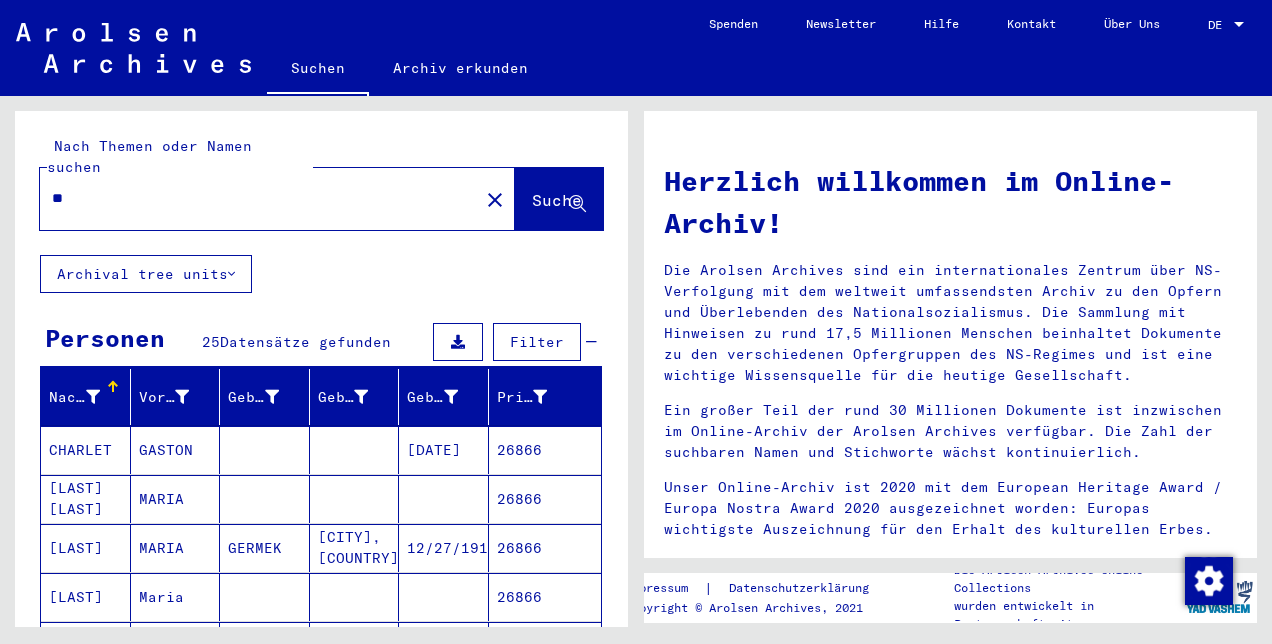 type on "*" 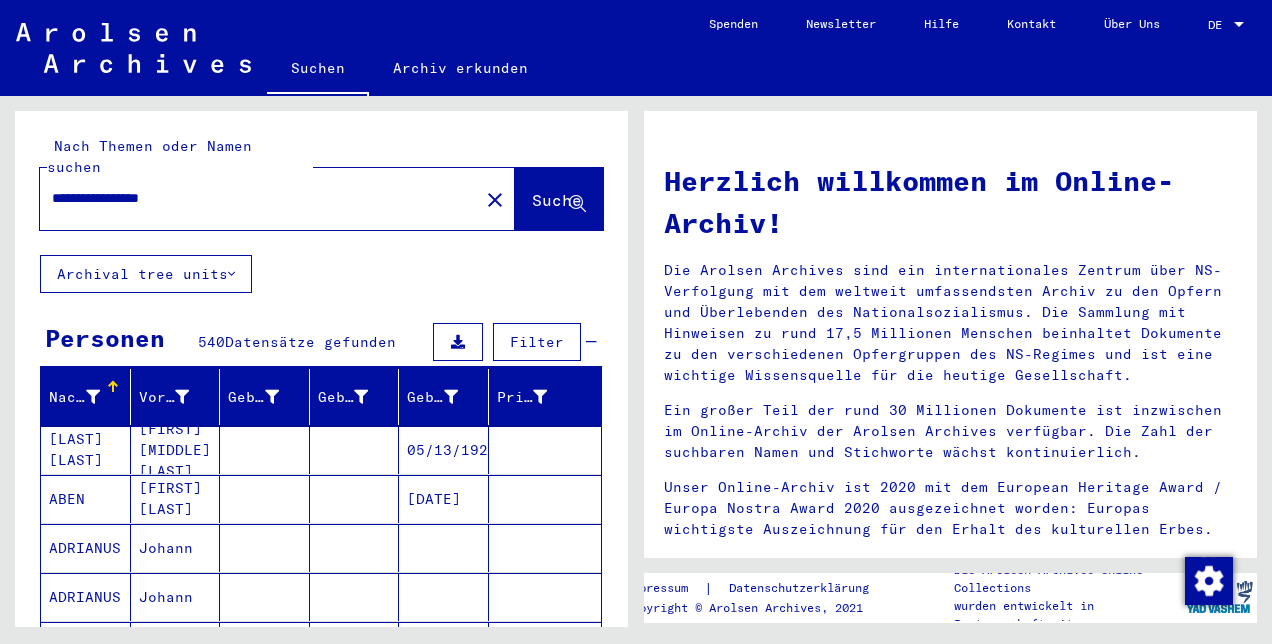 click on "**********" at bounding box center [253, 198] 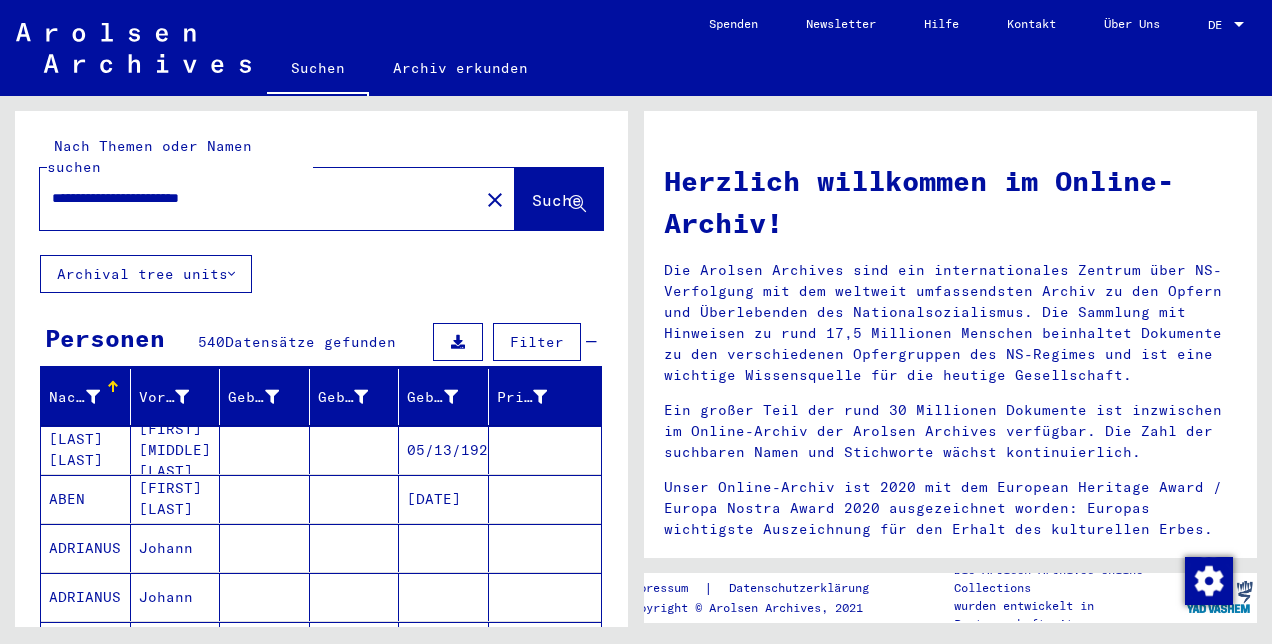 type on "**********" 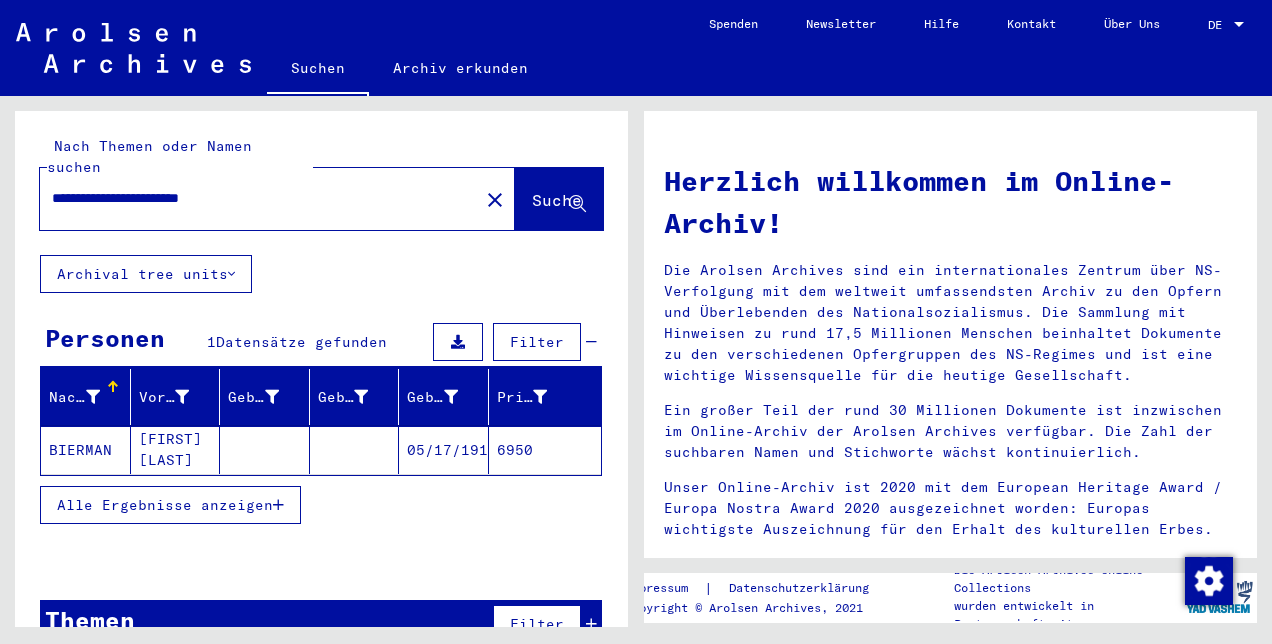 click 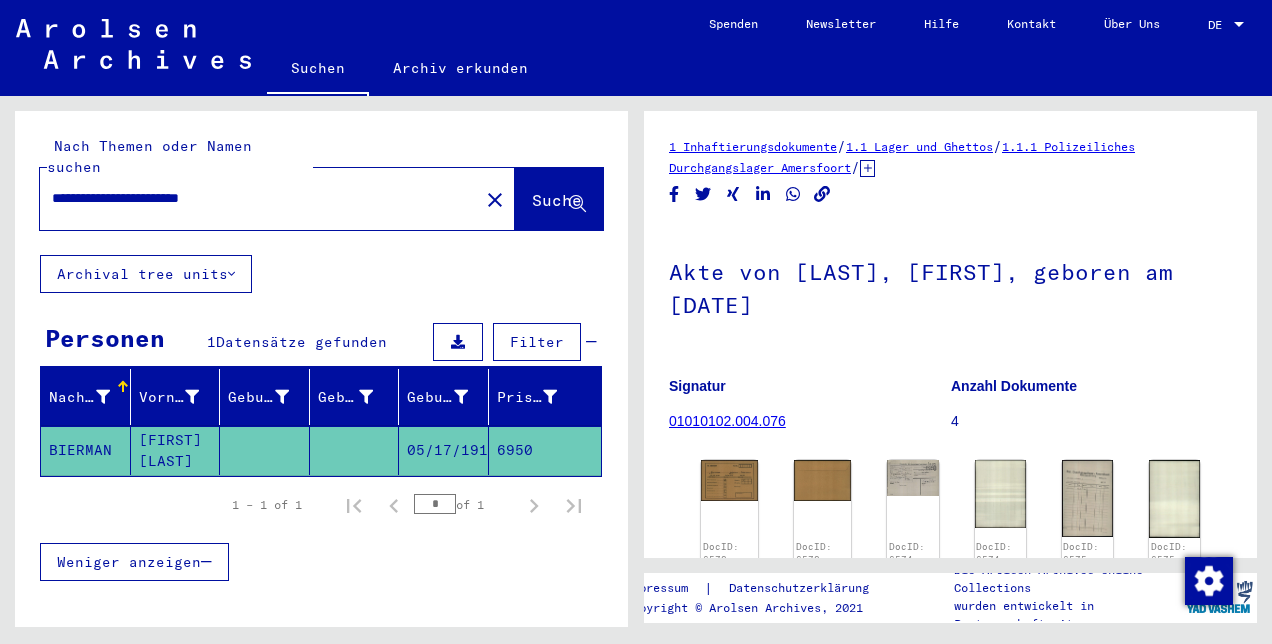 scroll, scrollTop: 0, scrollLeft: 0, axis: both 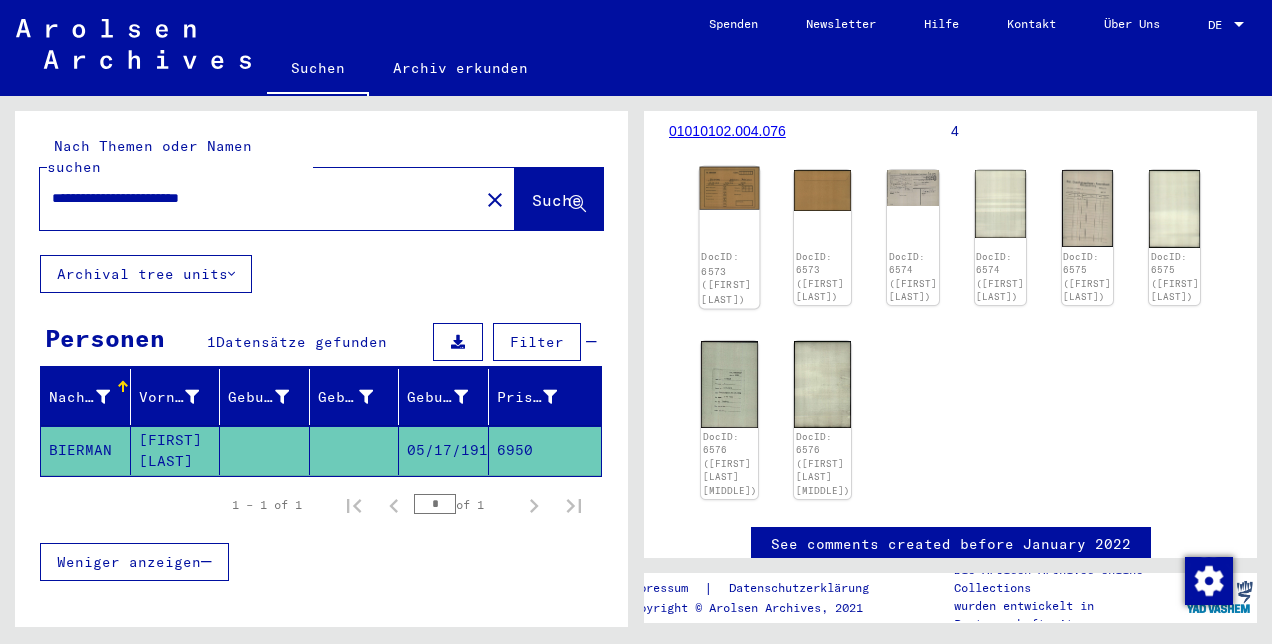 click 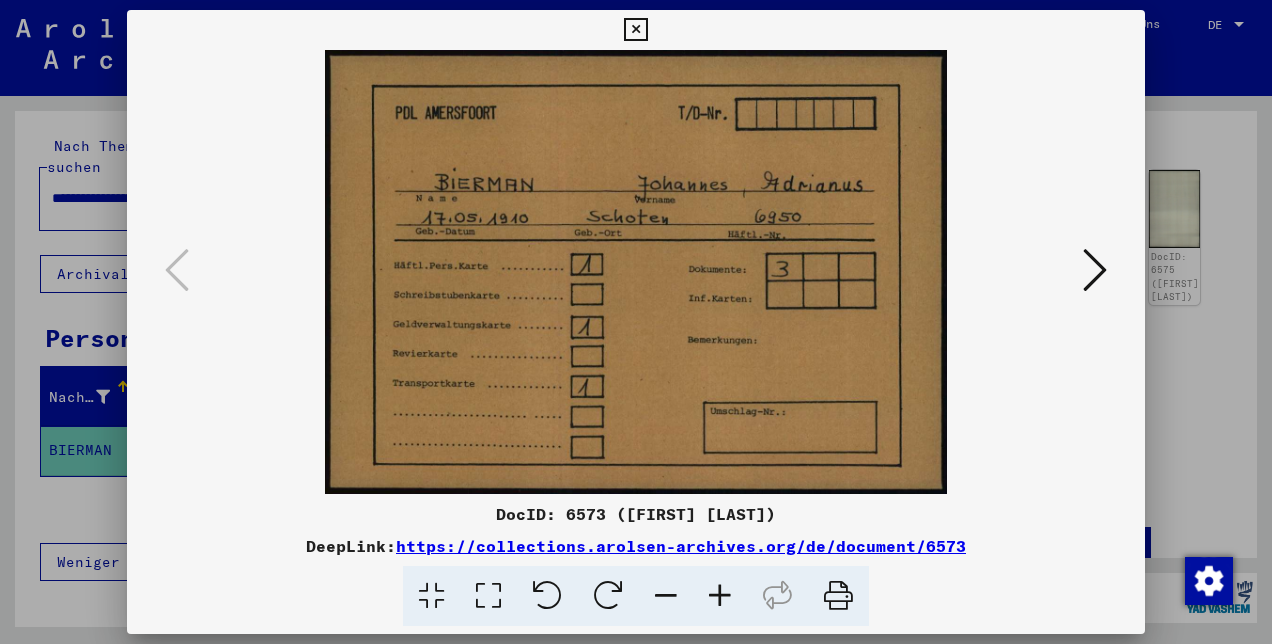 click at bounding box center (1095, 270) 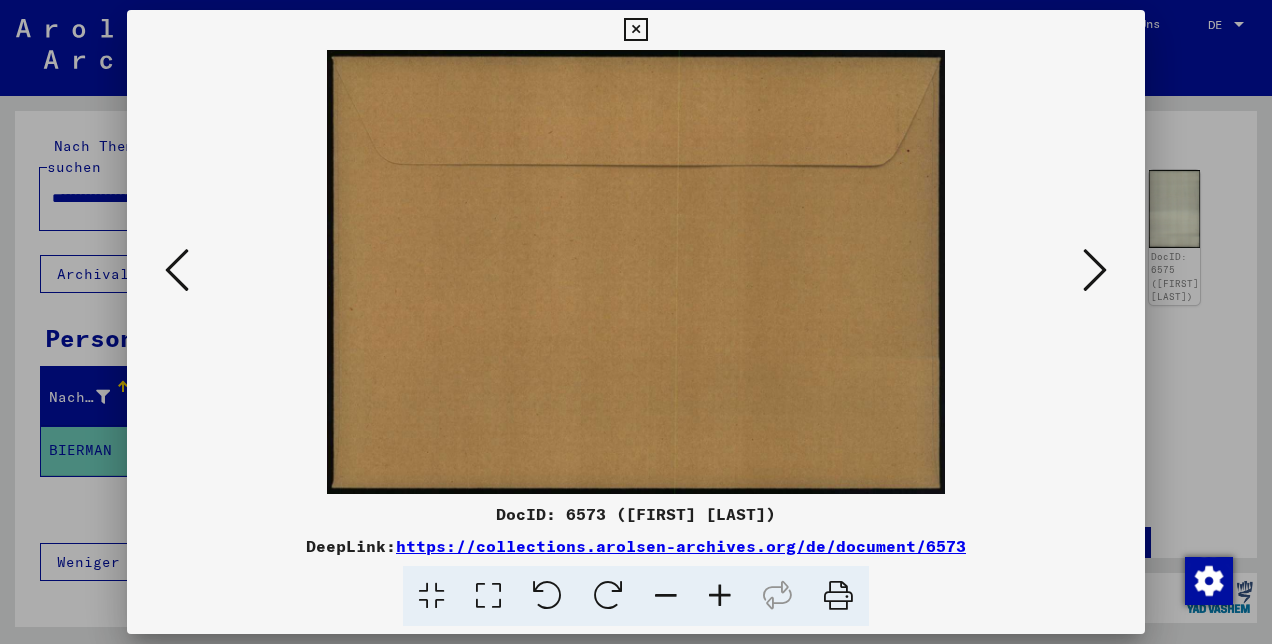 click at bounding box center [1095, 270] 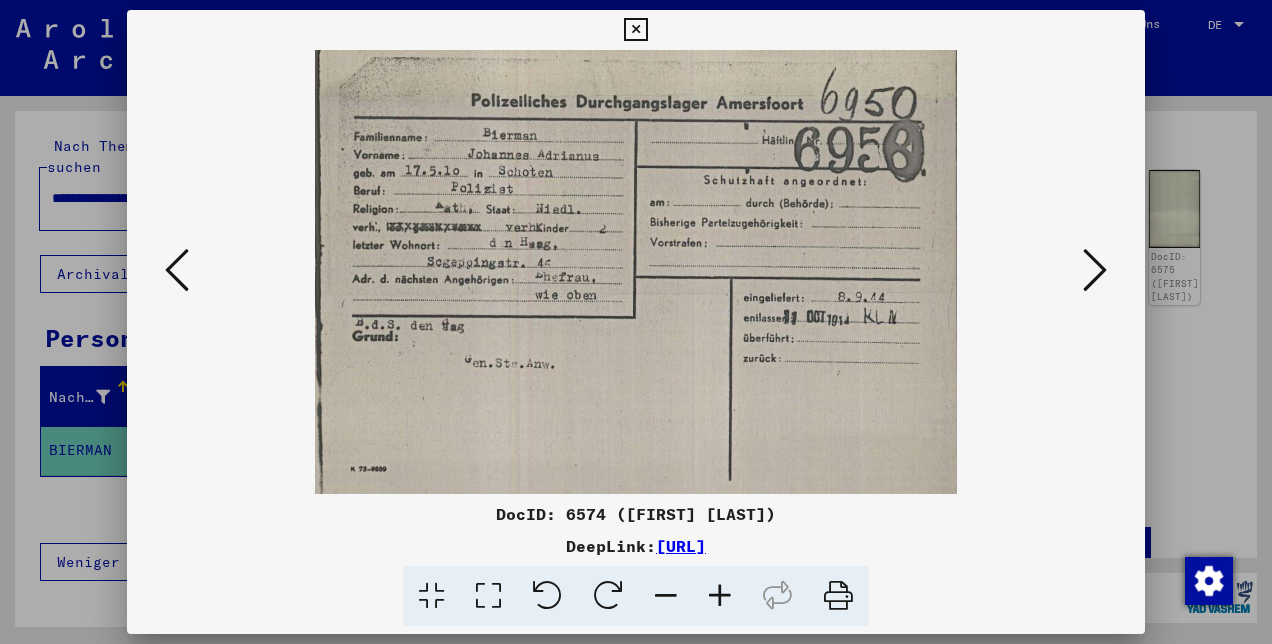 click at bounding box center [666, 596] 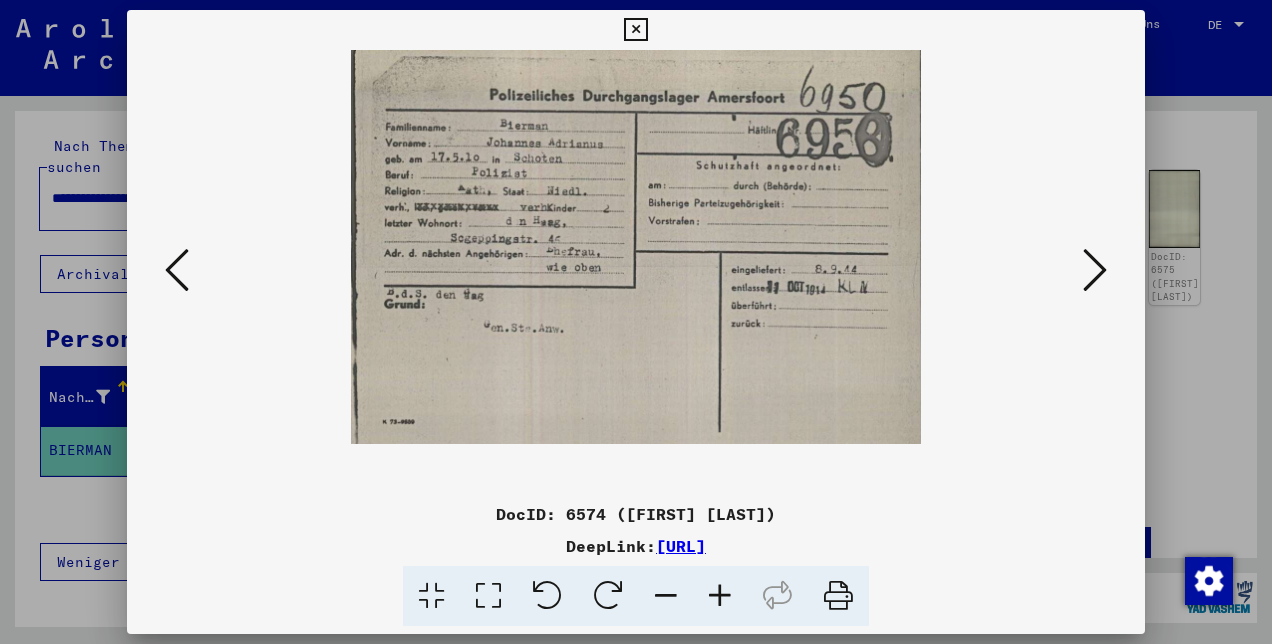 click at bounding box center (720, 596) 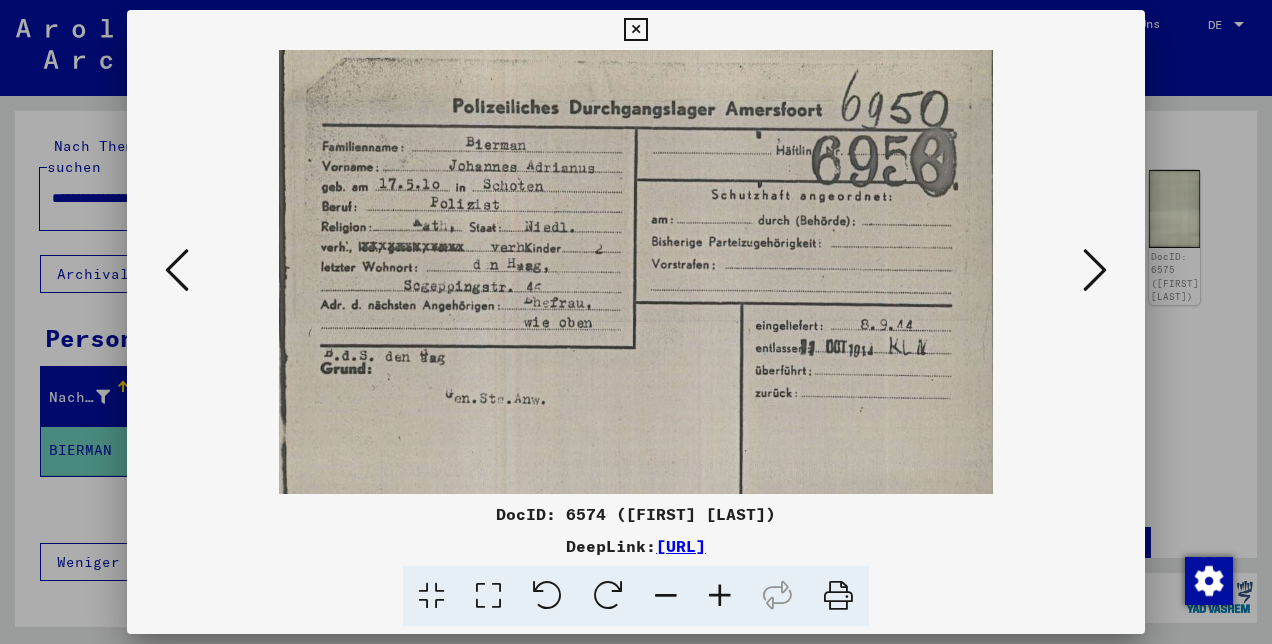 click at bounding box center [720, 596] 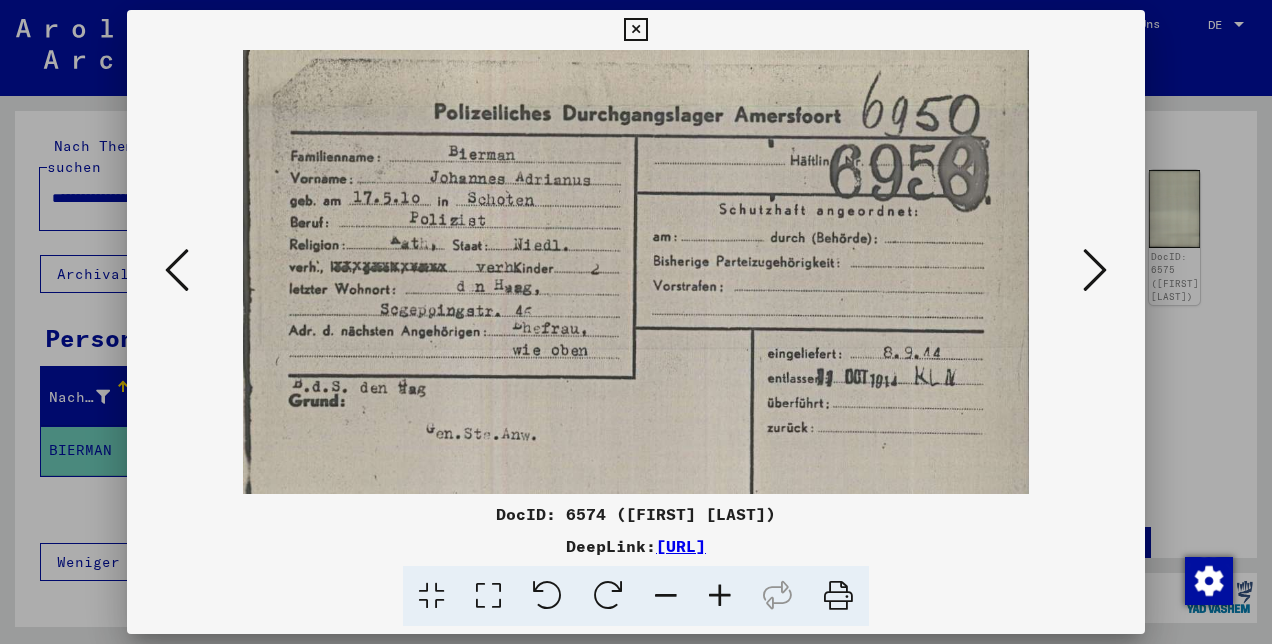 click at bounding box center [720, 596] 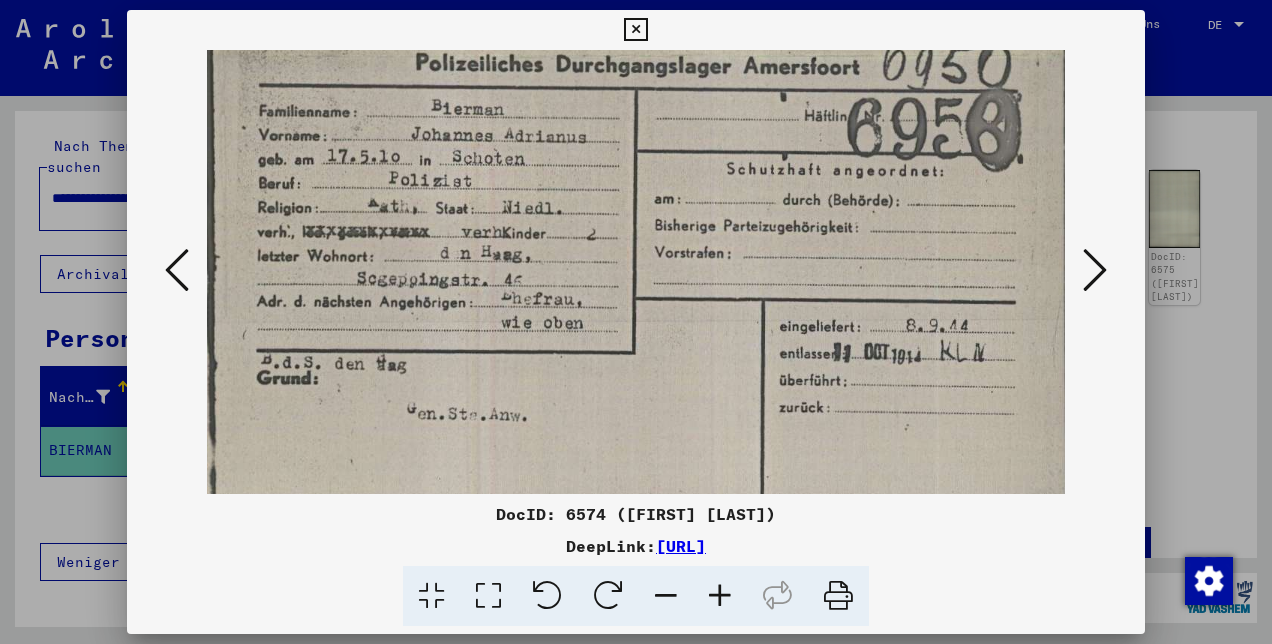 drag, startPoint x: 588, startPoint y: 294, endPoint x: 610, endPoint y: 264, distance: 37.202152 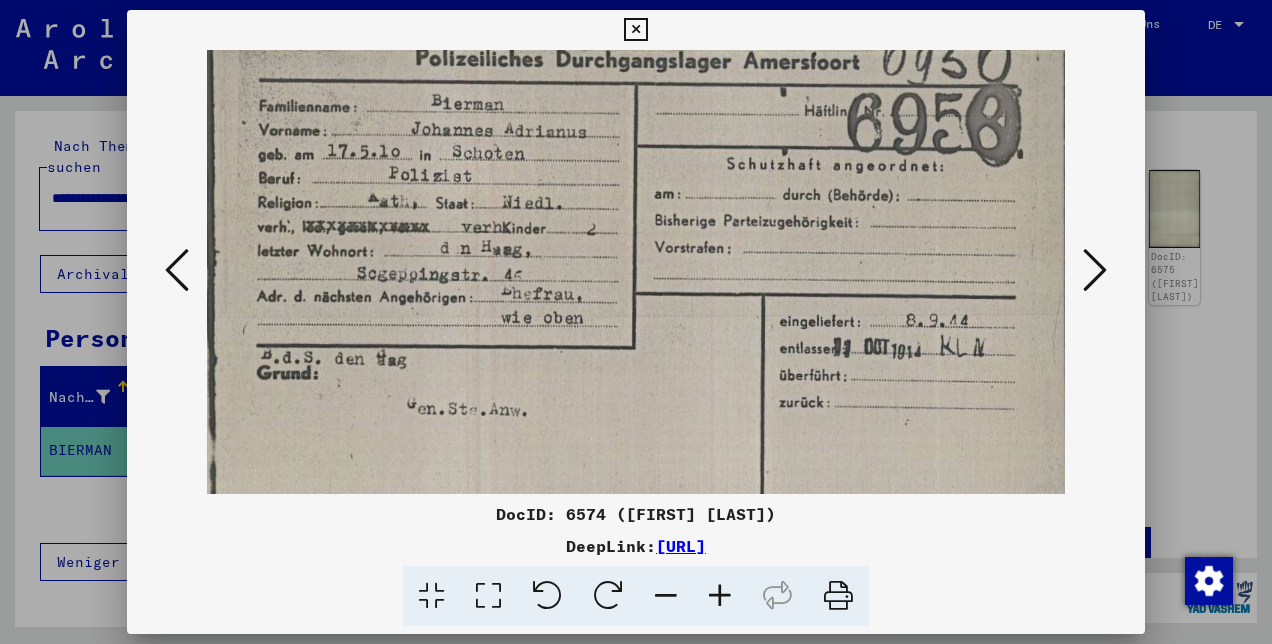 scroll, scrollTop: 62, scrollLeft: 0, axis: vertical 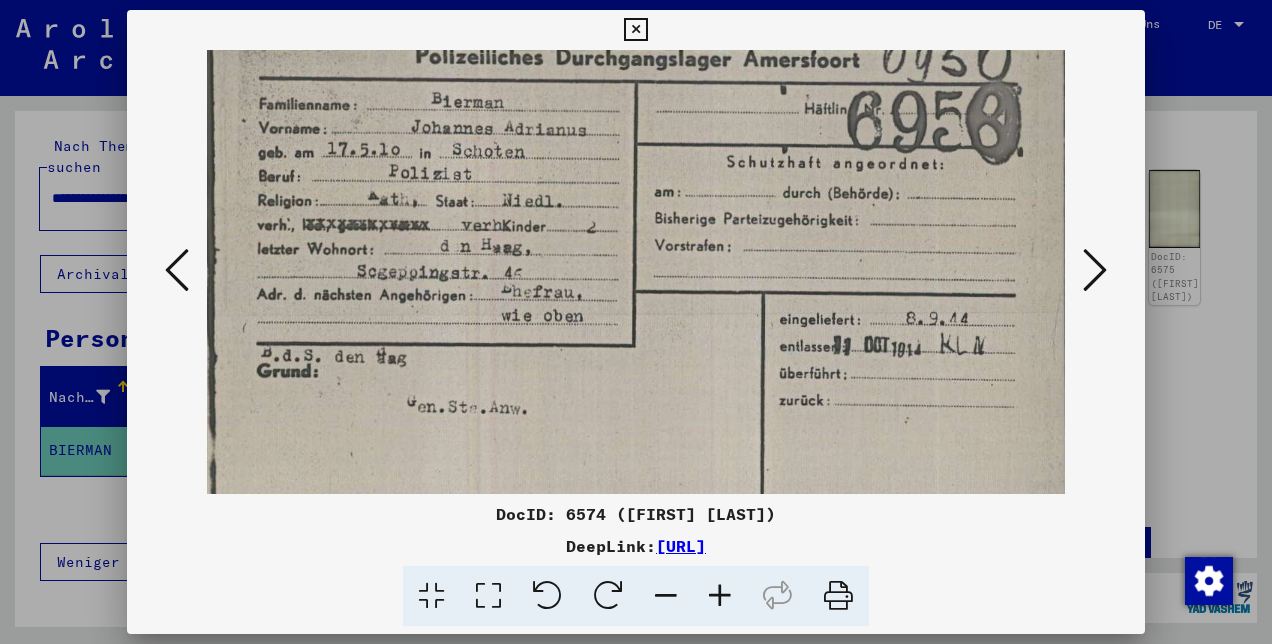 click at bounding box center [636, 285] 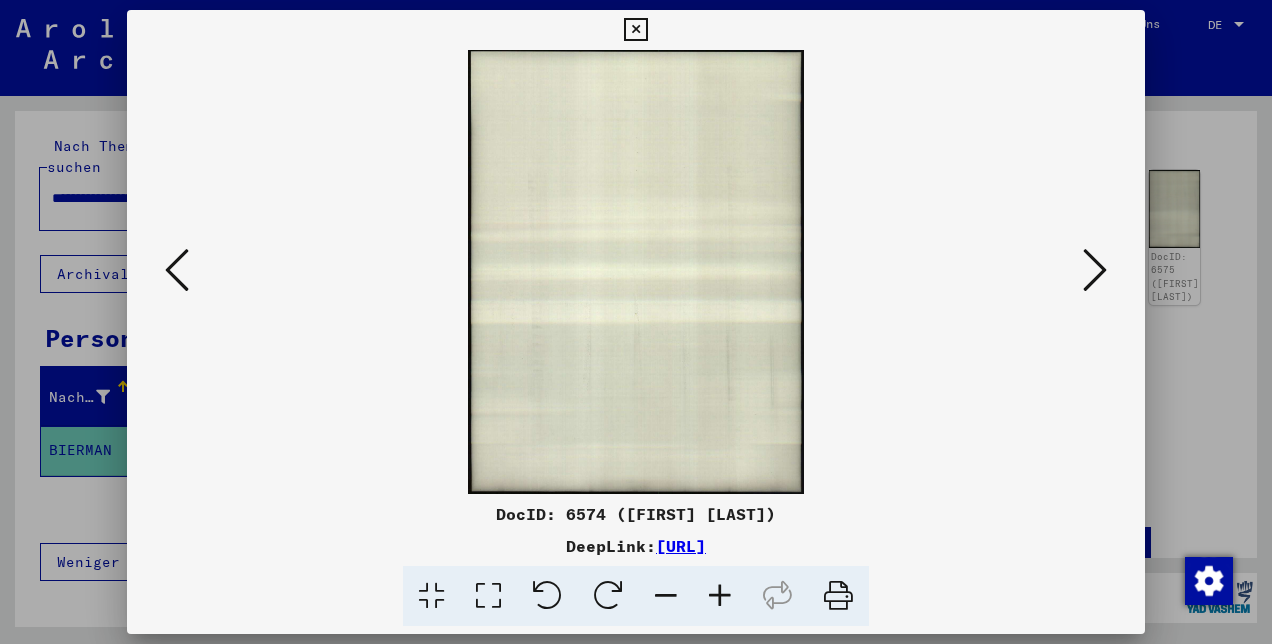 scroll, scrollTop: 0, scrollLeft: 0, axis: both 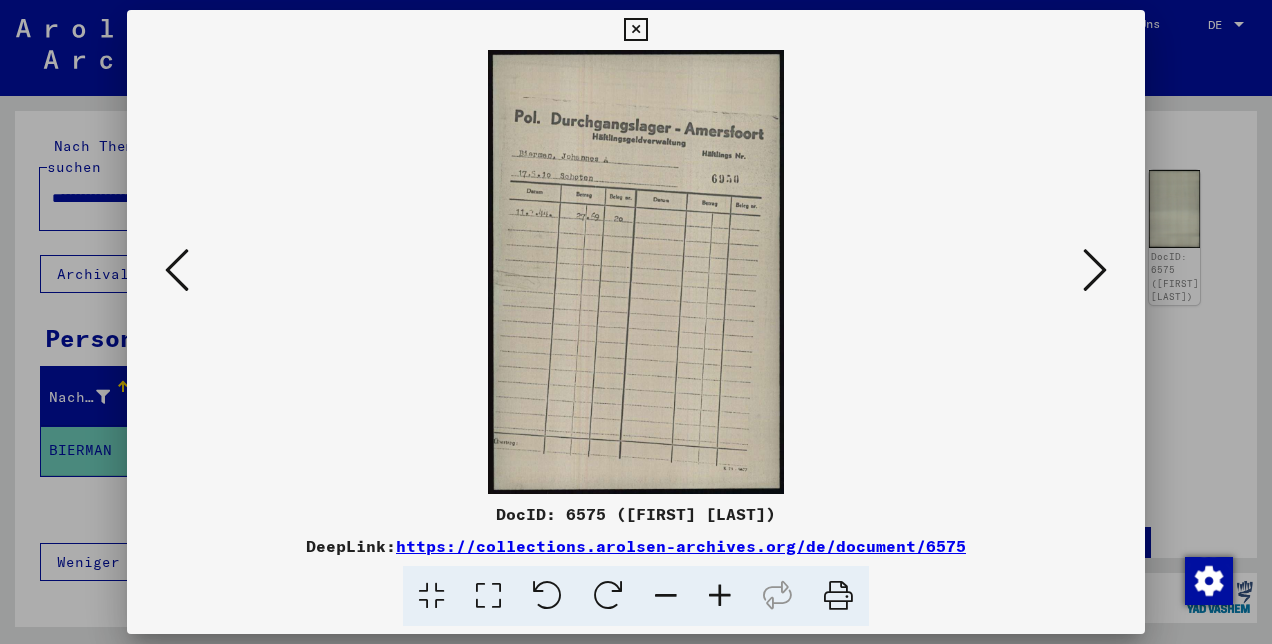 click at bounding box center [1095, 270] 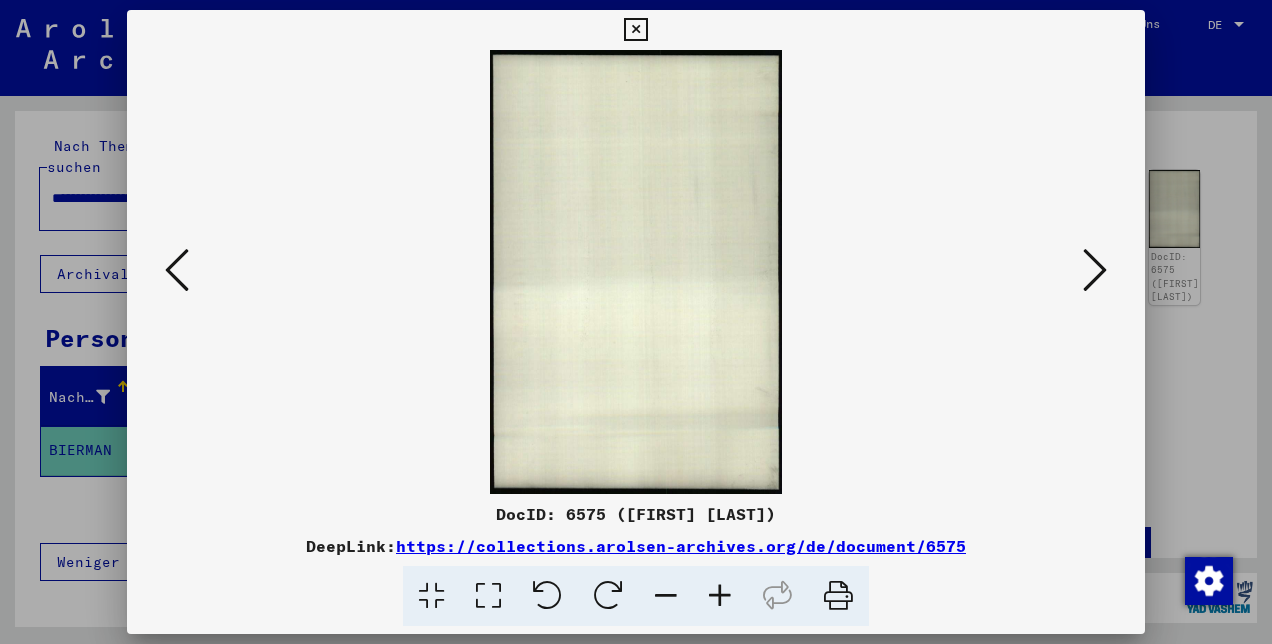 click at bounding box center [1095, 270] 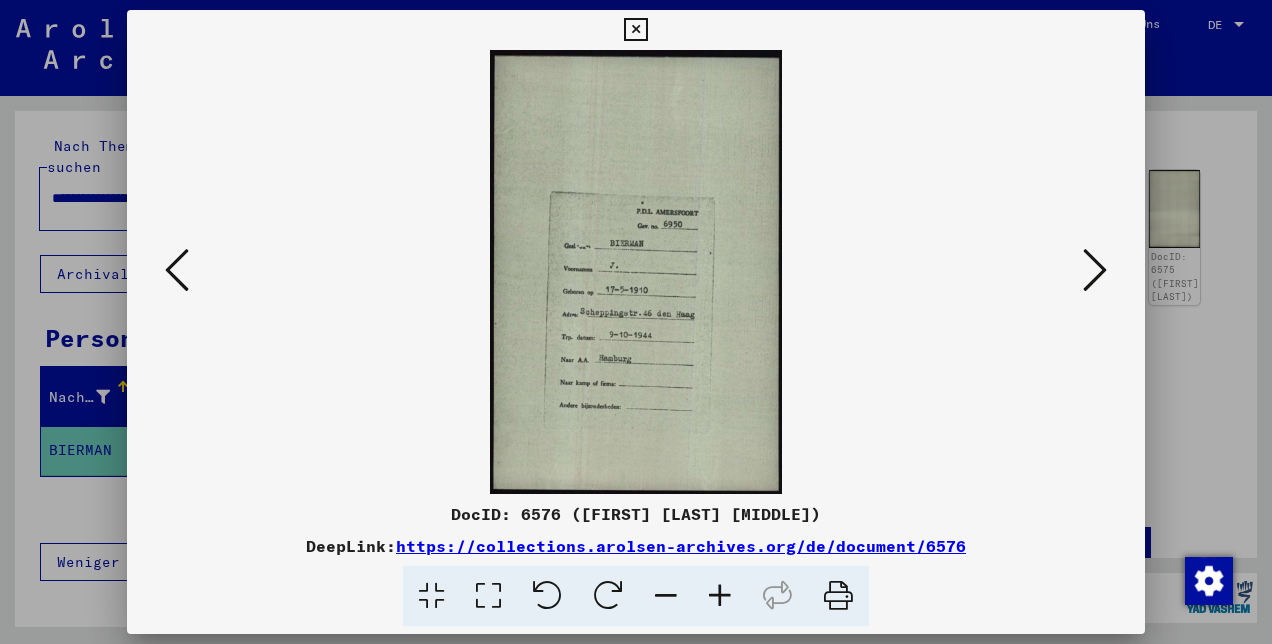 click at bounding box center (720, 596) 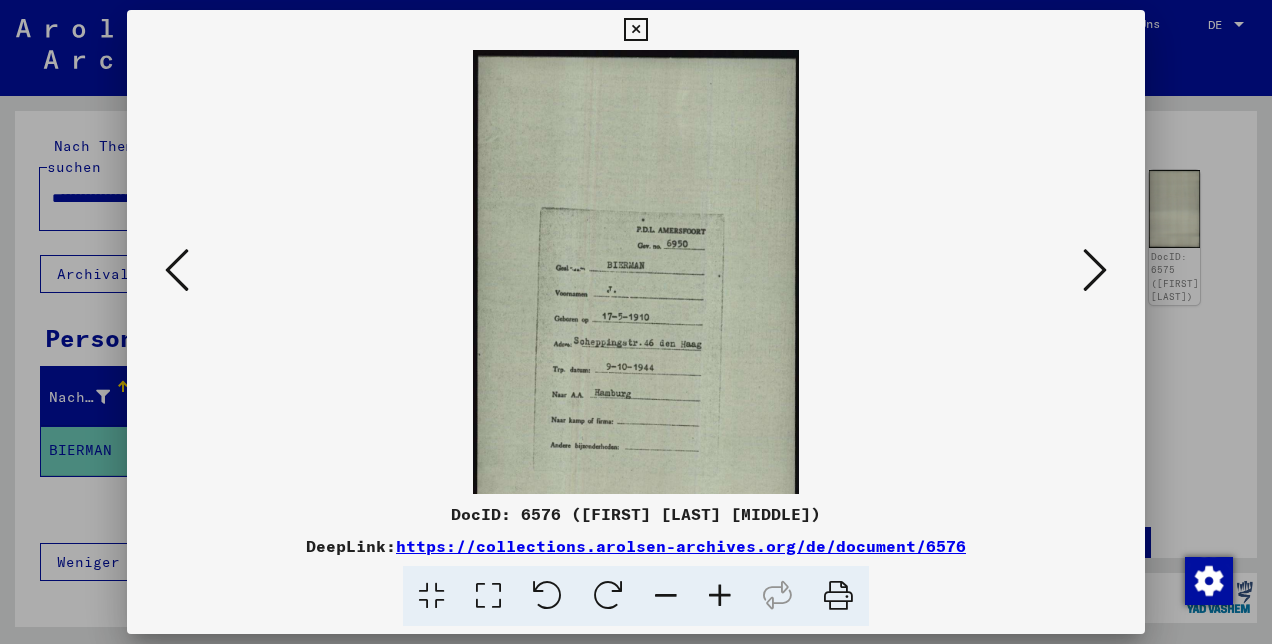 click at bounding box center (720, 596) 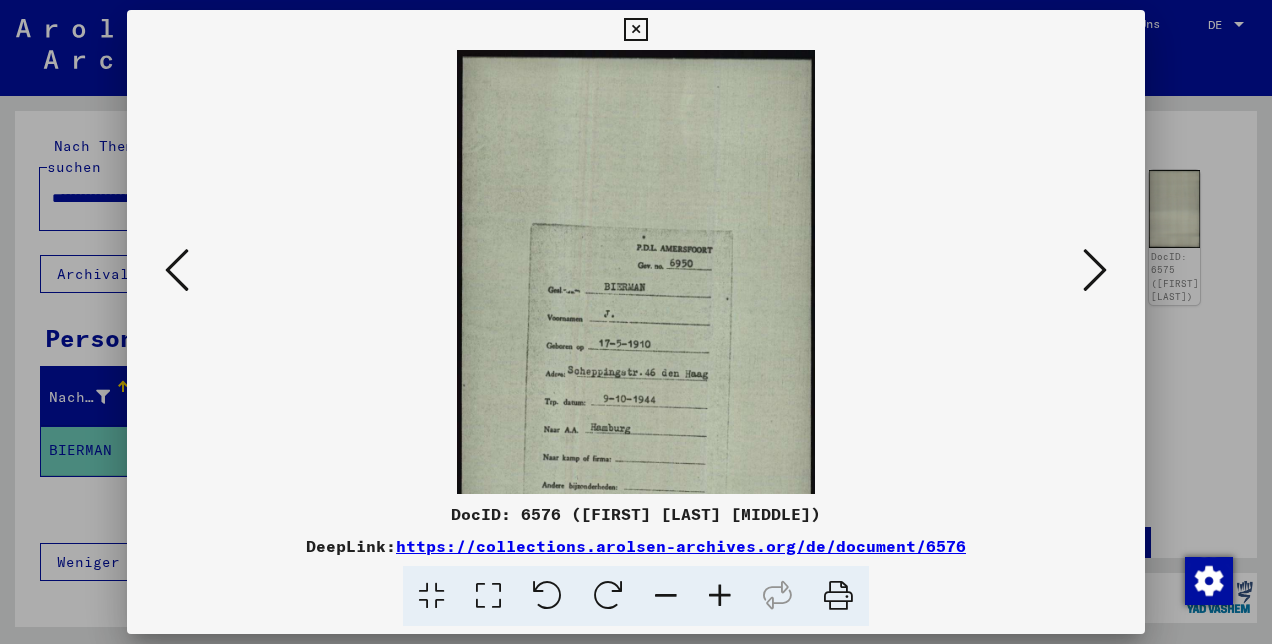 click at bounding box center [720, 596] 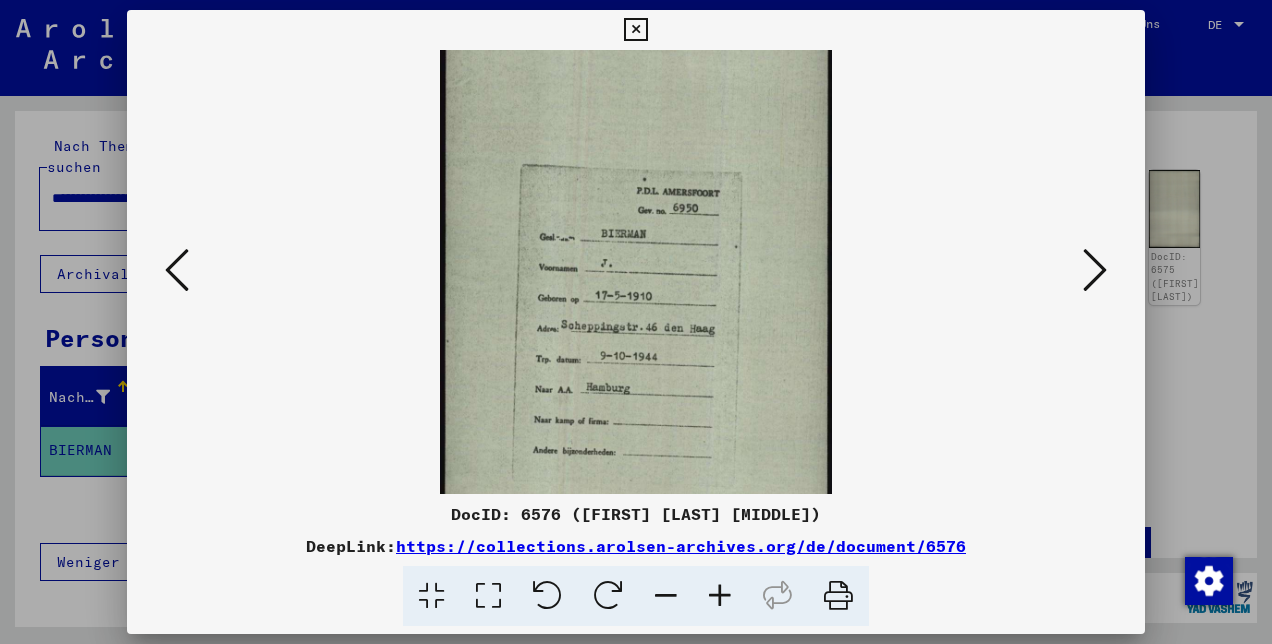 scroll, scrollTop: 77, scrollLeft: 0, axis: vertical 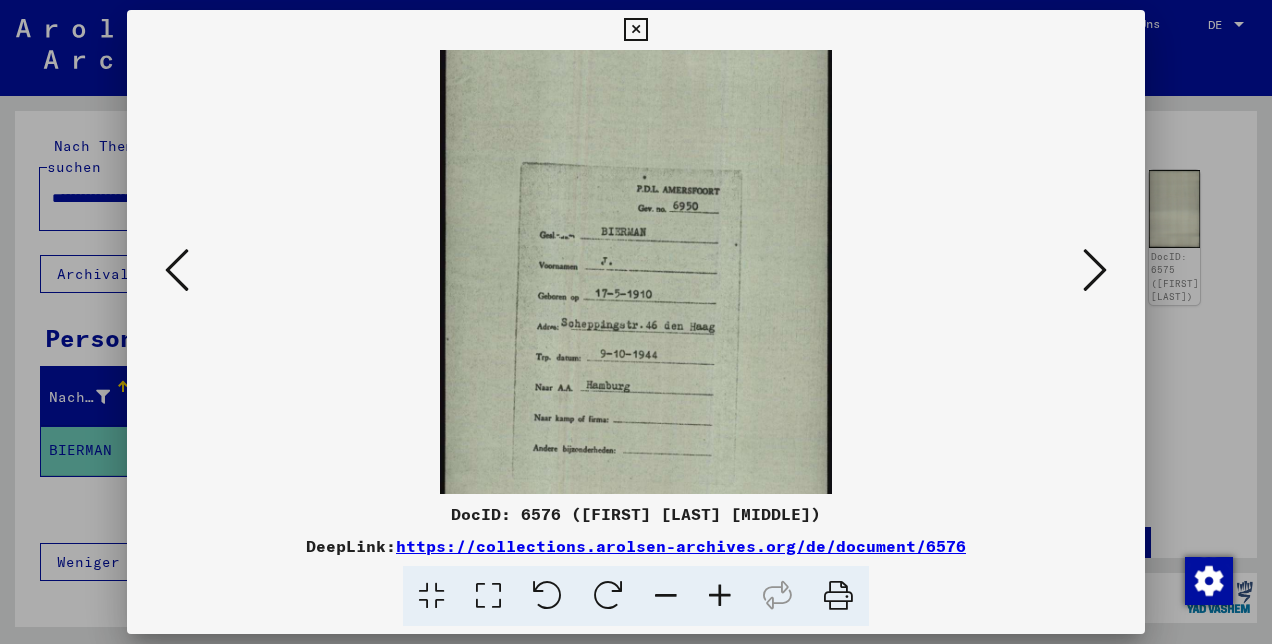 drag, startPoint x: 708, startPoint y: 298, endPoint x: 712, endPoint y: 268, distance: 30.265491 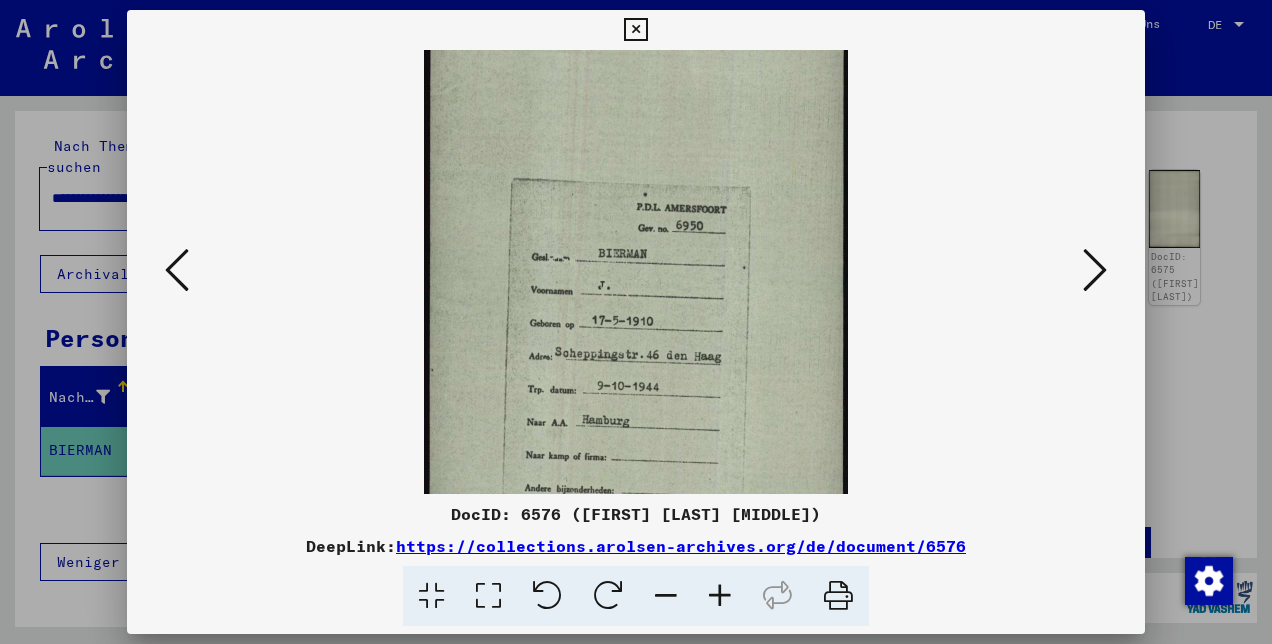 click at bounding box center (1095, 270) 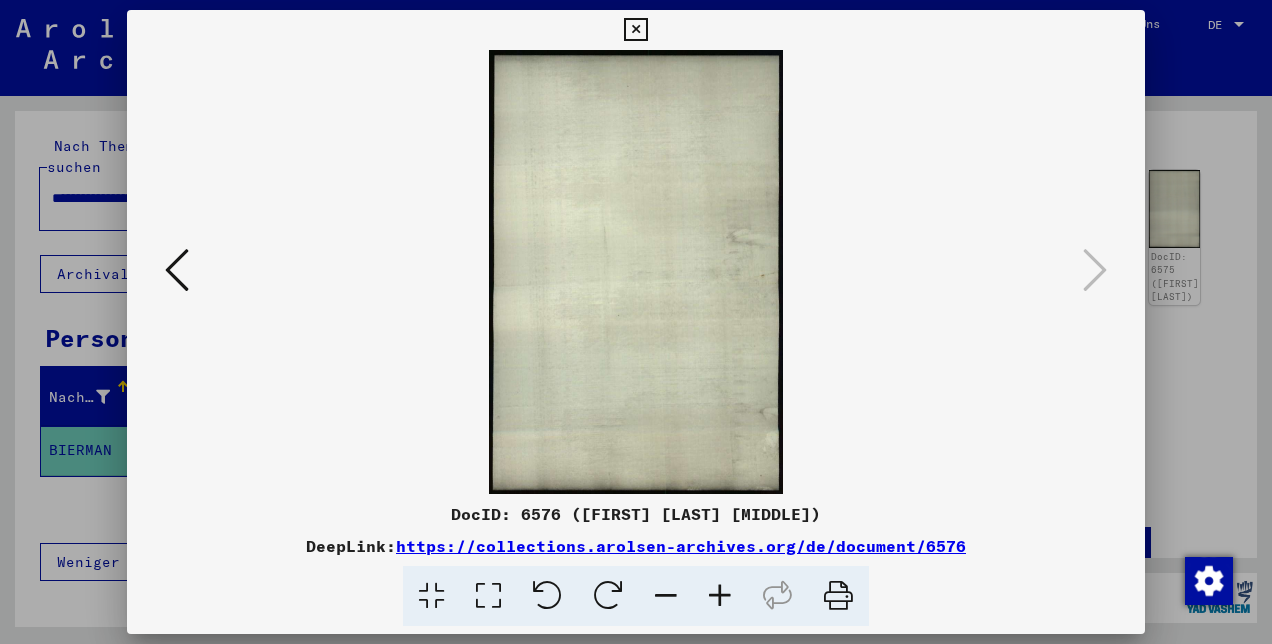 click at bounding box center (636, 272) 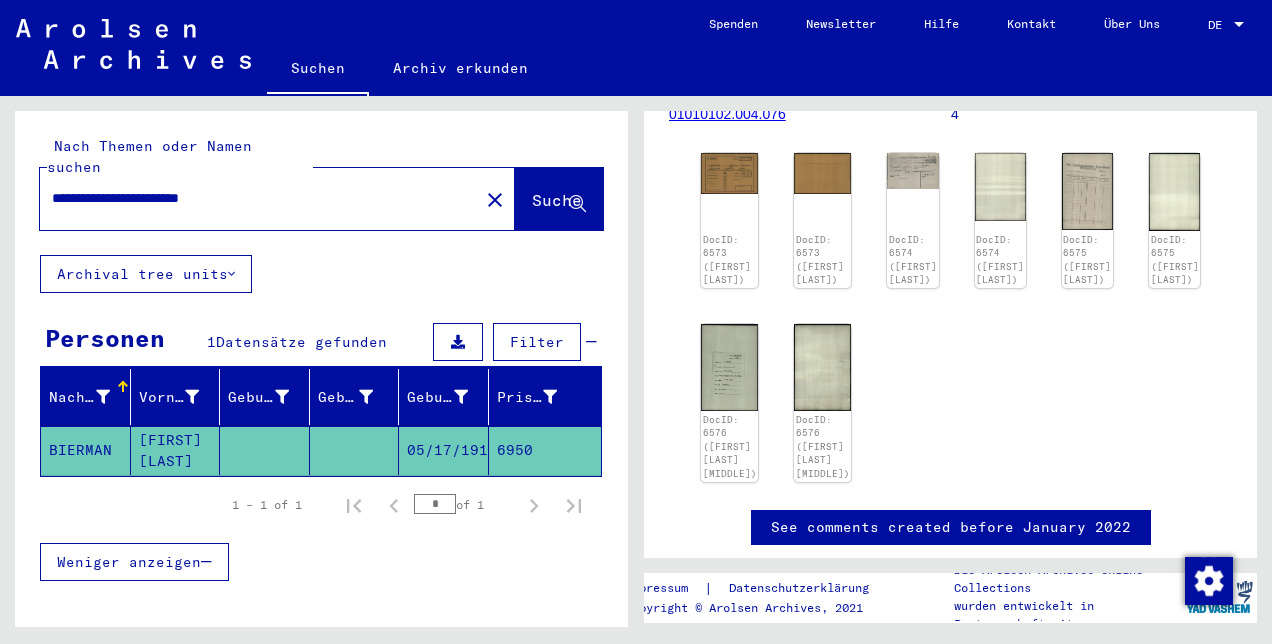 scroll, scrollTop: 290, scrollLeft: 0, axis: vertical 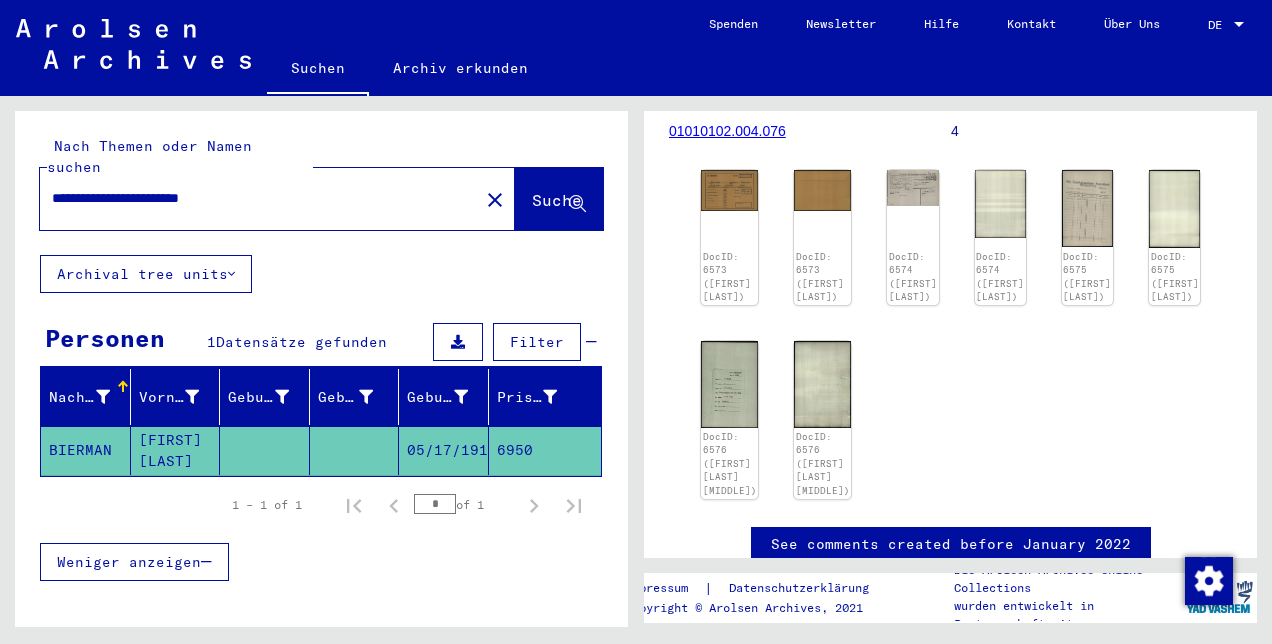 click on "close" 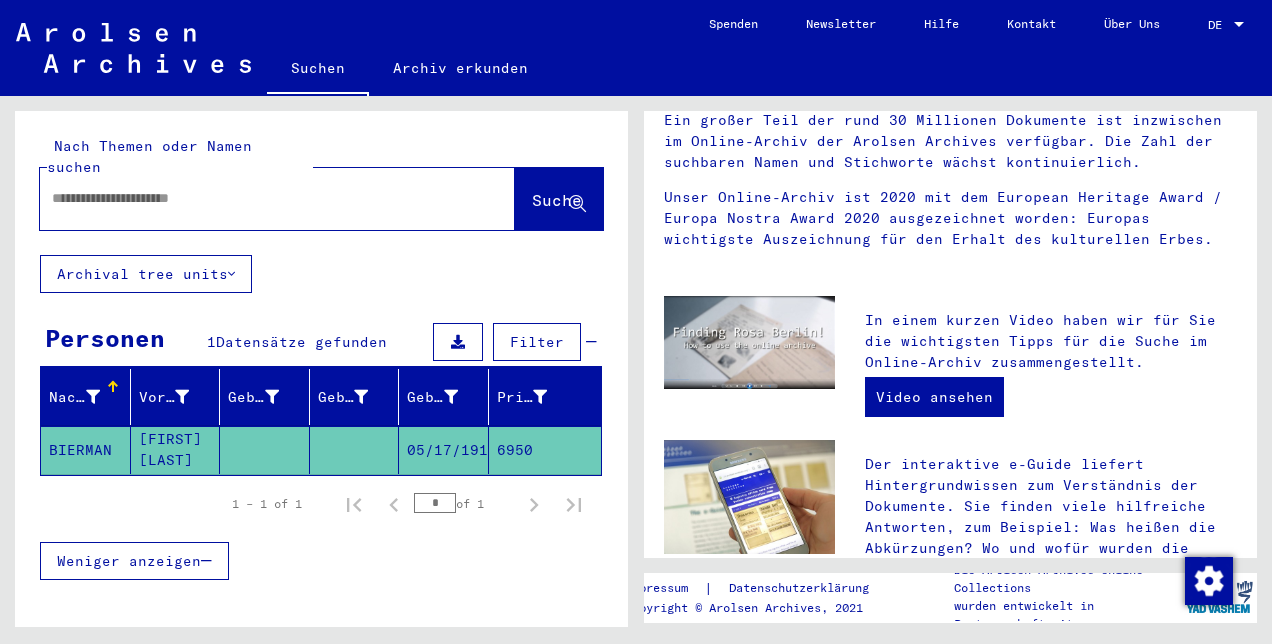 scroll, scrollTop: 0, scrollLeft: 0, axis: both 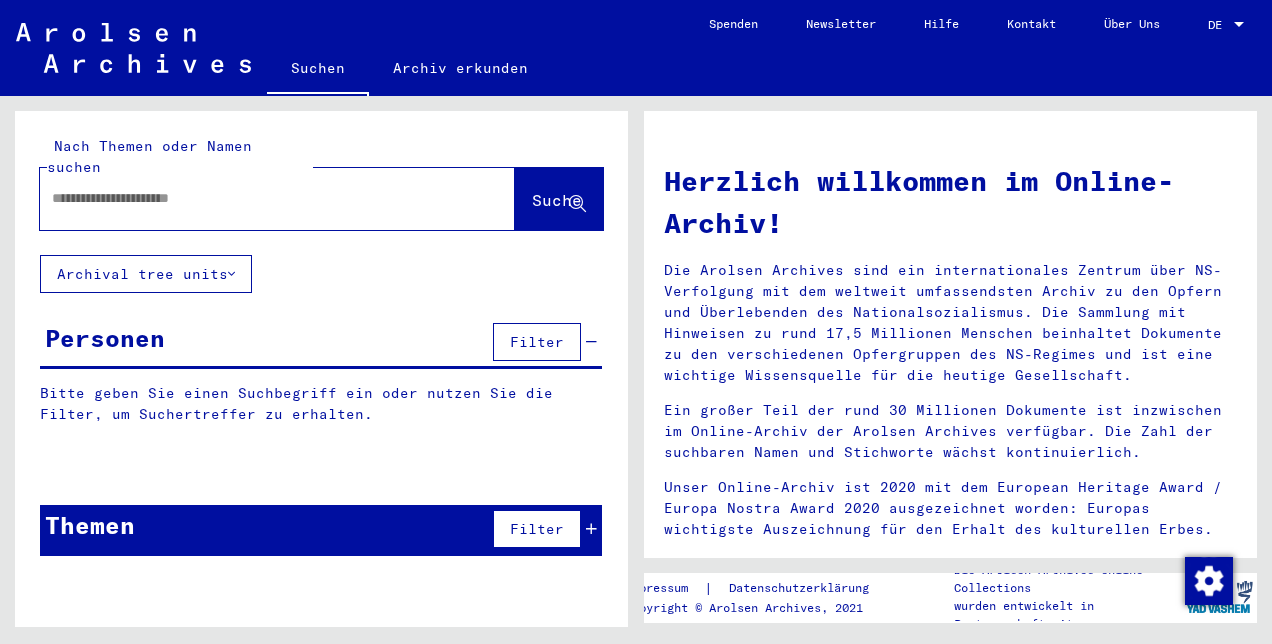 click at bounding box center [253, 198] 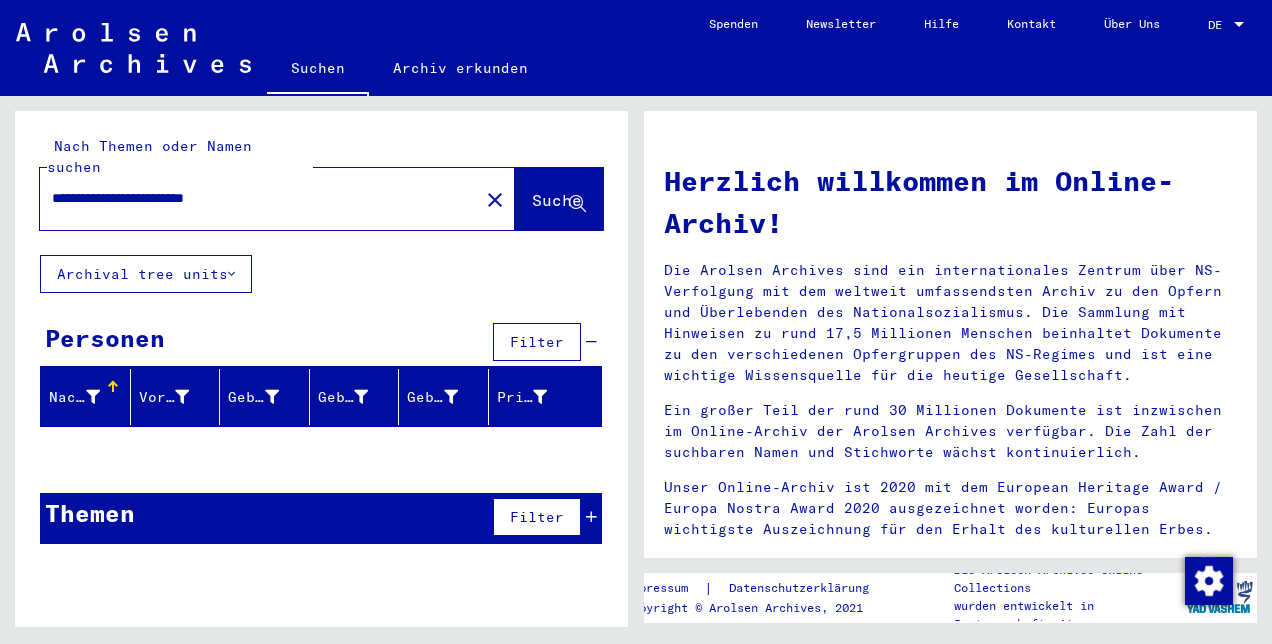 click on "**********" at bounding box center [253, 198] 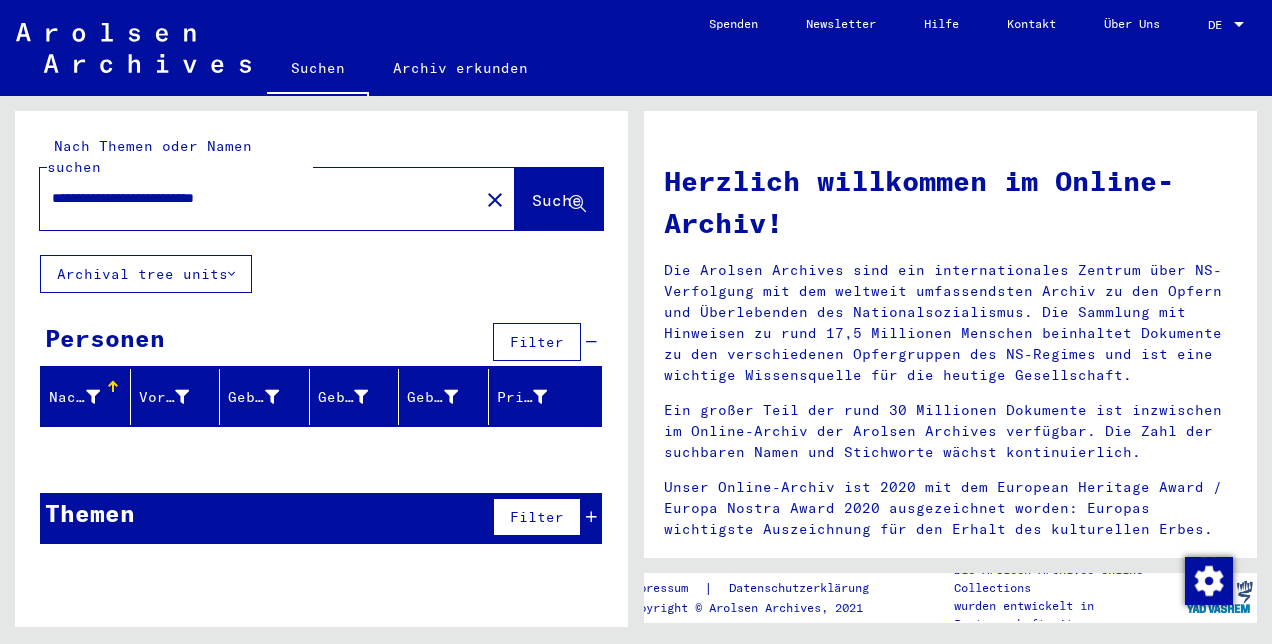 type on "**********" 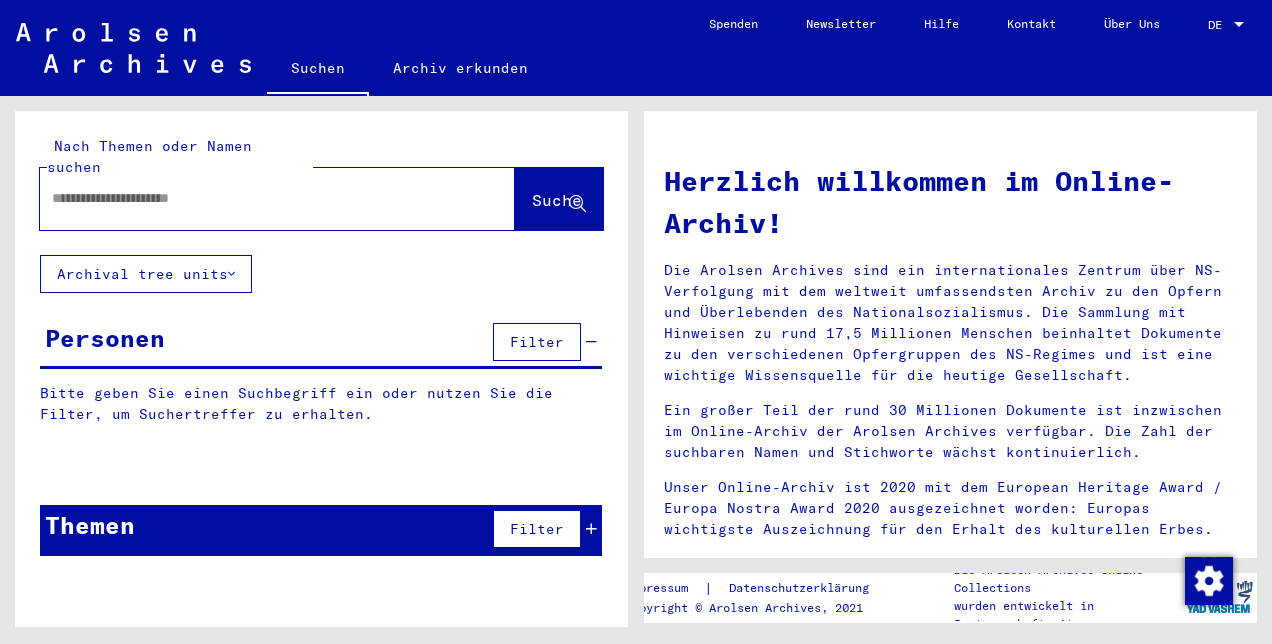 click 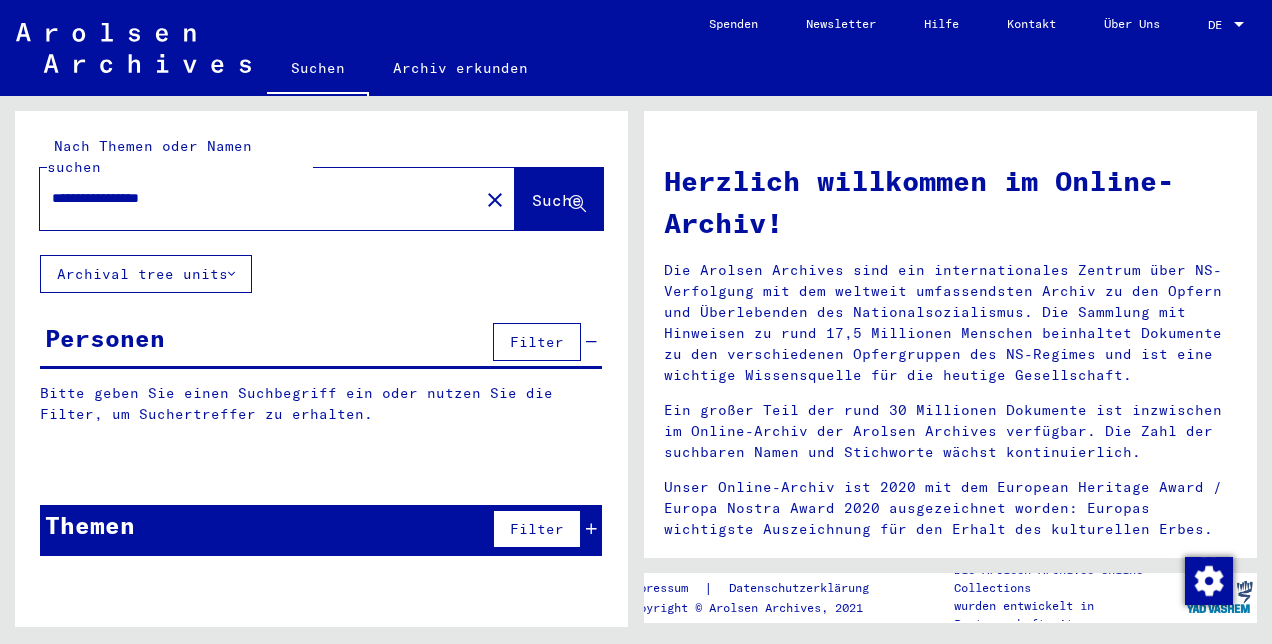 type on "**********" 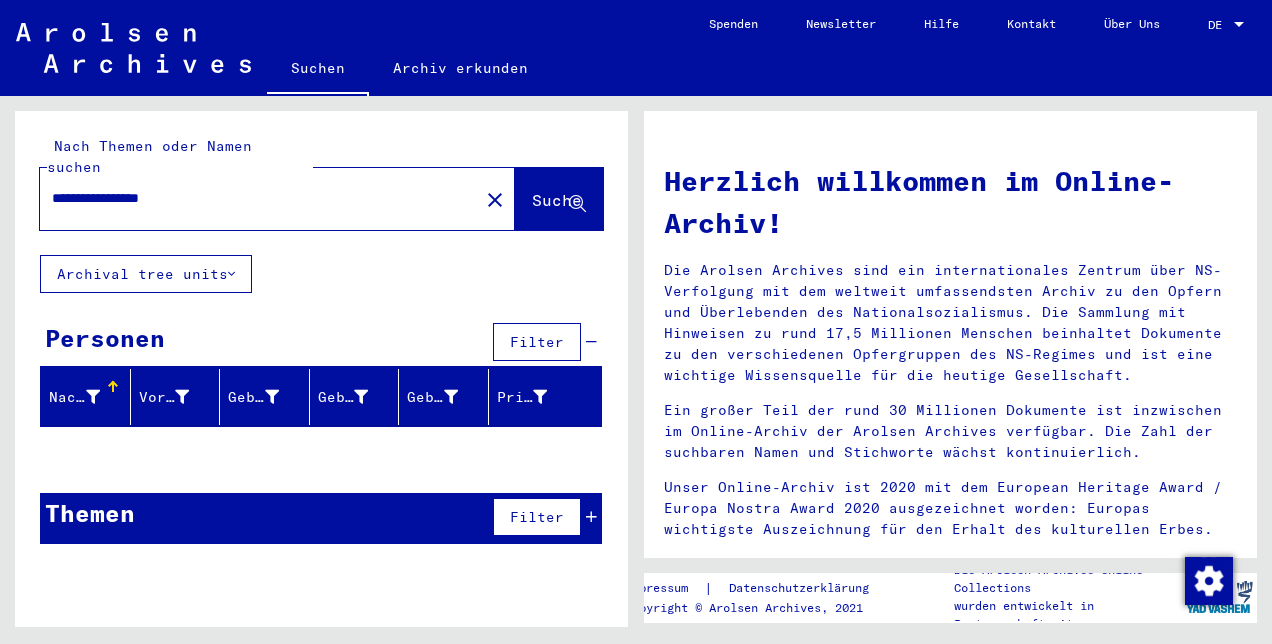 drag, startPoint x: 247, startPoint y: 186, endPoint x: -4, endPoint y: 156, distance: 252.78647 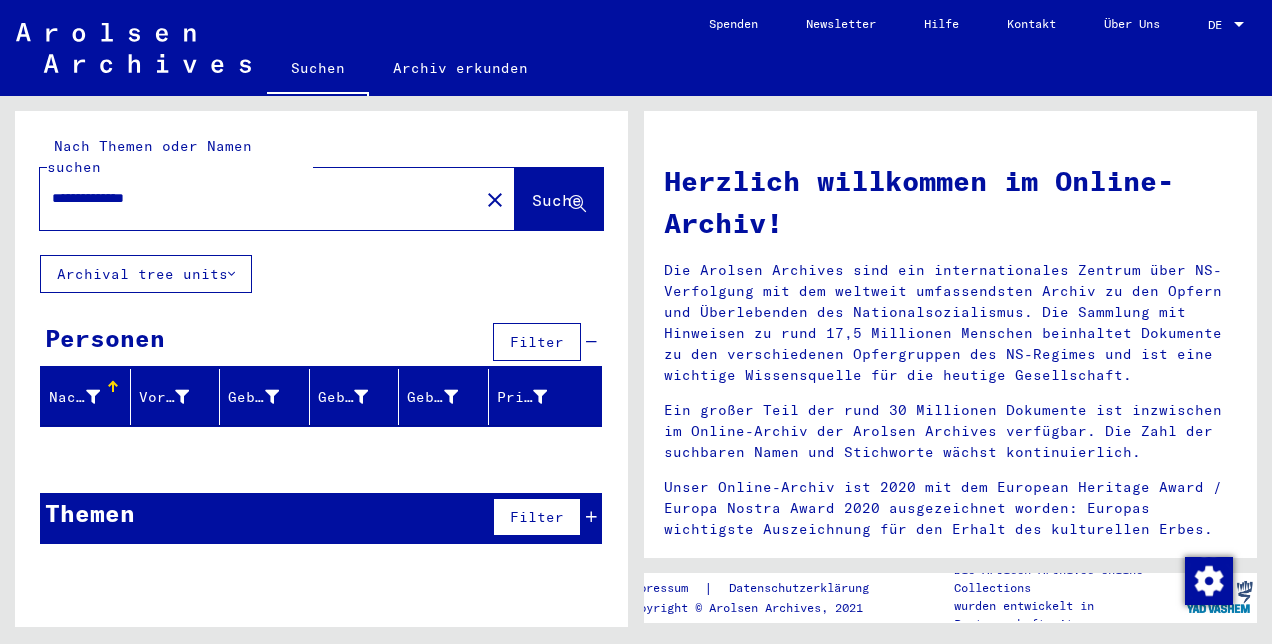type on "**********" 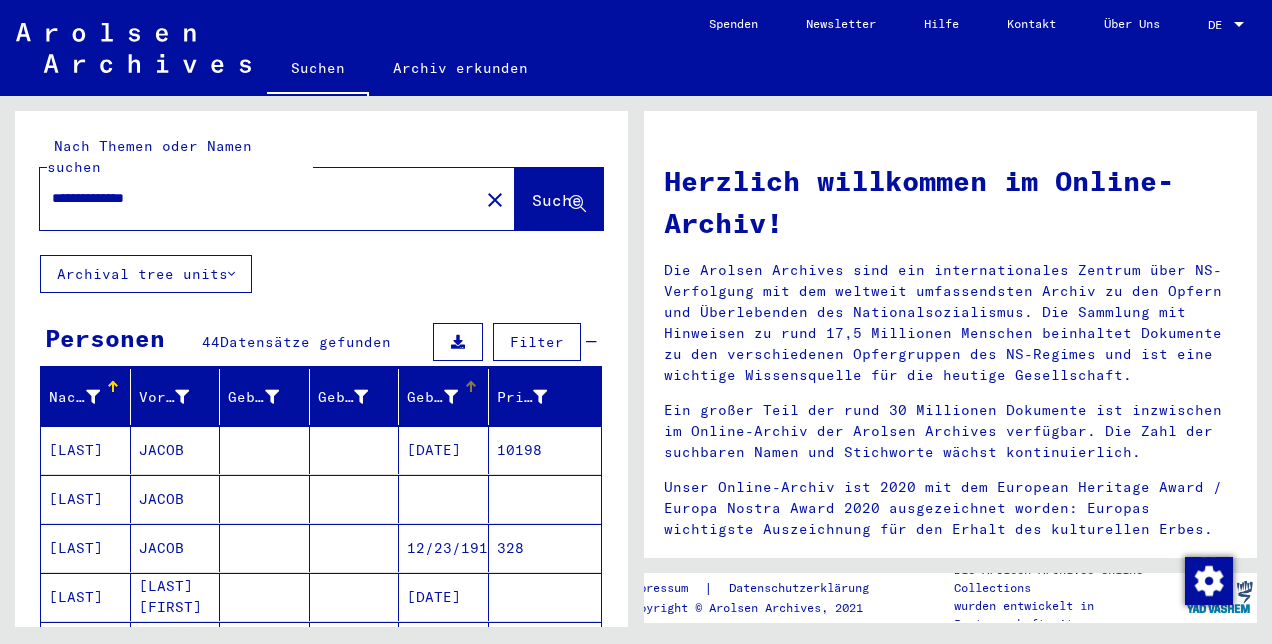click on "Geburtsdatum" at bounding box center (447, 397) 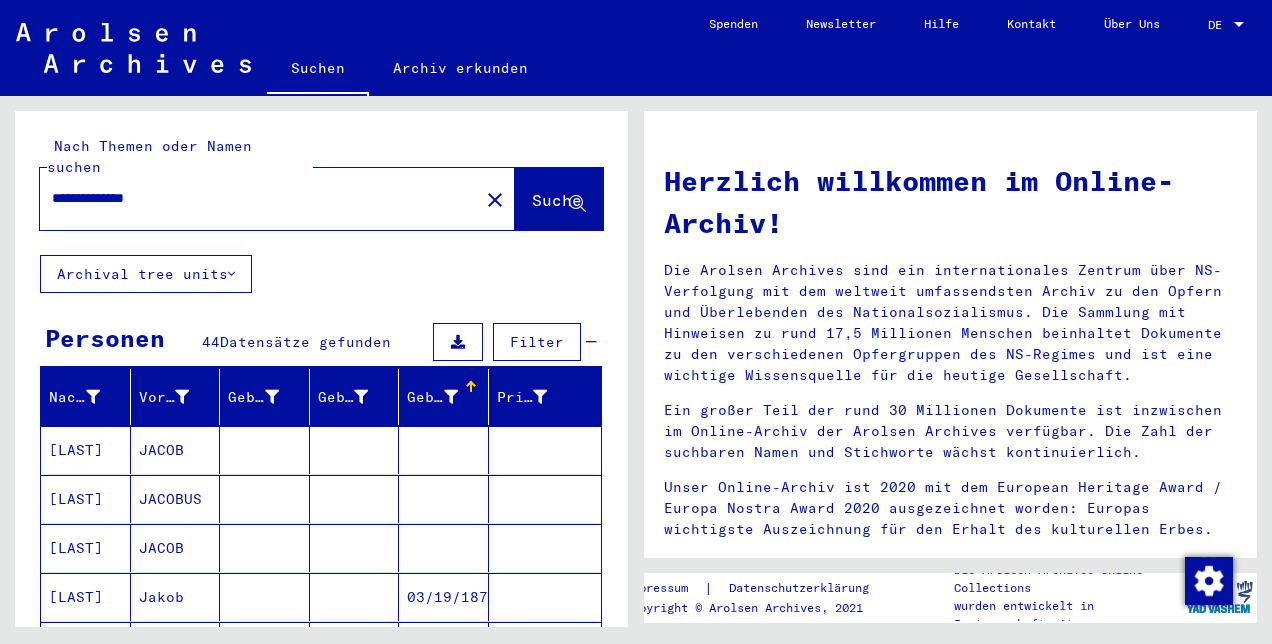 click at bounding box center [451, 397] 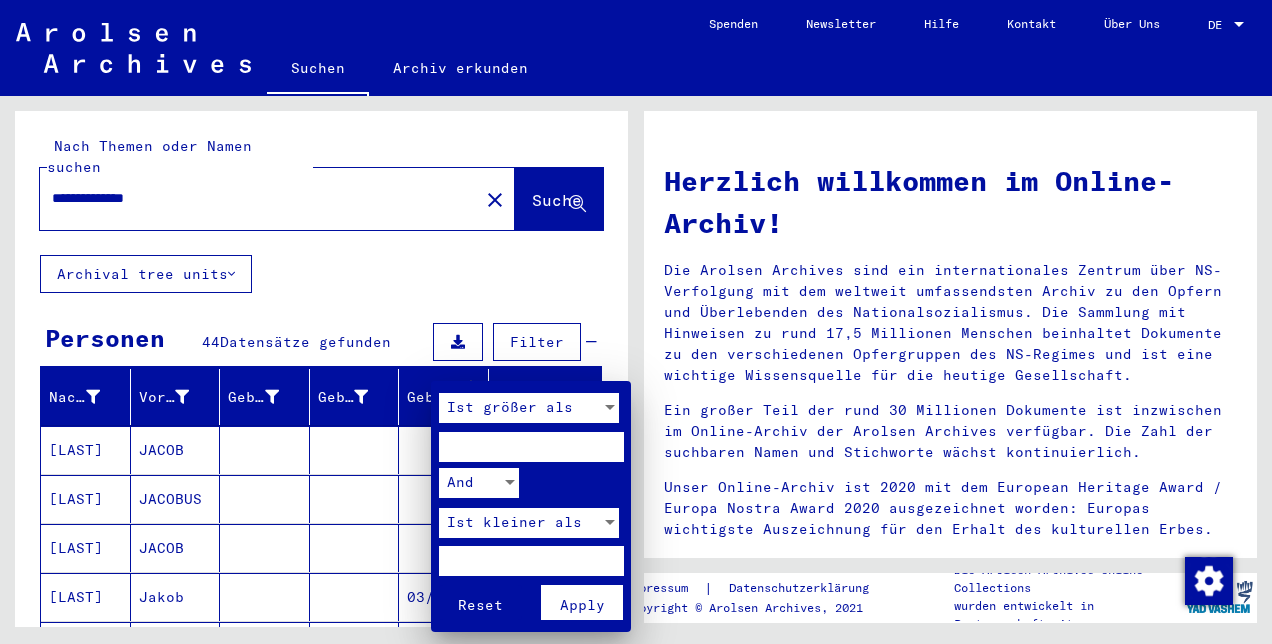 click at bounding box center (636, 322) 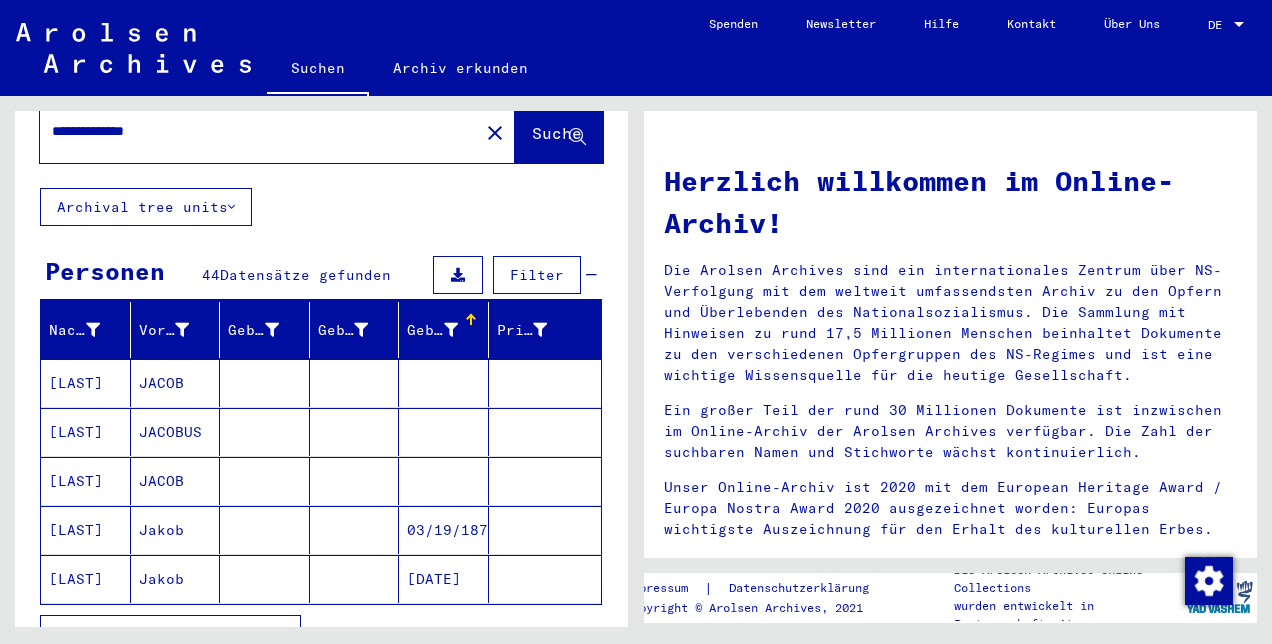 scroll, scrollTop: 80, scrollLeft: 0, axis: vertical 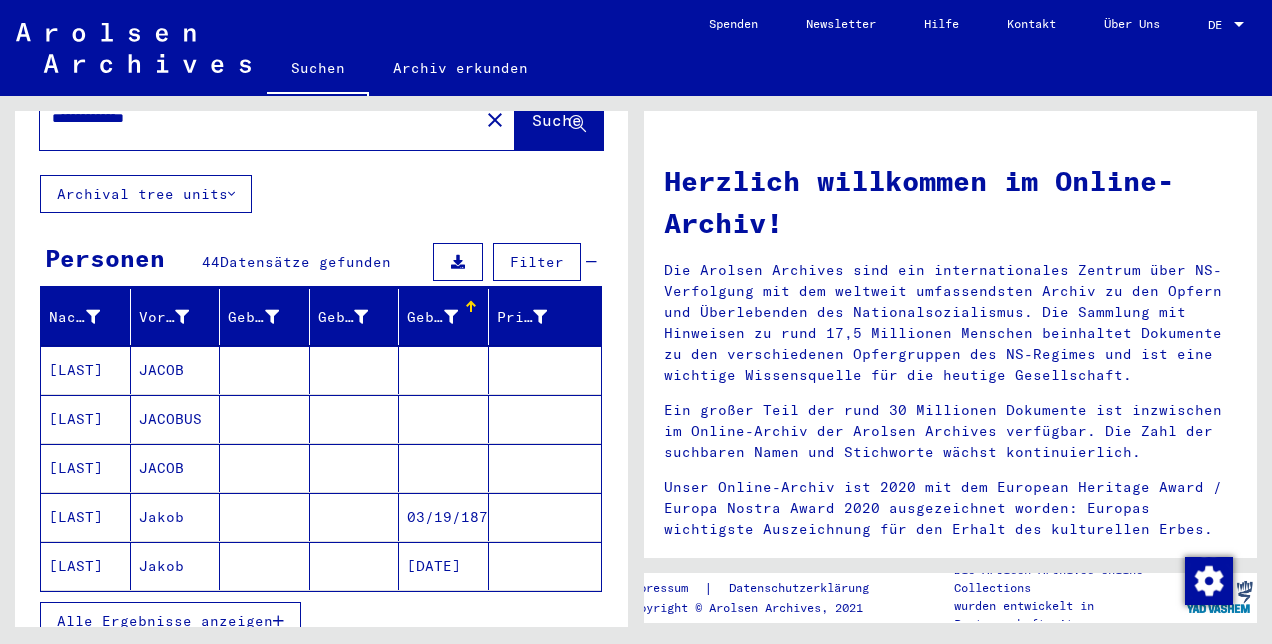 click on "[LAST]" 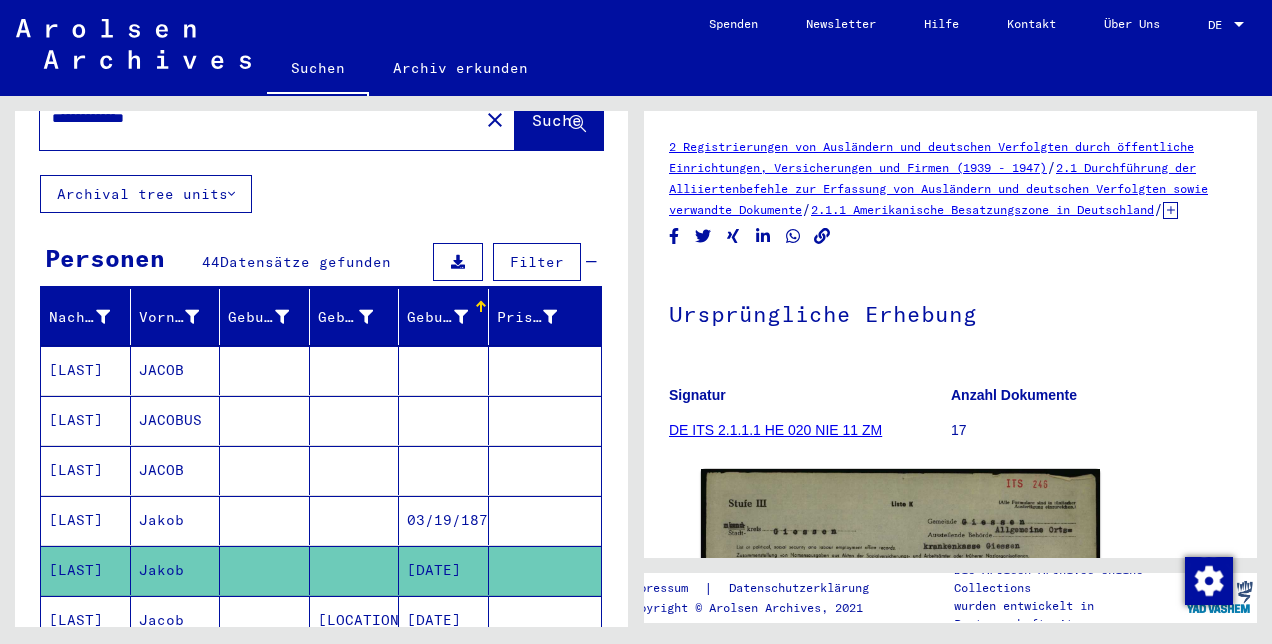 scroll, scrollTop: 0, scrollLeft: 0, axis: both 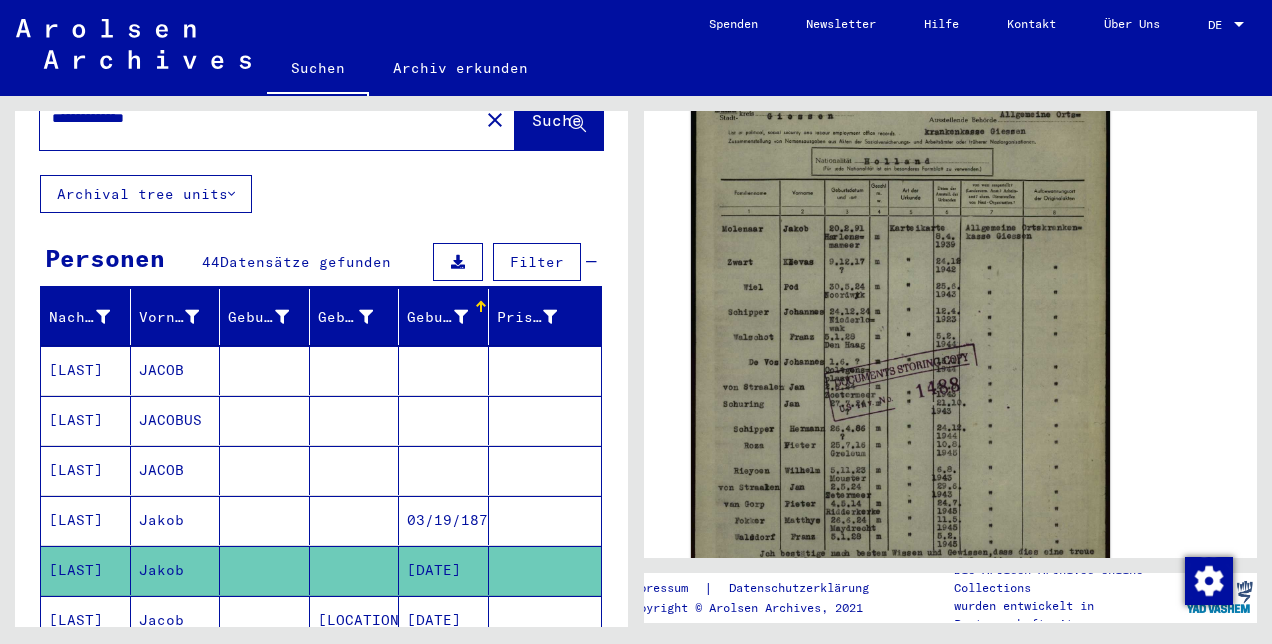 click 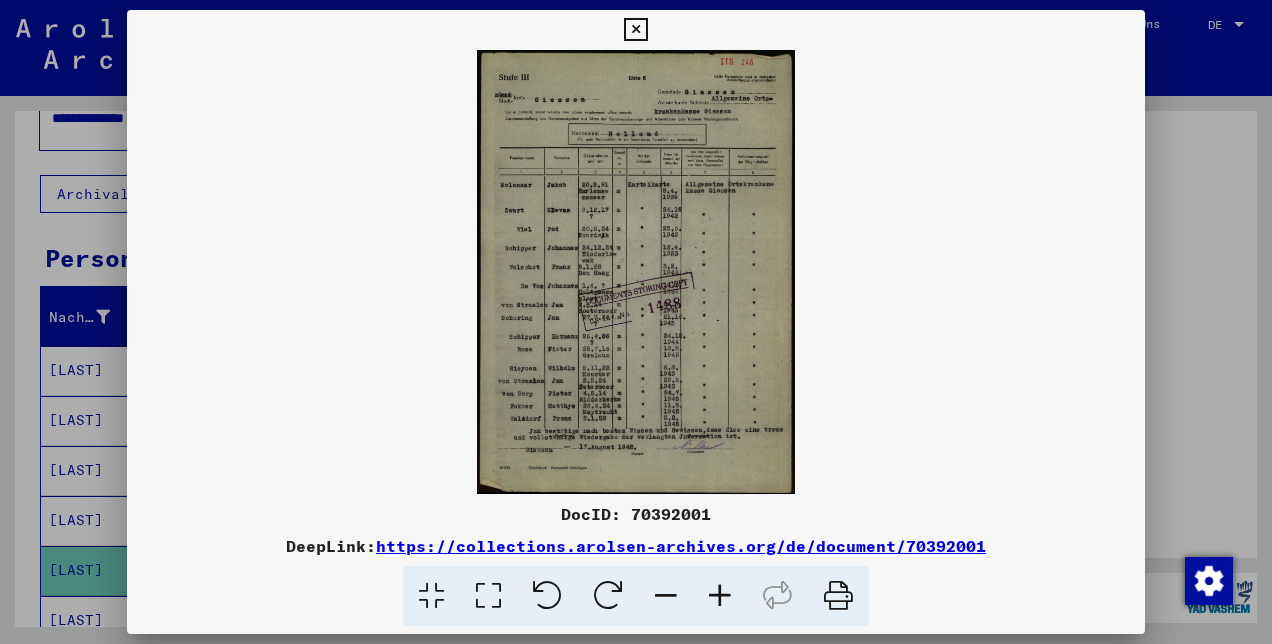 scroll, scrollTop: 404, scrollLeft: 0, axis: vertical 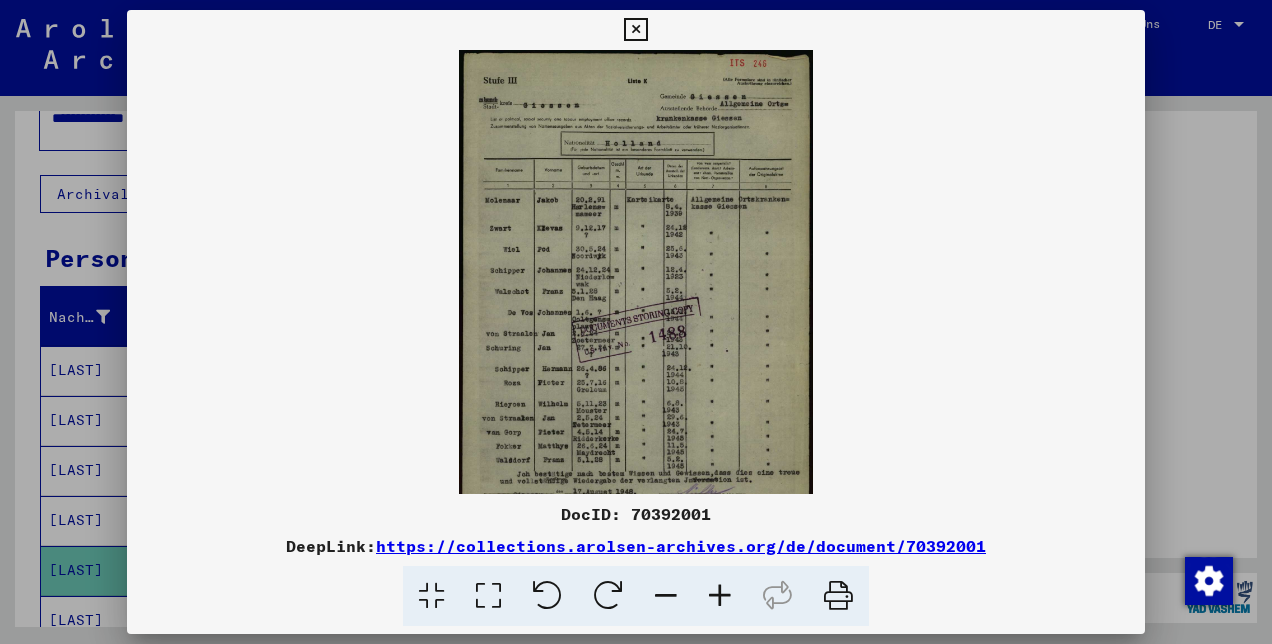 click at bounding box center [720, 596] 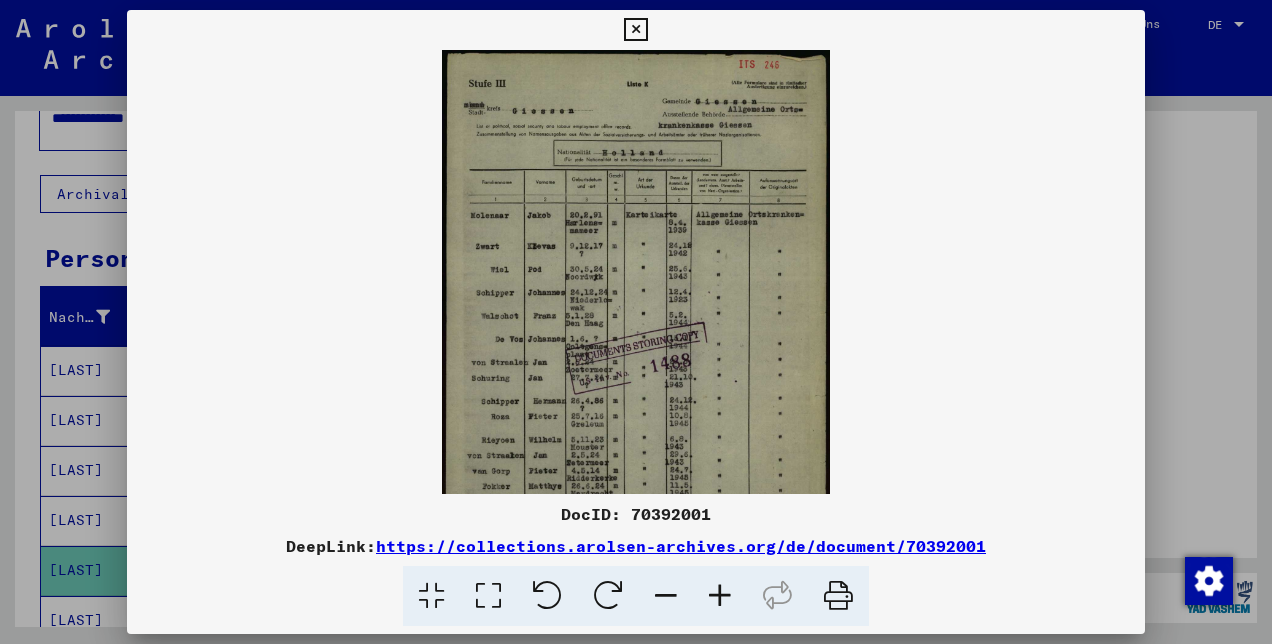 click at bounding box center (720, 596) 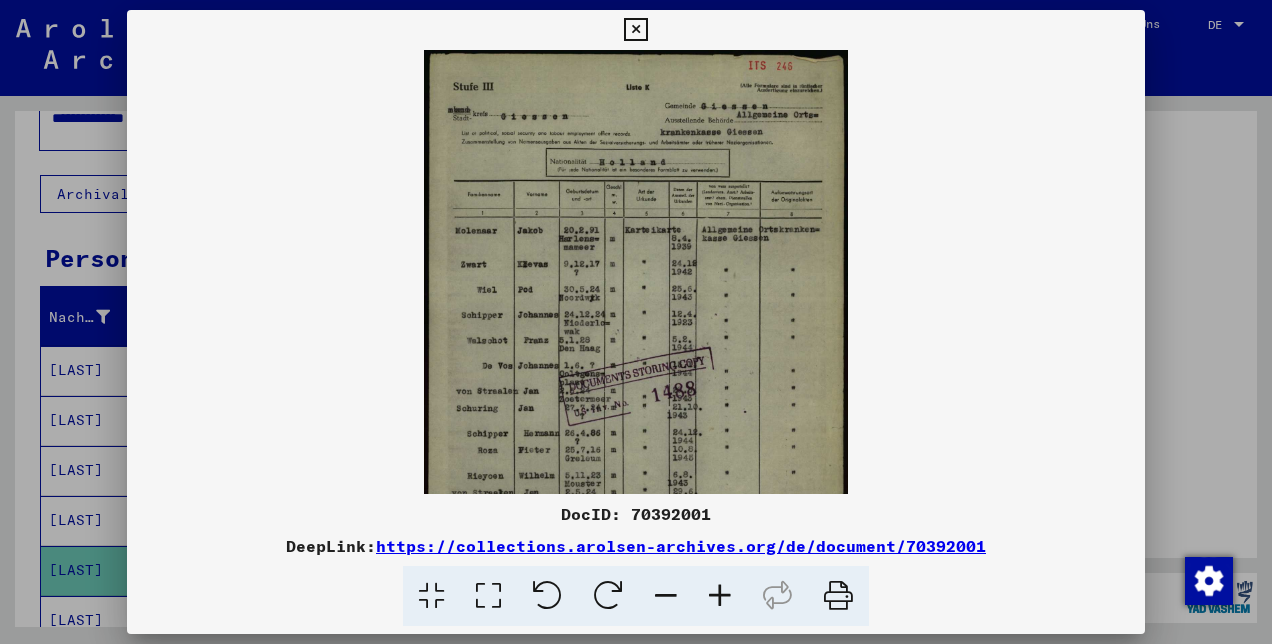 click at bounding box center [720, 596] 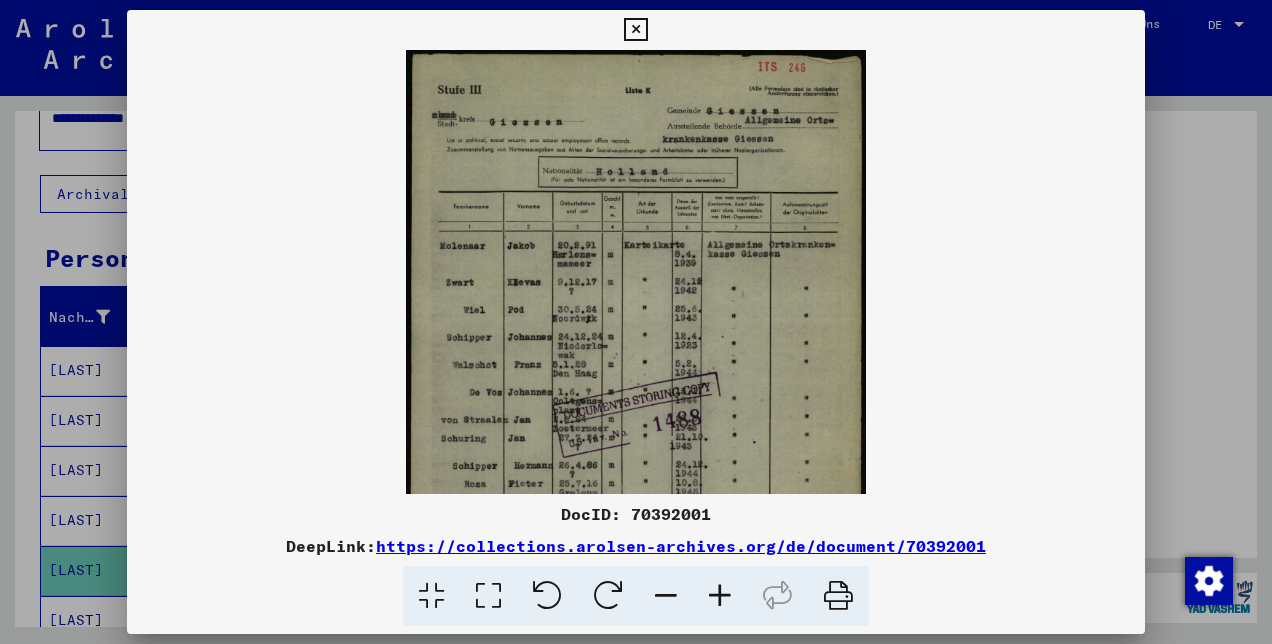 click at bounding box center (720, 596) 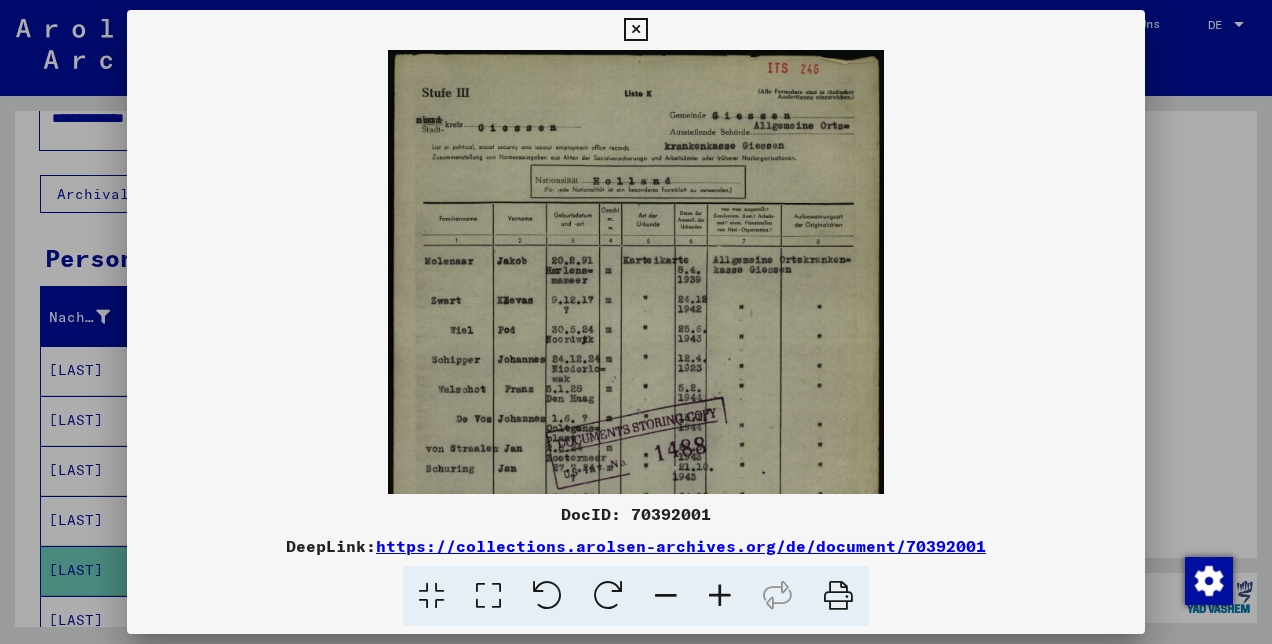 scroll, scrollTop: 169, scrollLeft: 0, axis: vertical 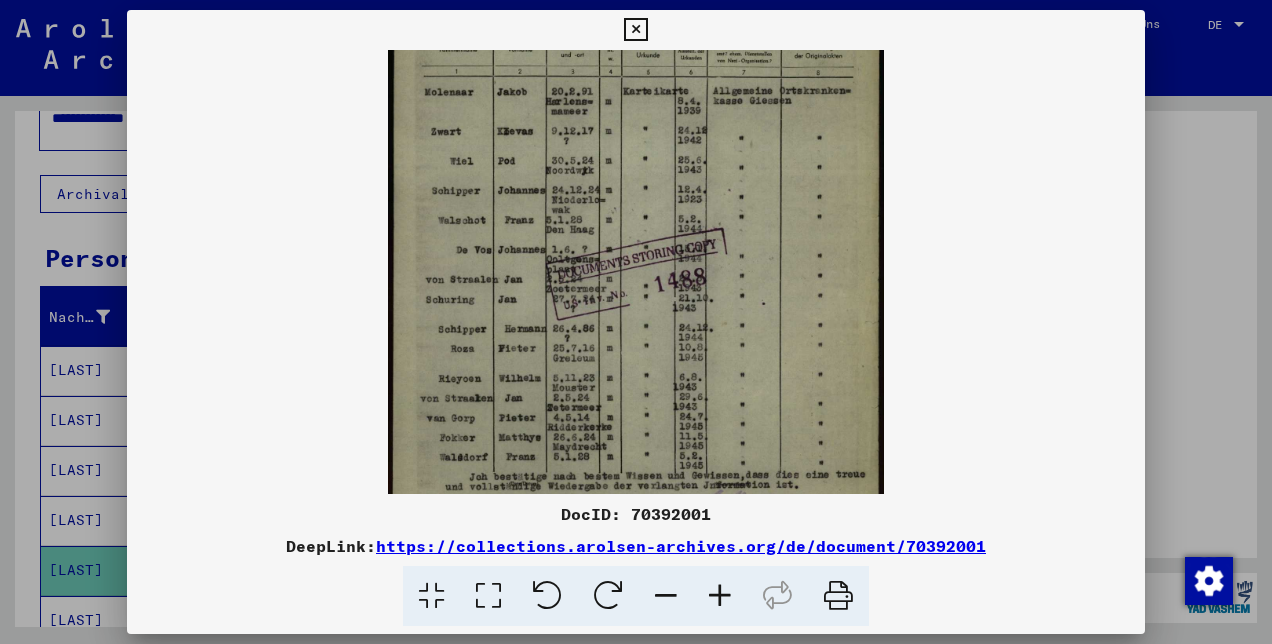 click at bounding box center [636, 228] 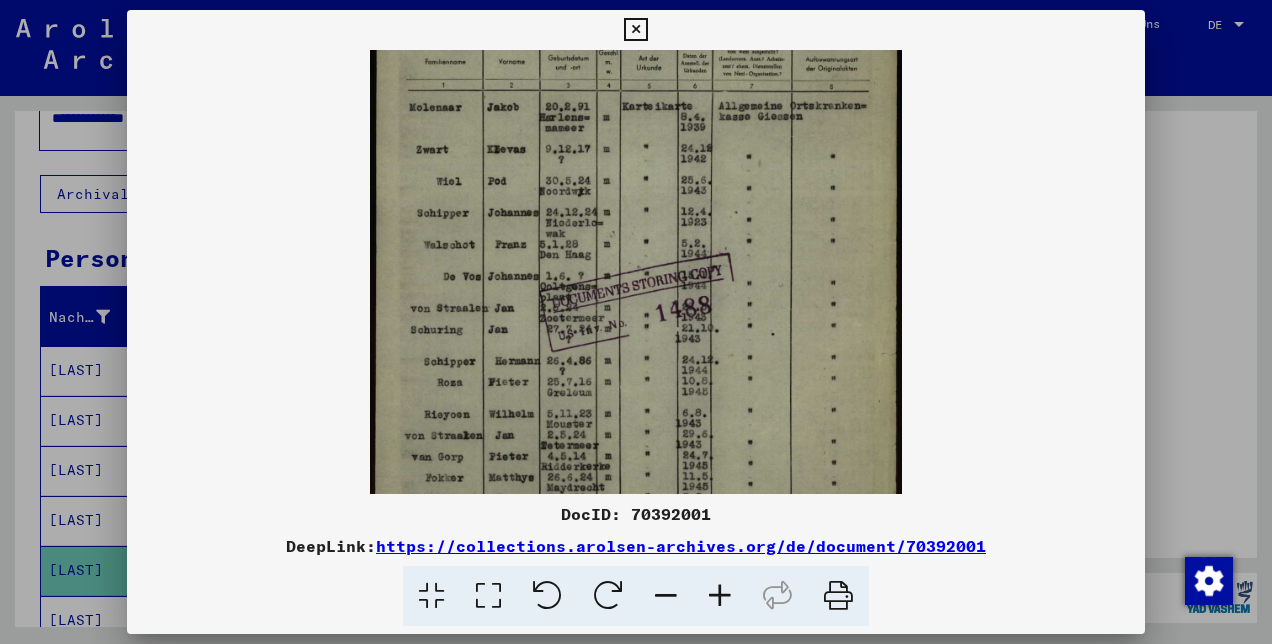 click at bounding box center [720, 596] 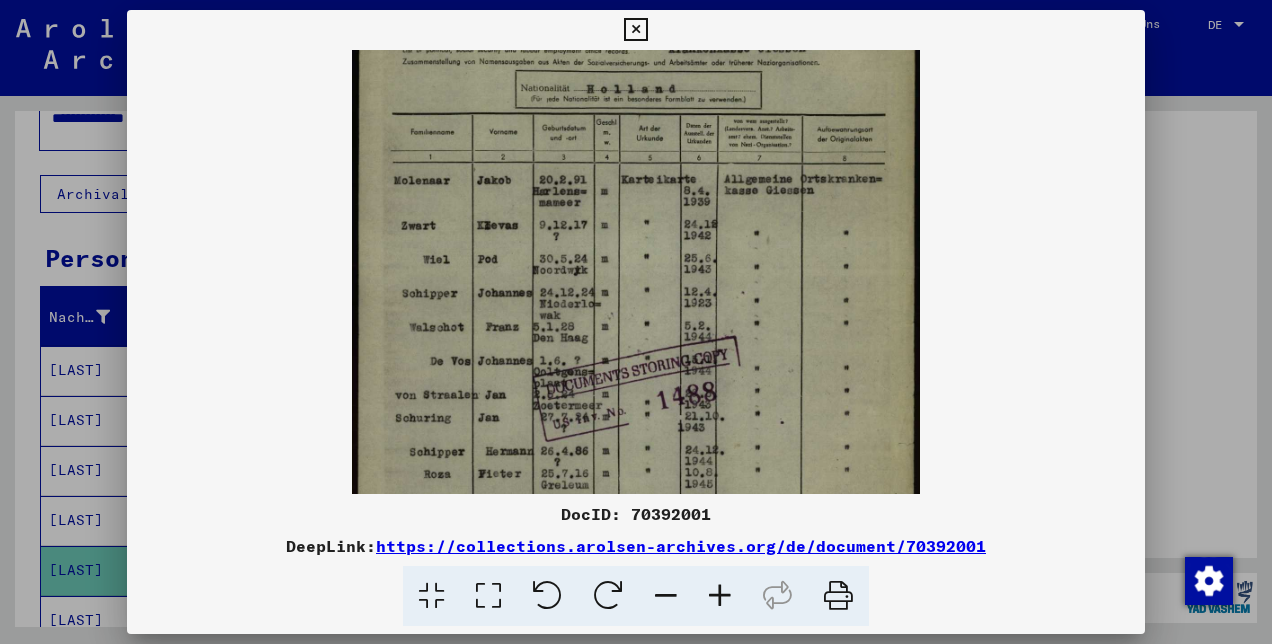 scroll, scrollTop: 82, scrollLeft: 0, axis: vertical 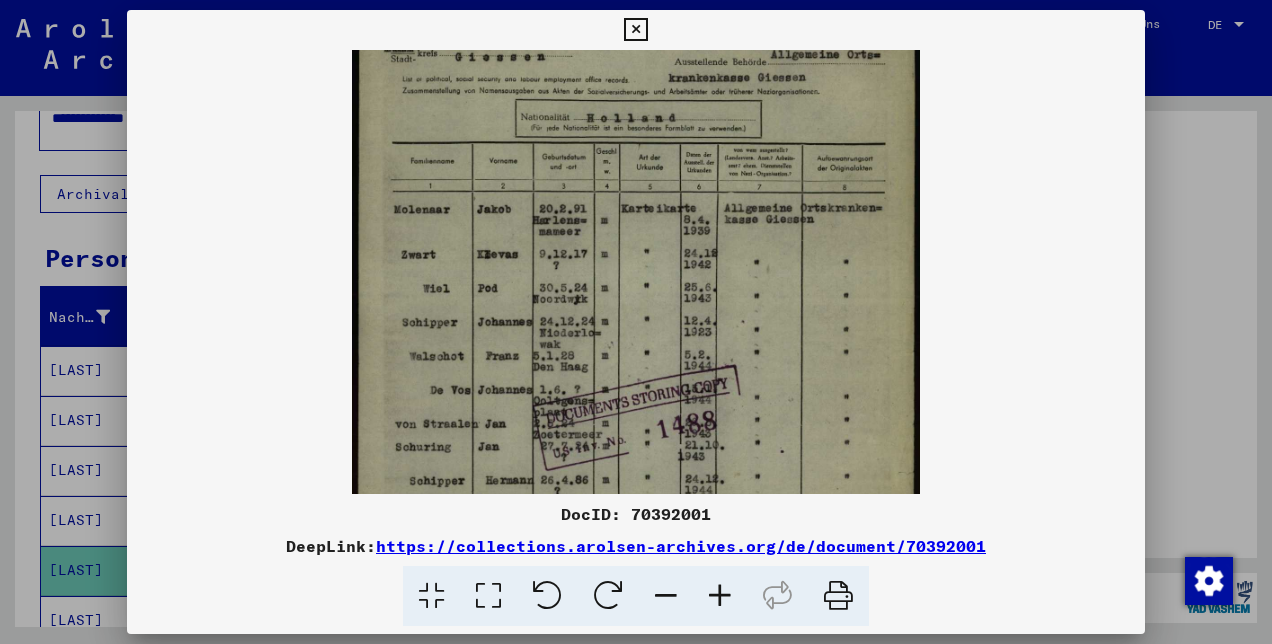 drag, startPoint x: 697, startPoint y: 354, endPoint x: 704, endPoint y: 443, distance: 89.27486 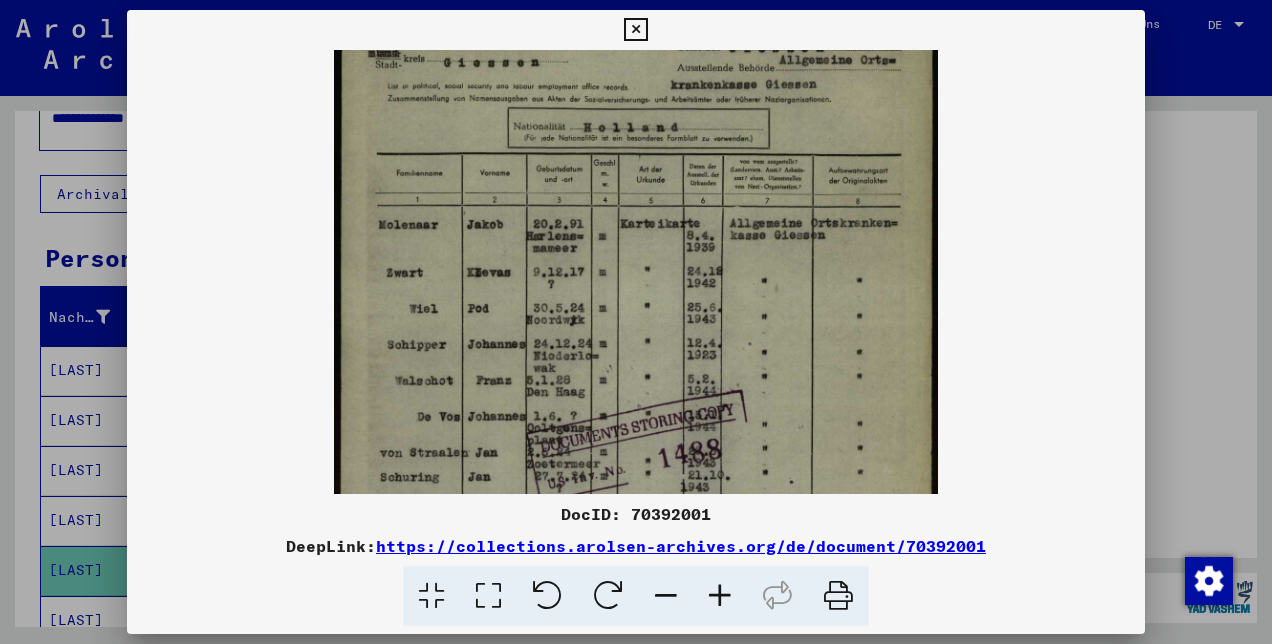 click at bounding box center (720, 596) 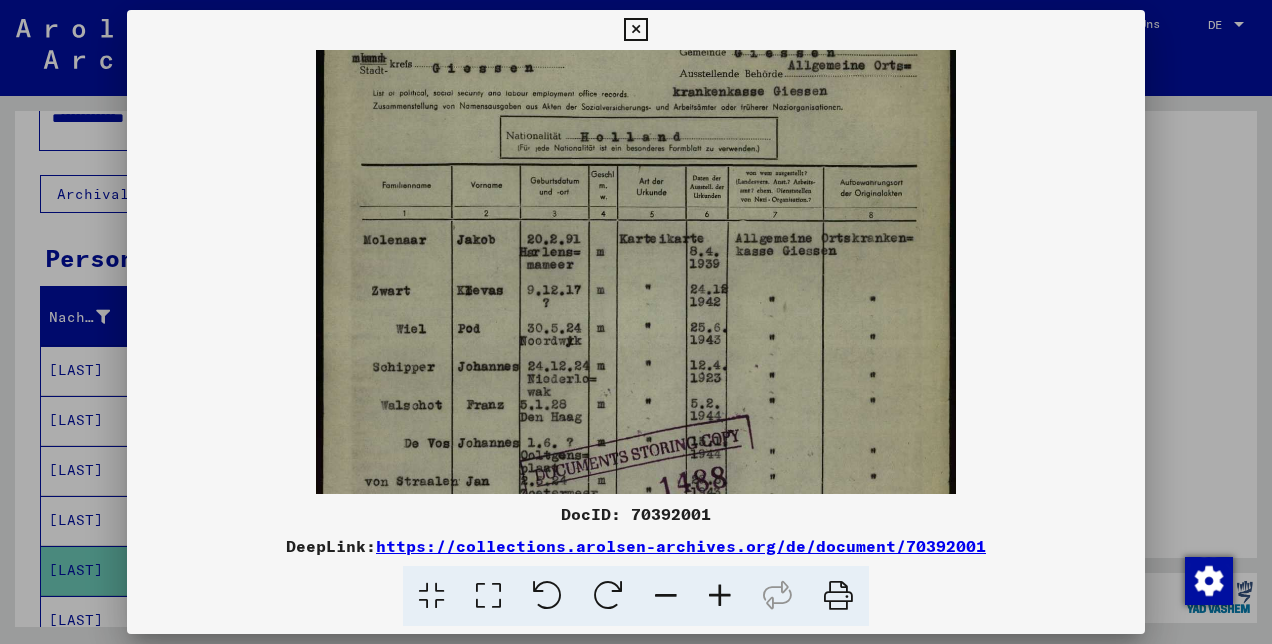 click at bounding box center (720, 596) 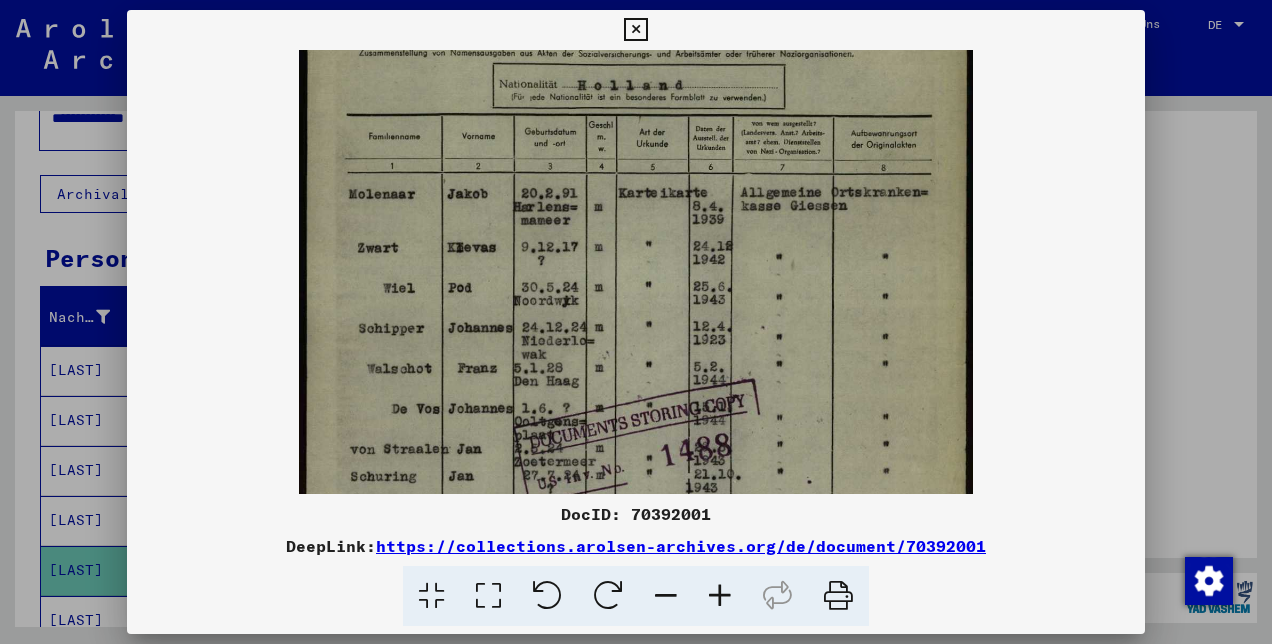 drag, startPoint x: 724, startPoint y: 305, endPoint x: 725, endPoint y: 277, distance: 28.01785 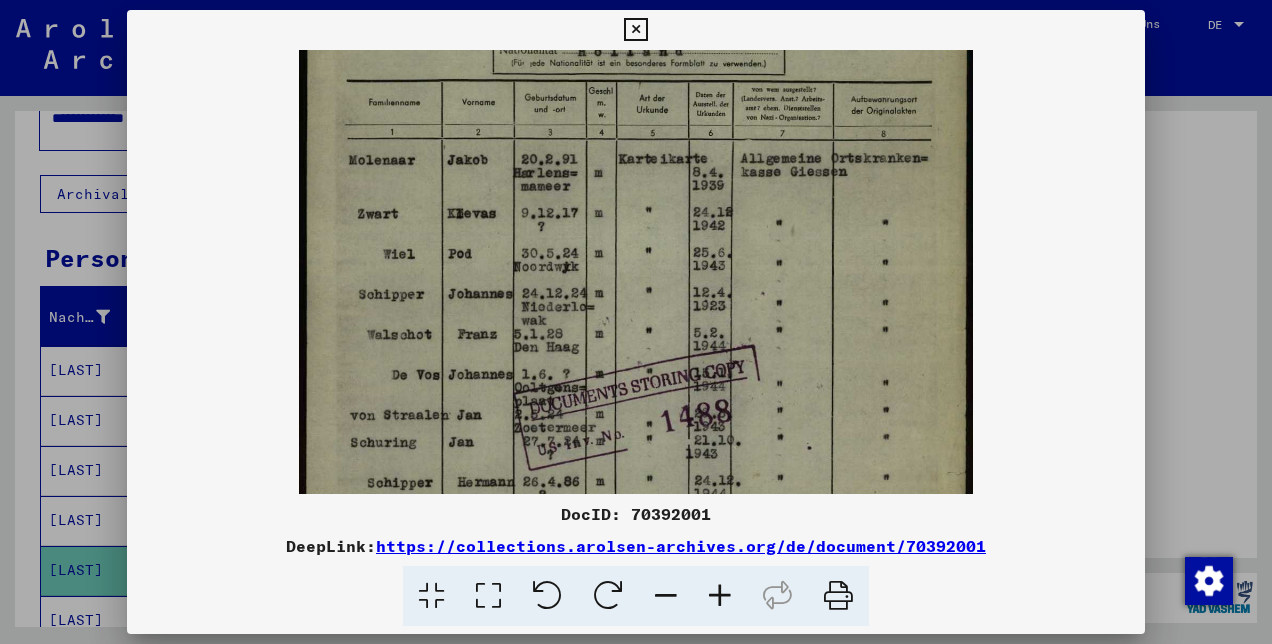 click at bounding box center [636, 345] 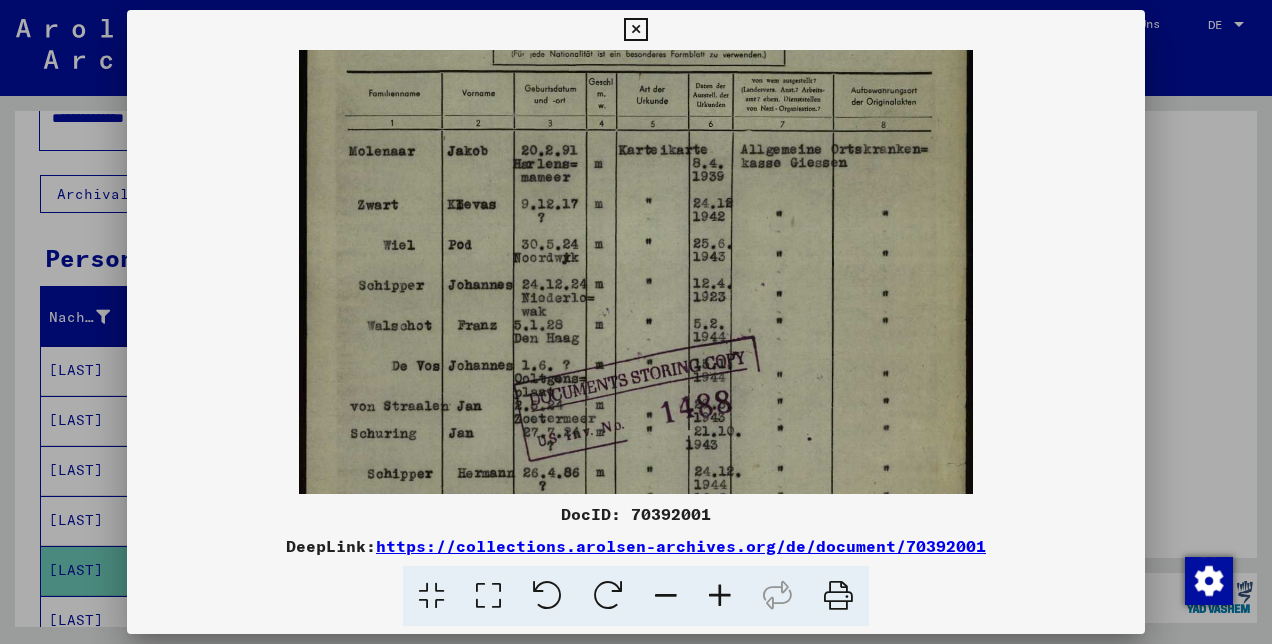 click at bounding box center (636, 322) 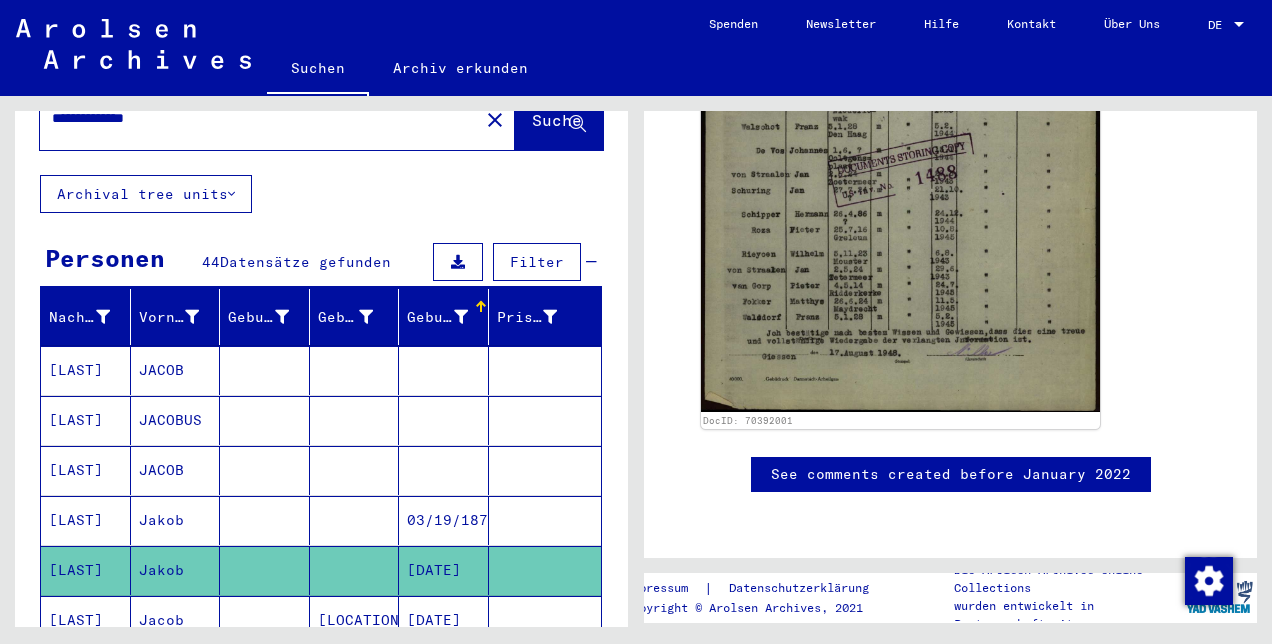 scroll, scrollTop: 926, scrollLeft: 0, axis: vertical 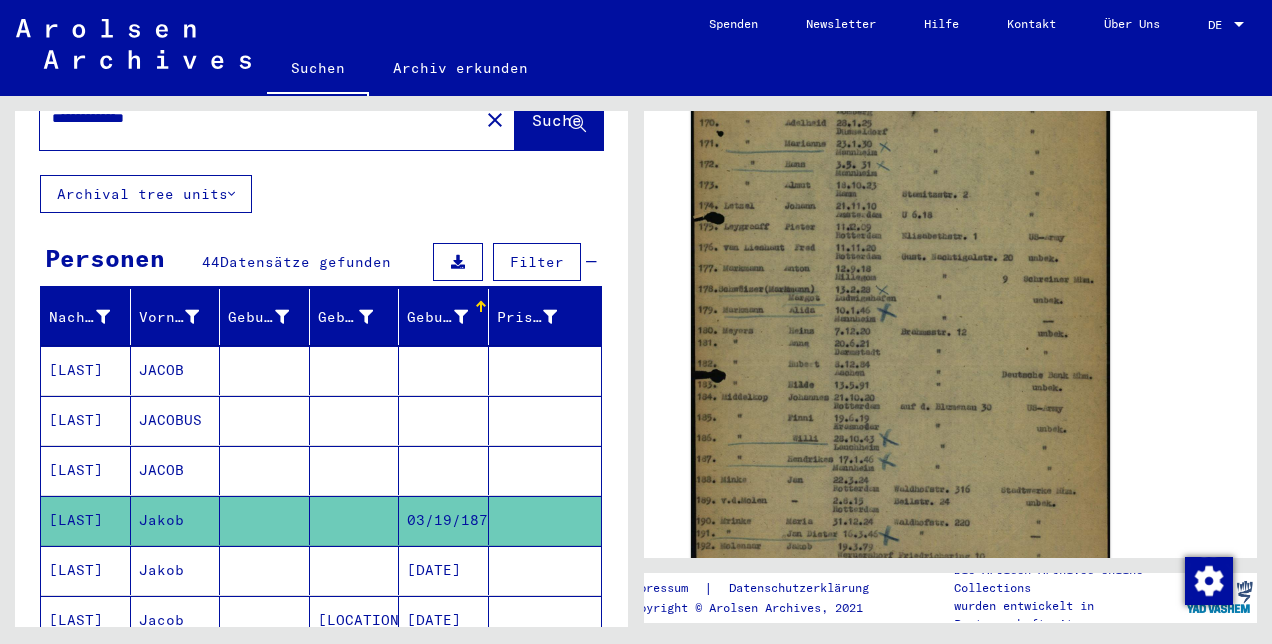 click 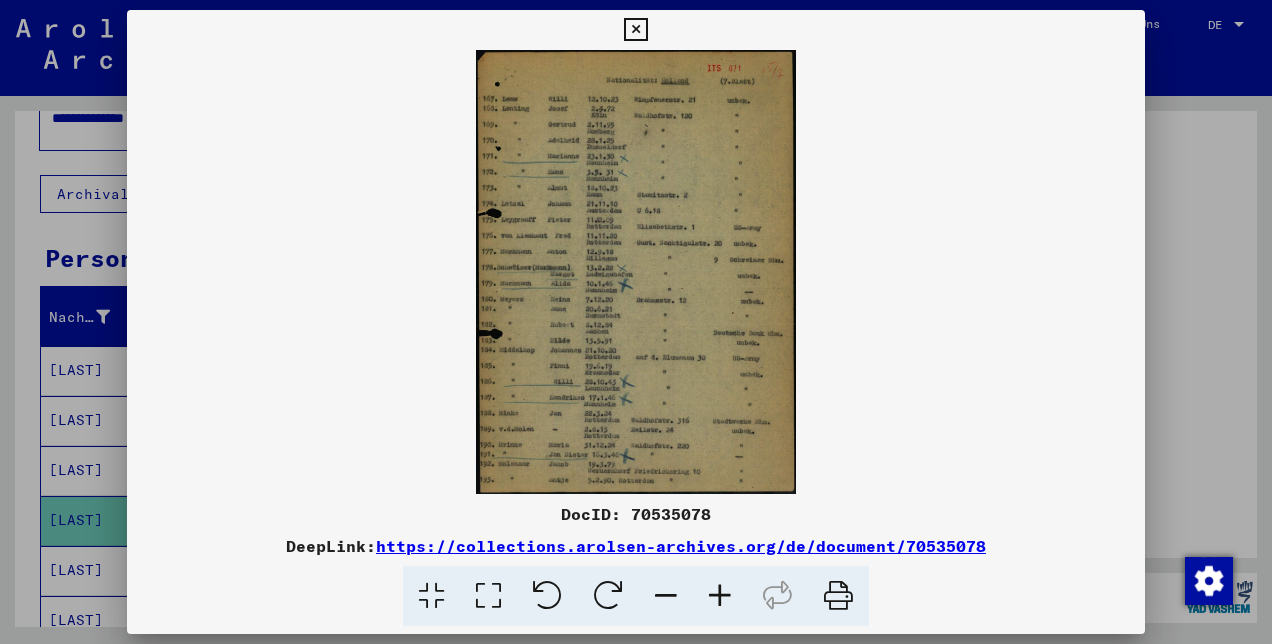 click at bounding box center (720, 596) 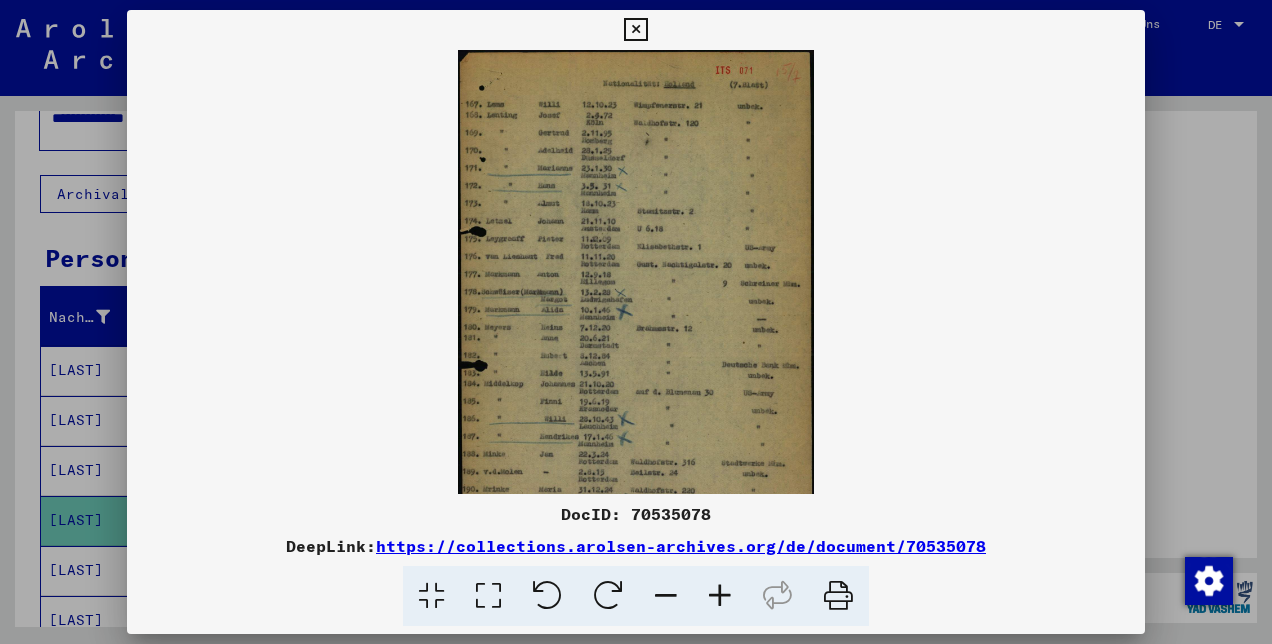 click at bounding box center [720, 596] 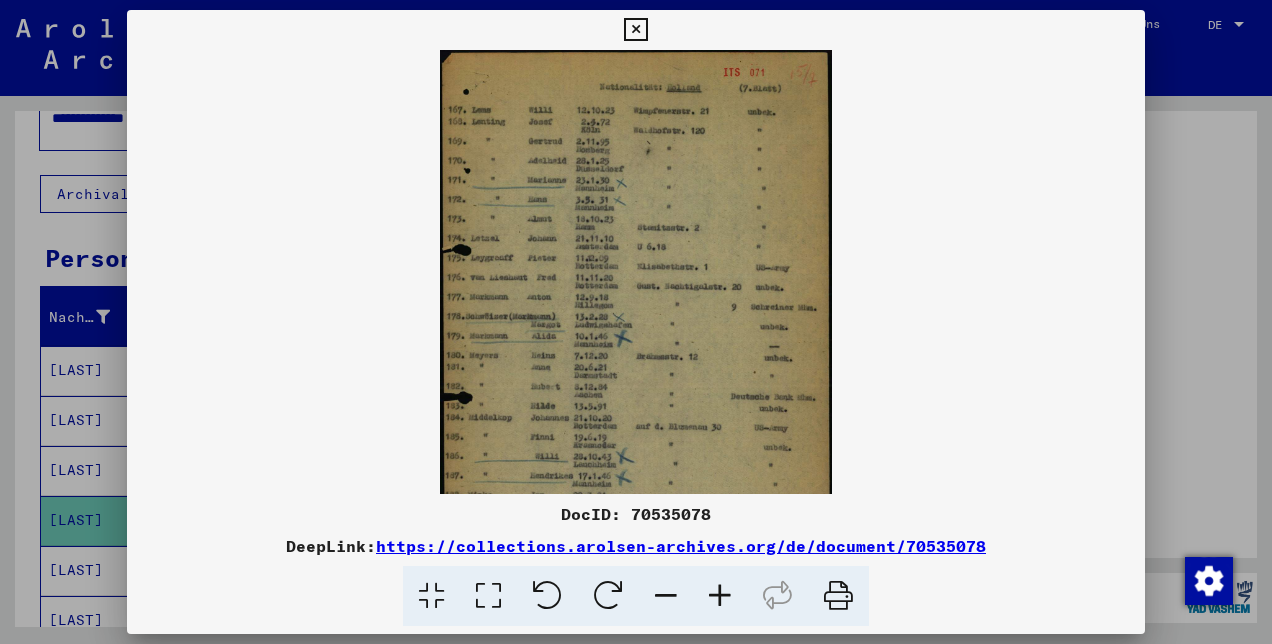 click at bounding box center (720, 596) 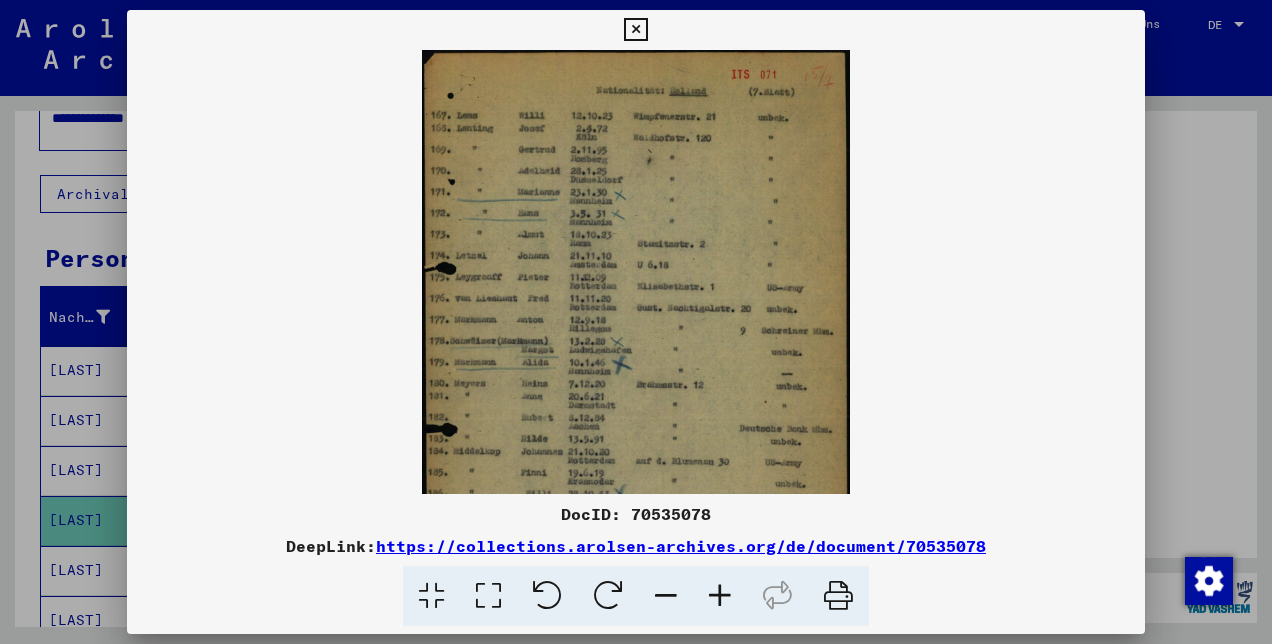 click at bounding box center (720, 596) 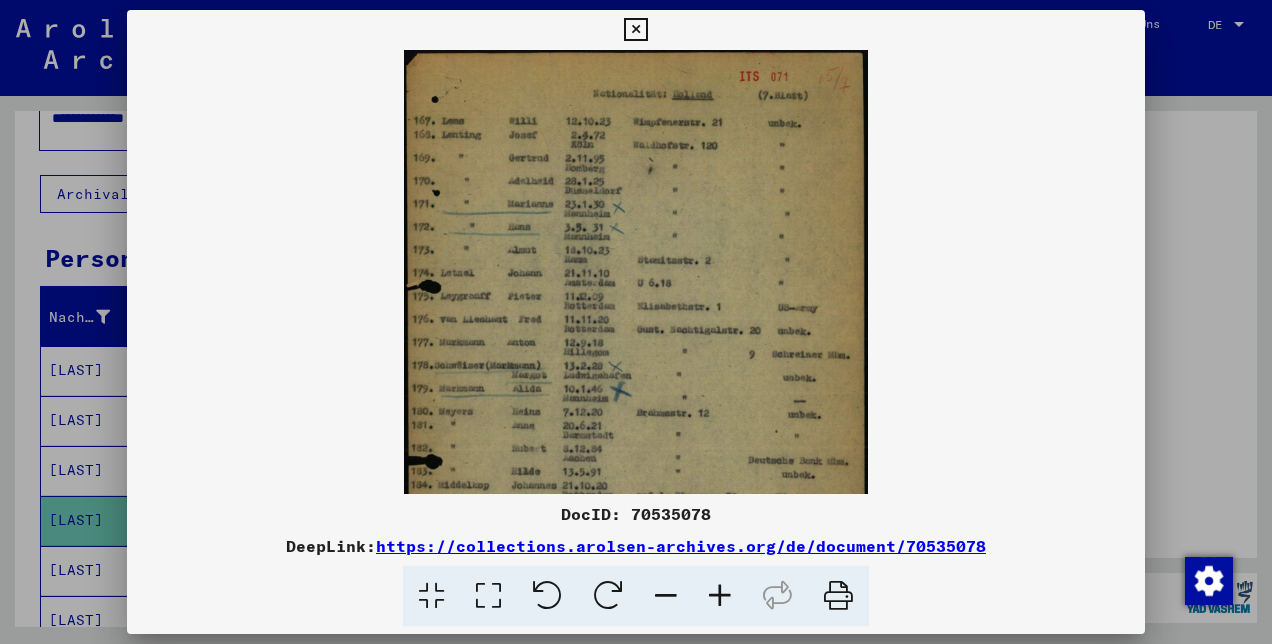 click at bounding box center (720, 596) 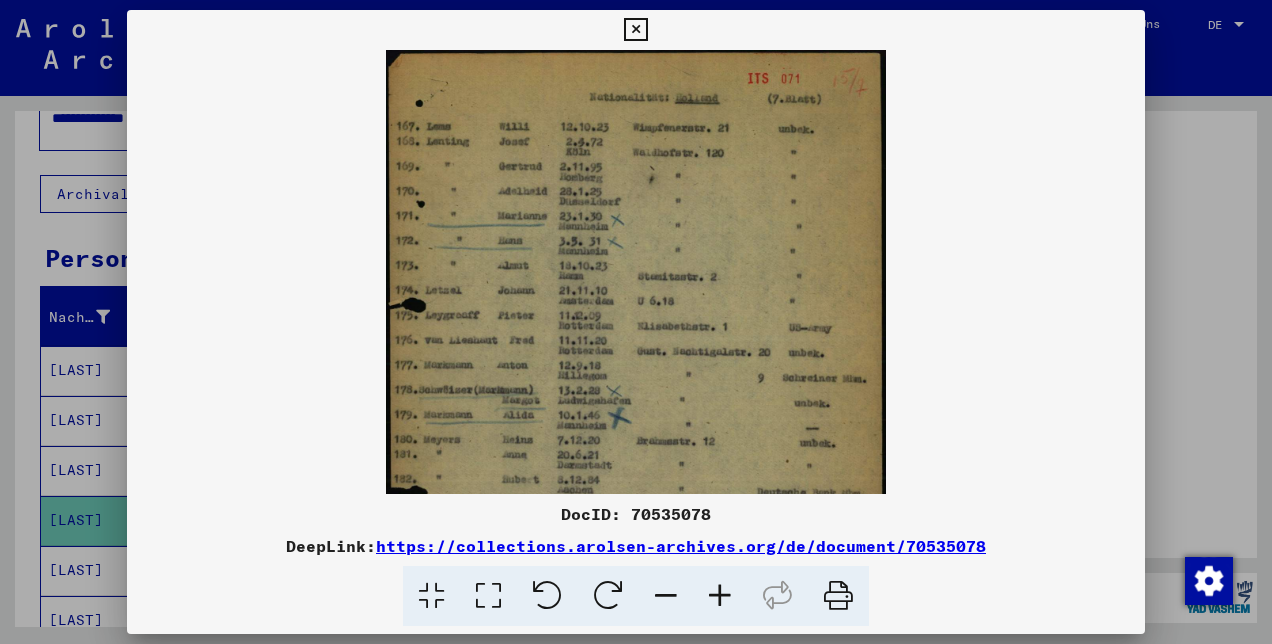 click at bounding box center (720, 596) 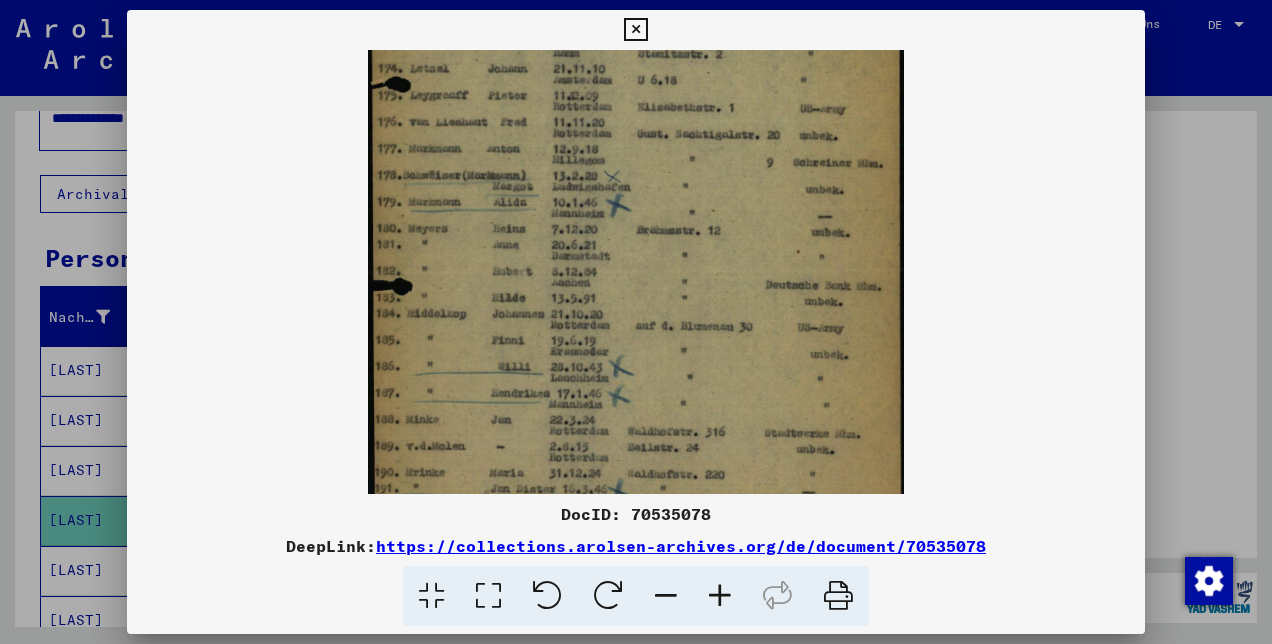 drag, startPoint x: 568, startPoint y: 323, endPoint x: 573, endPoint y: 44, distance: 279.0448 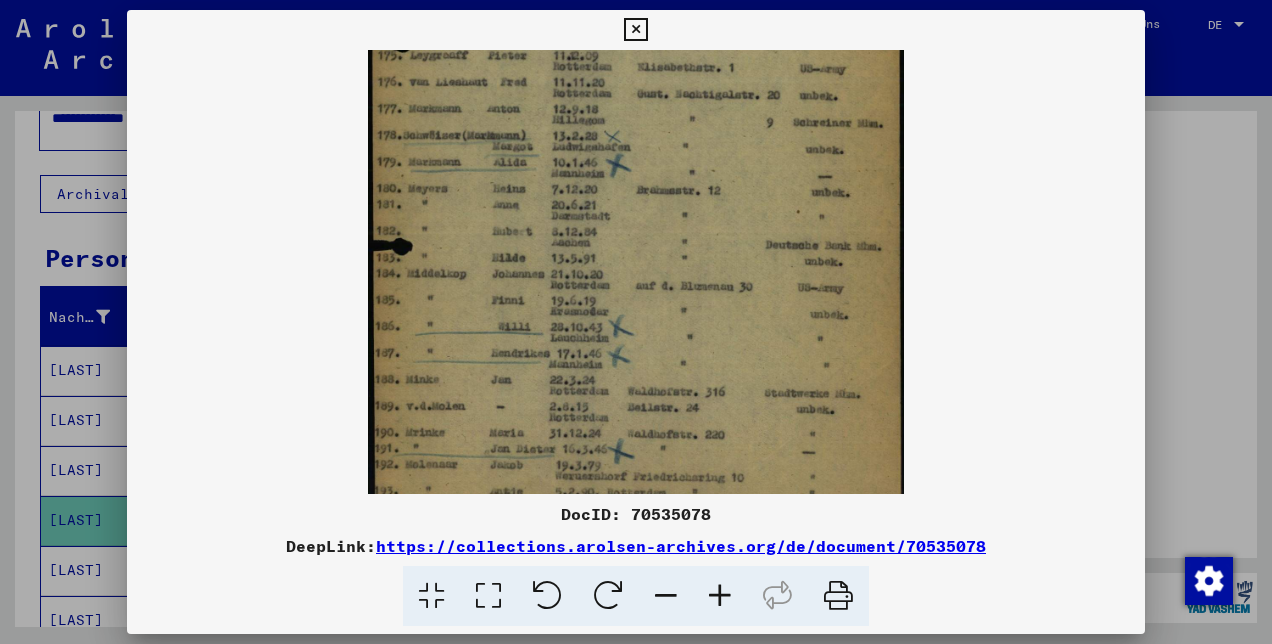 scroll, scrollTop: 300, scrollLeft: 0, axis: vertical 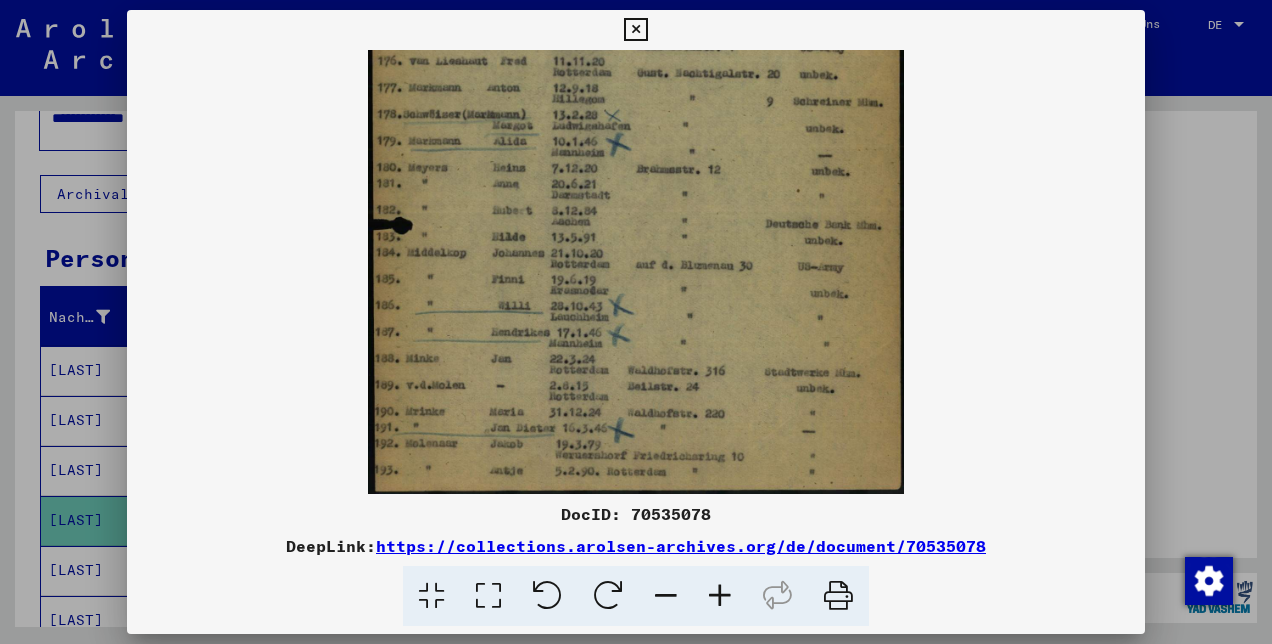 drag, startPoint x: 548, startPoint y: 362, endPoint x: 559, endPoint y: 85, distance: 277.21832 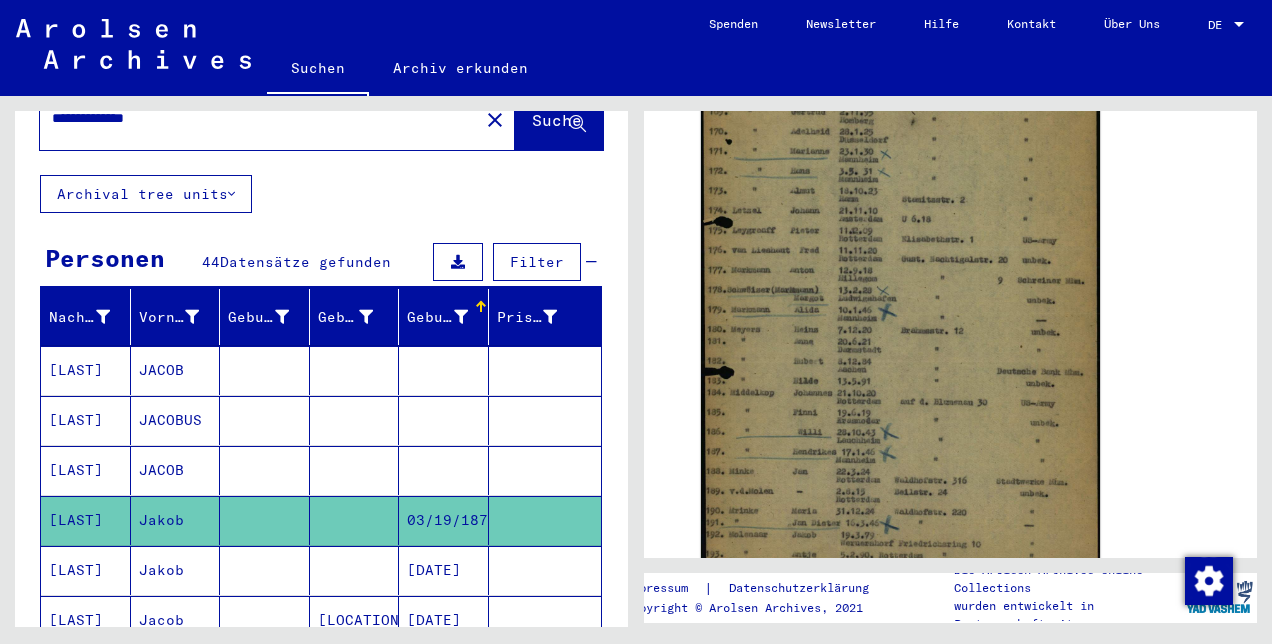 click at bounding box center [444, 520] 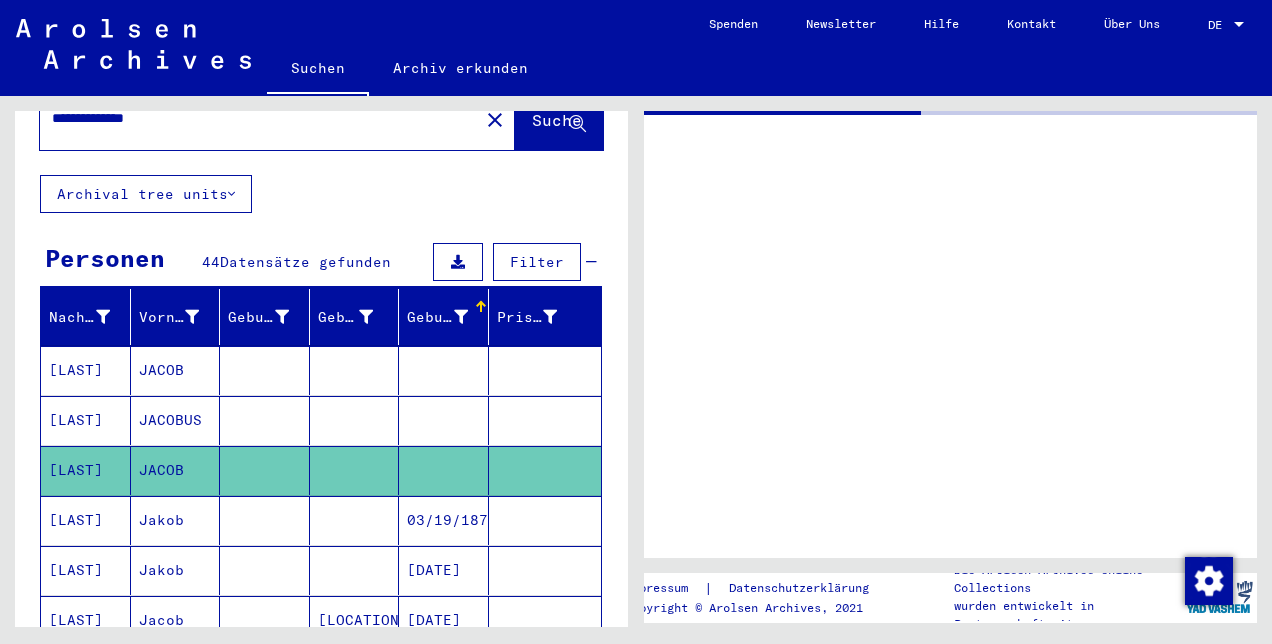 scroll, scrollTop: 0, scrollLeft: 0, axis: both 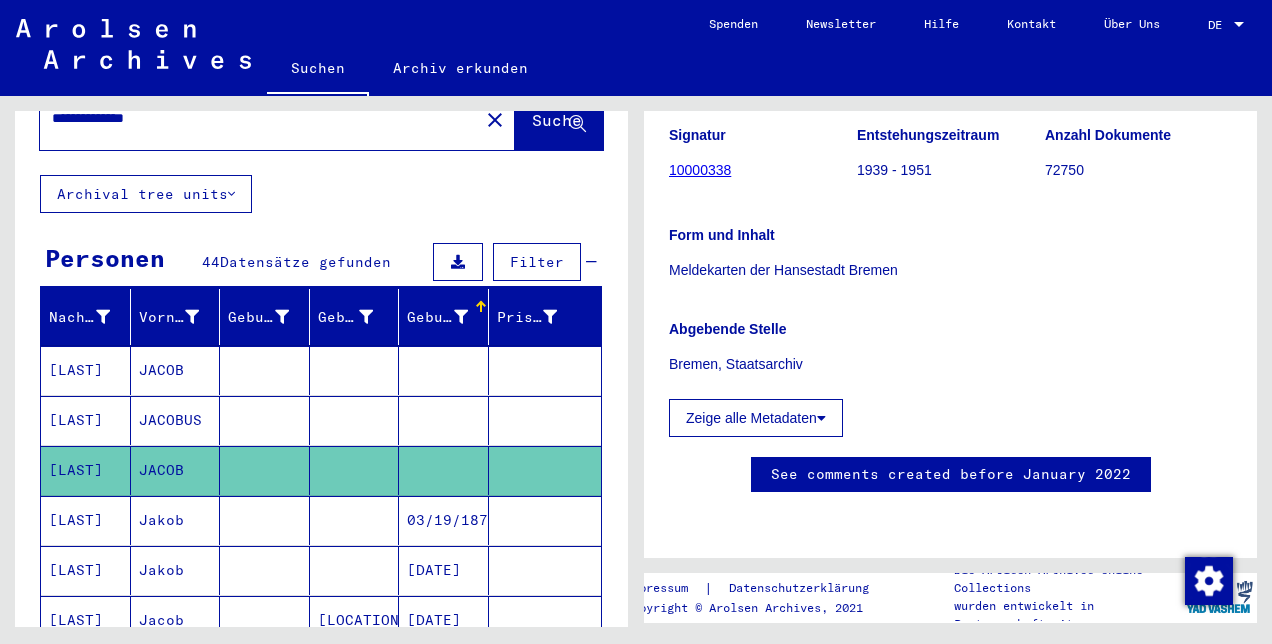 click on "7 Archivalien aus Dokumentenerwerb<br>   /   7.5 Dokumentenerwerb in Deutschland   /   7.5.18 Staatsarchiv Bremen   /  Meldekarten der Hansestadt Bremen  Signatur 10000338 Entstehungszeitraum 1939 - 1951 Anzahl Dokumente 72750 Form und Inhalt Meldekarten der Hansestadt Bremen Abgebende Stelle Bremen, Staatsarchiv Zeige alle Metadaten  See comments created before January 2022" 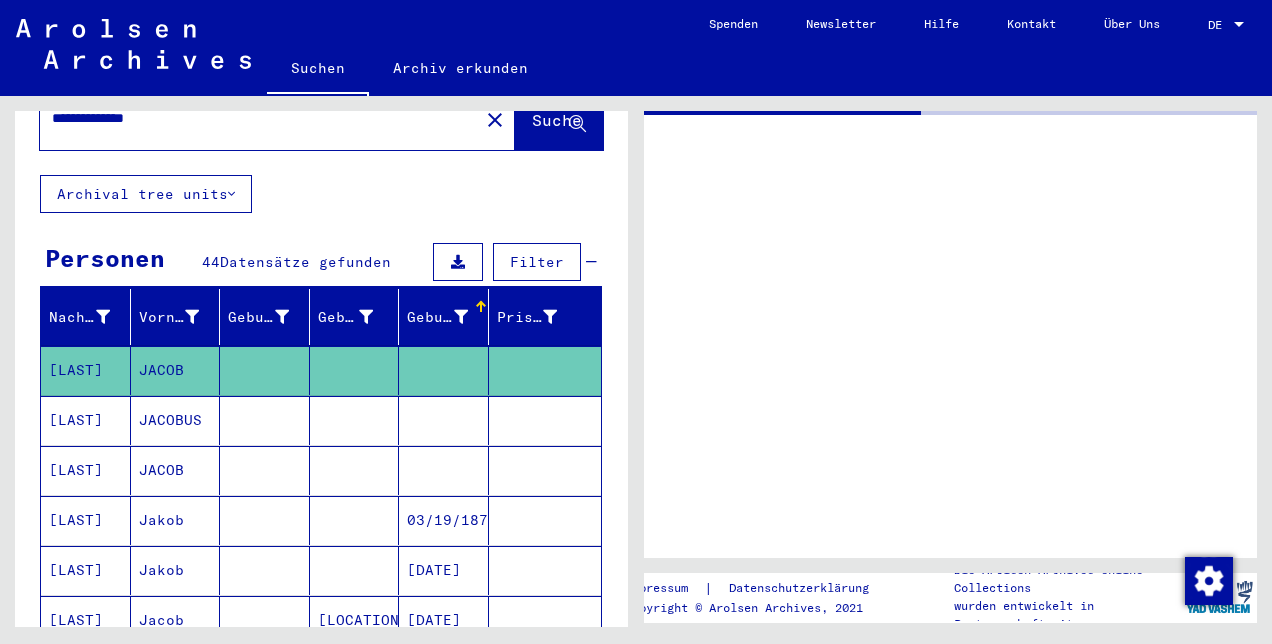 scroll, scrollTop: 0, scrollLeft: 0, axis: both 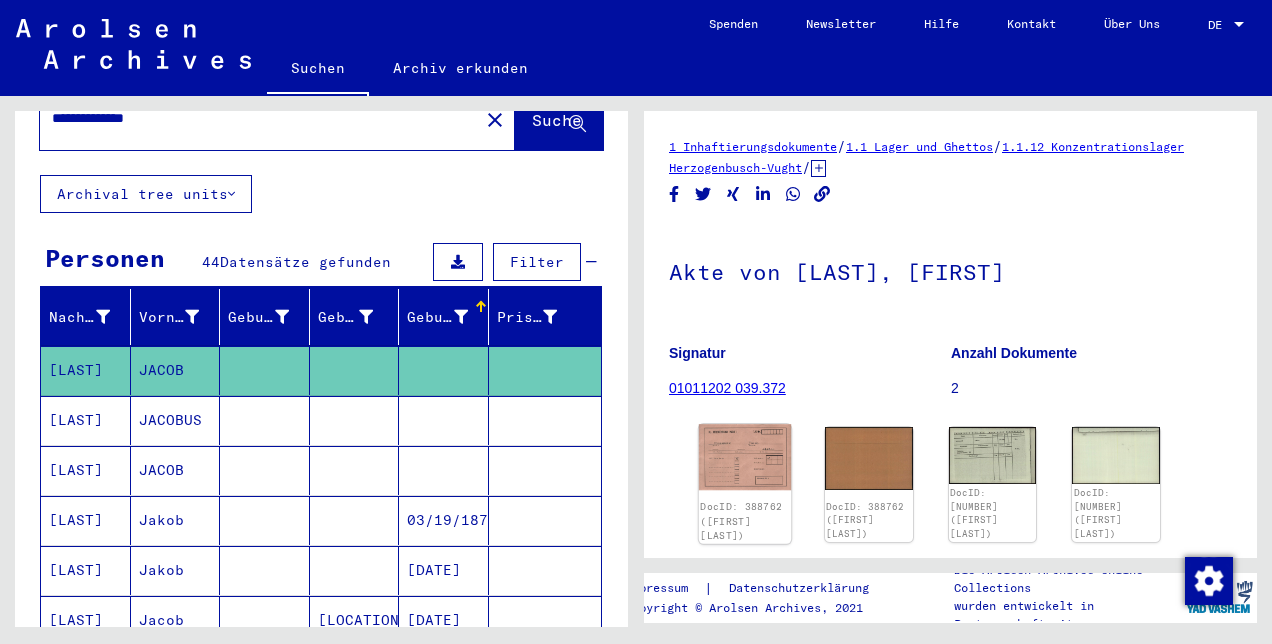 click 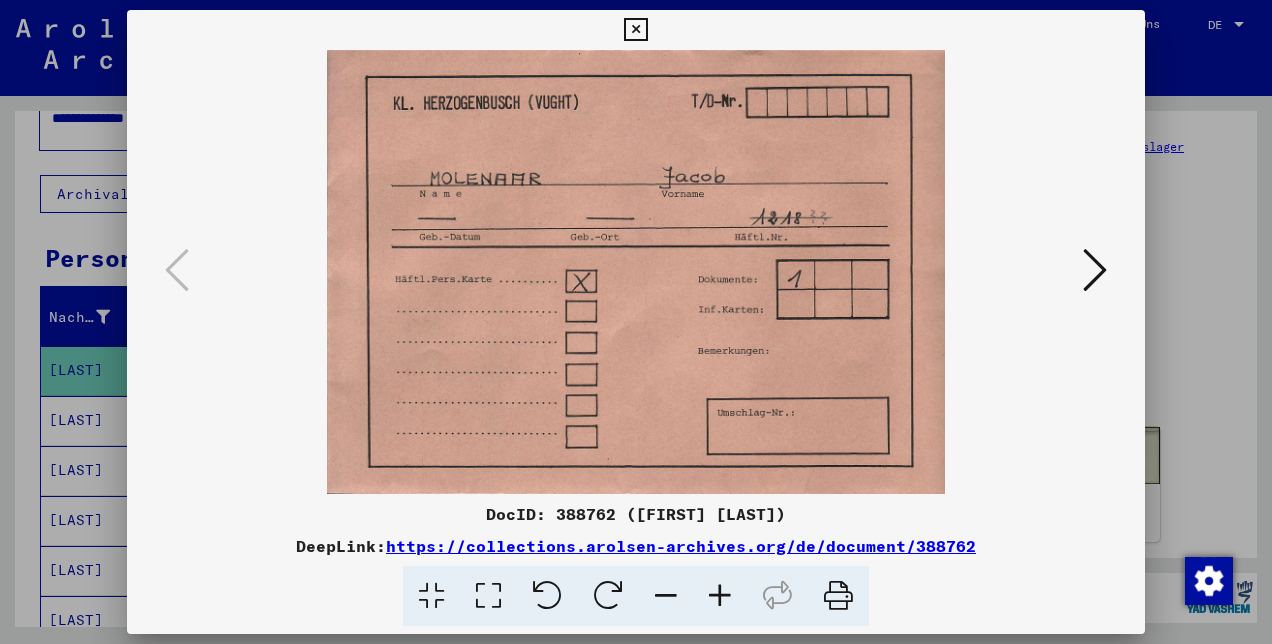 click at bounding box center (1095, 270) 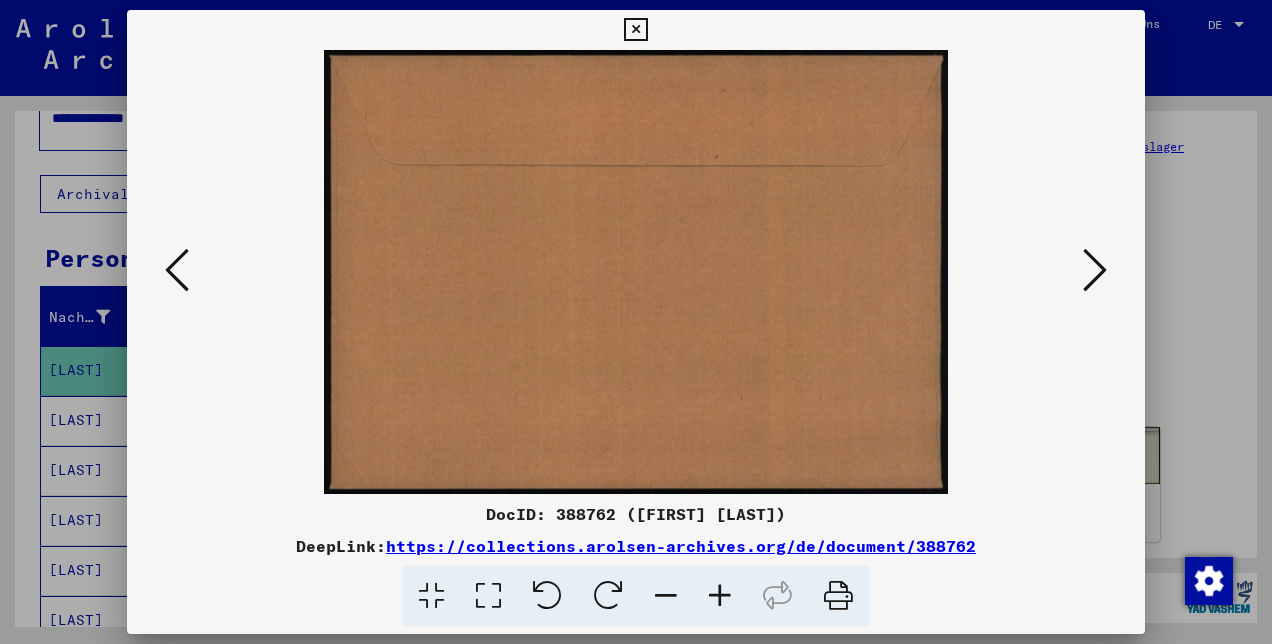 click at bounding box center [1095, 270] 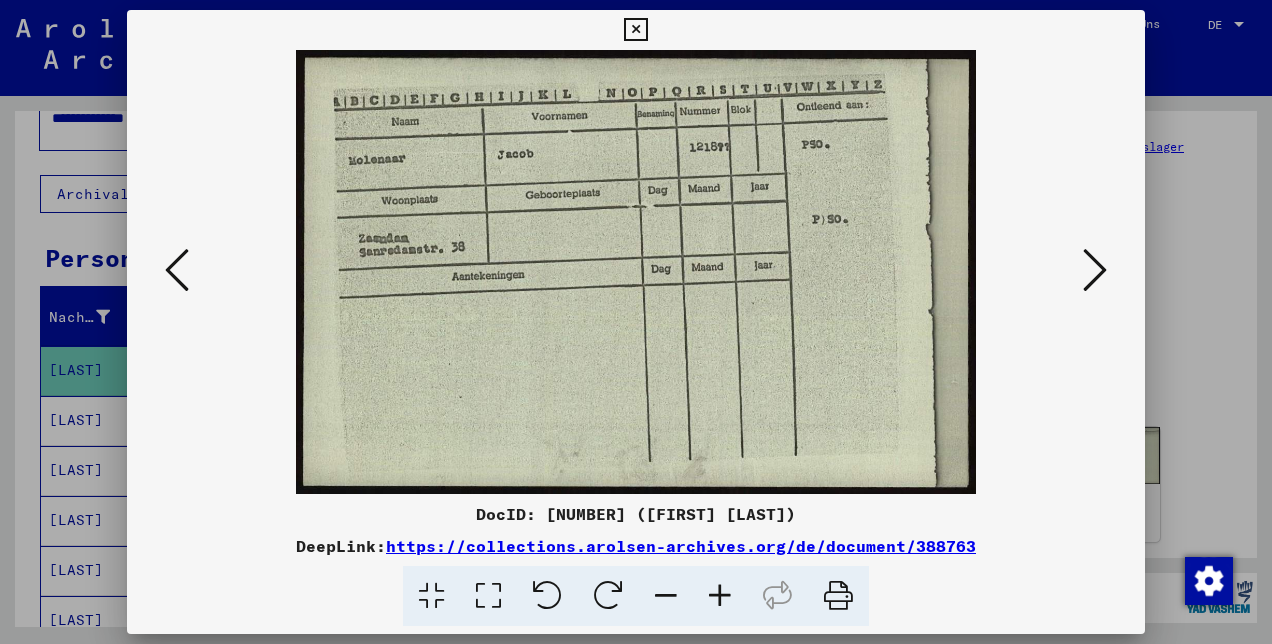 click at bounding box center [1095, 270] 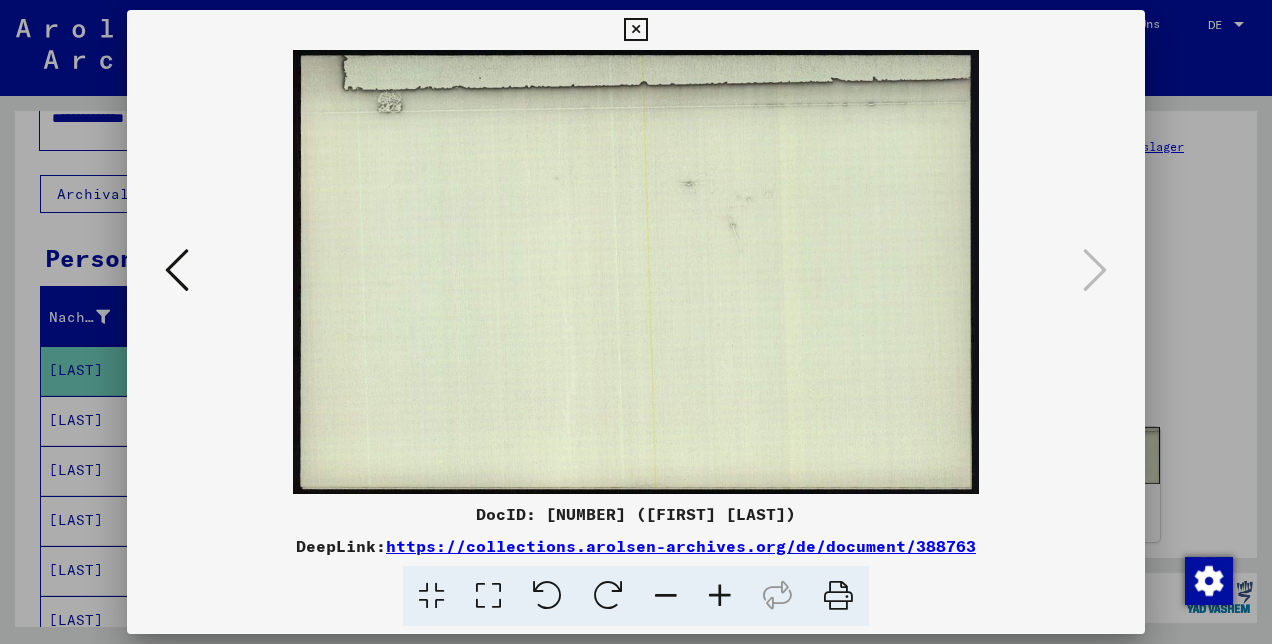 click at bounding box center (636, 322) 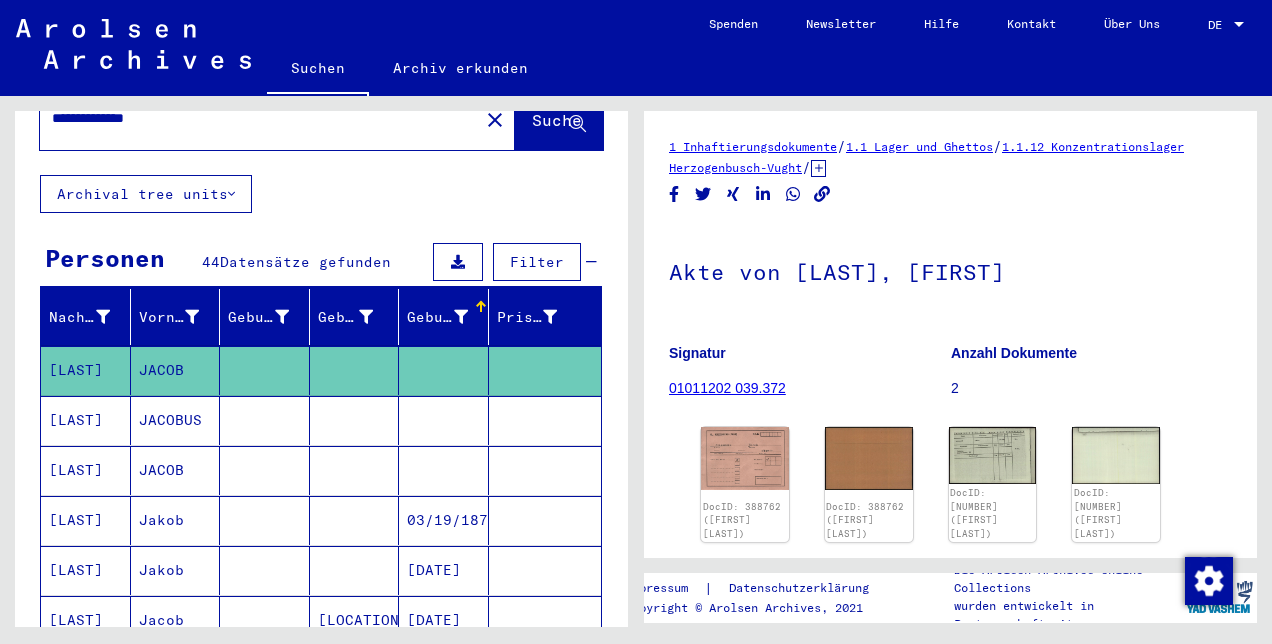 click at bounding box center [444, 470] 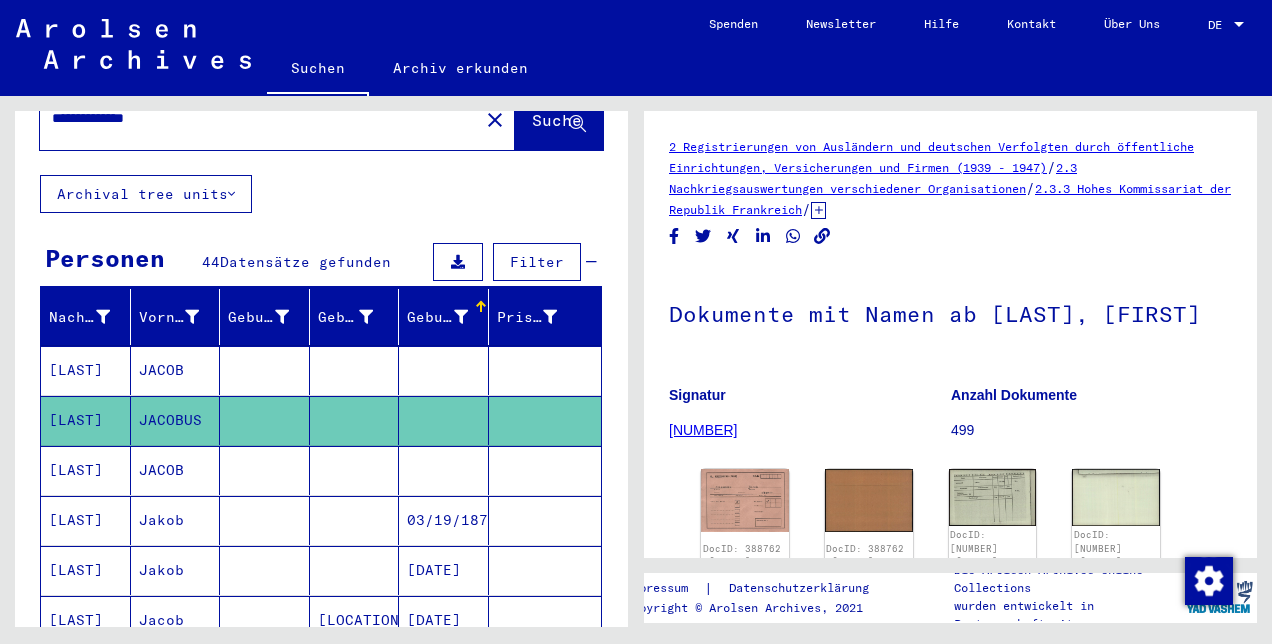 click at bounding box center (444, 520) 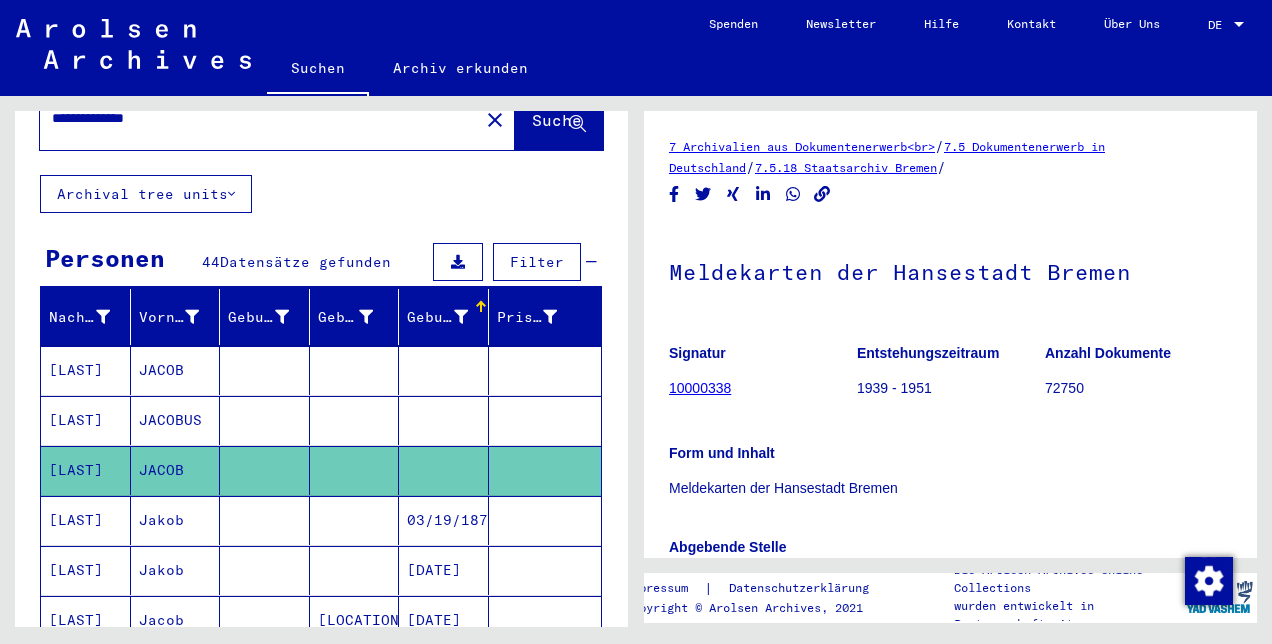 scroll, scrollTop: 0, scrollLeft: 0, axis: both 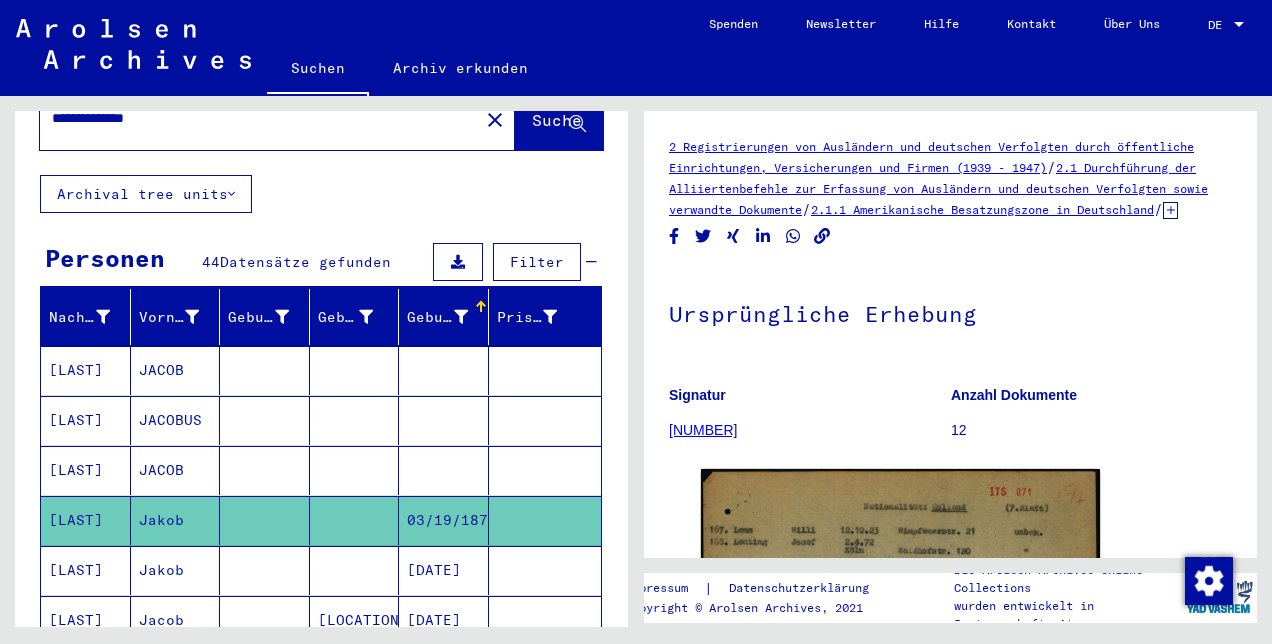 click on "[DATE]" at bounding box center (444, 620) 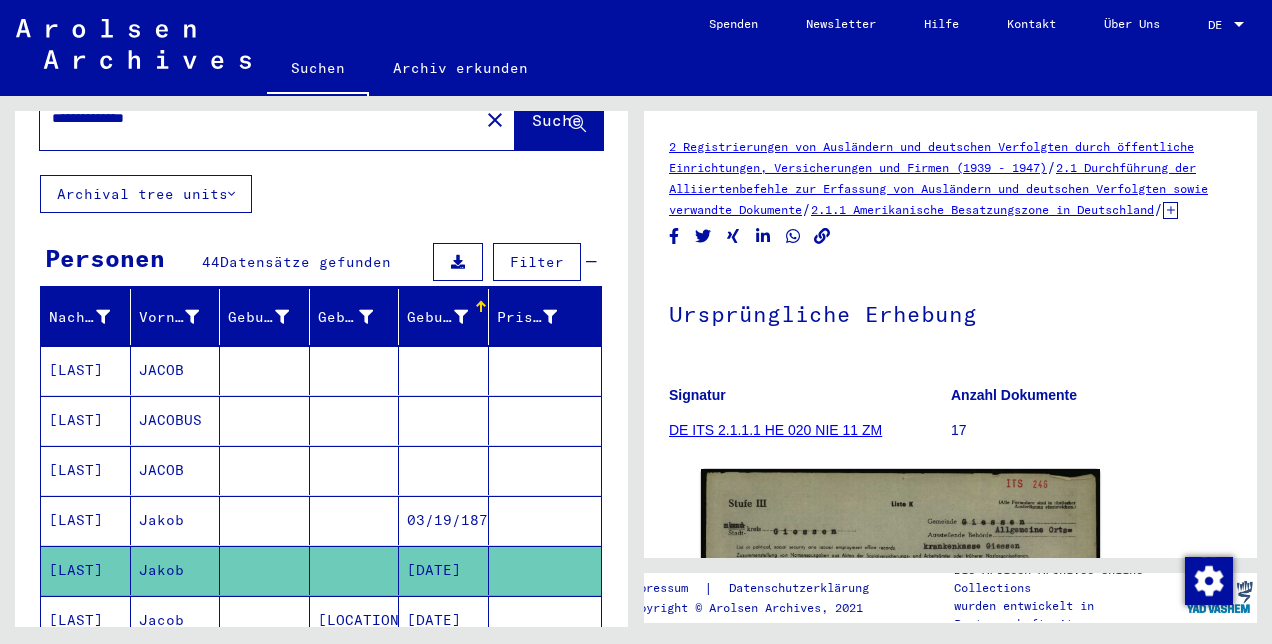 scroll, scrollTop: 0, scrollLeft: 0, axis: both 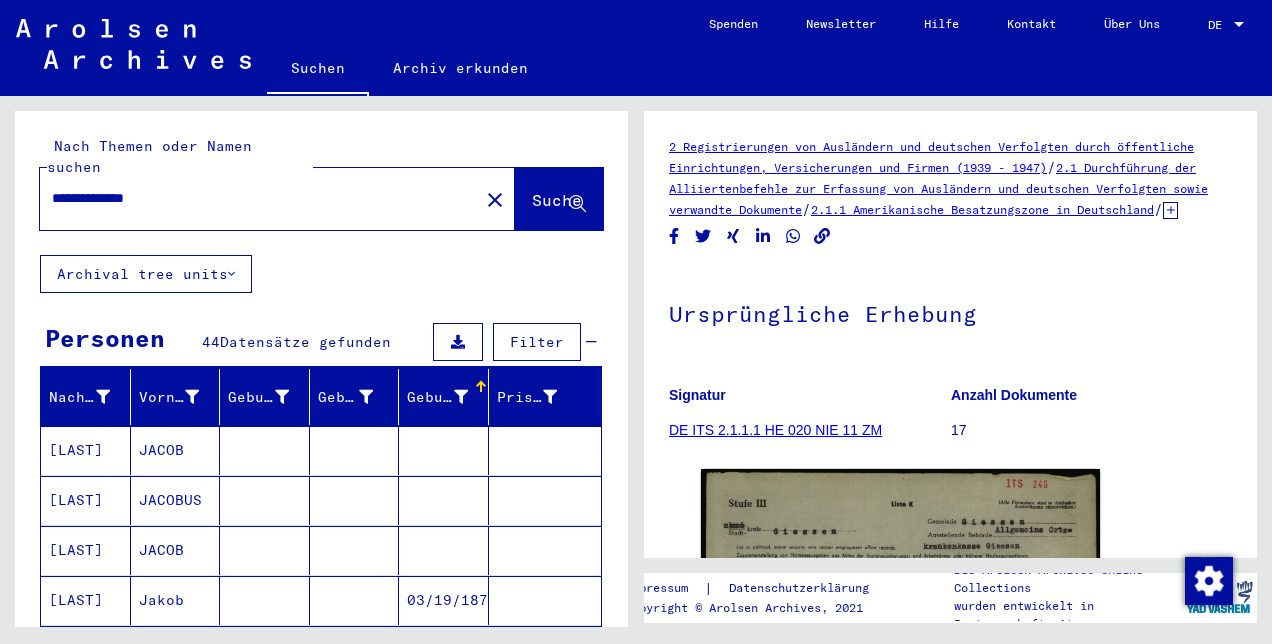 click on "close" 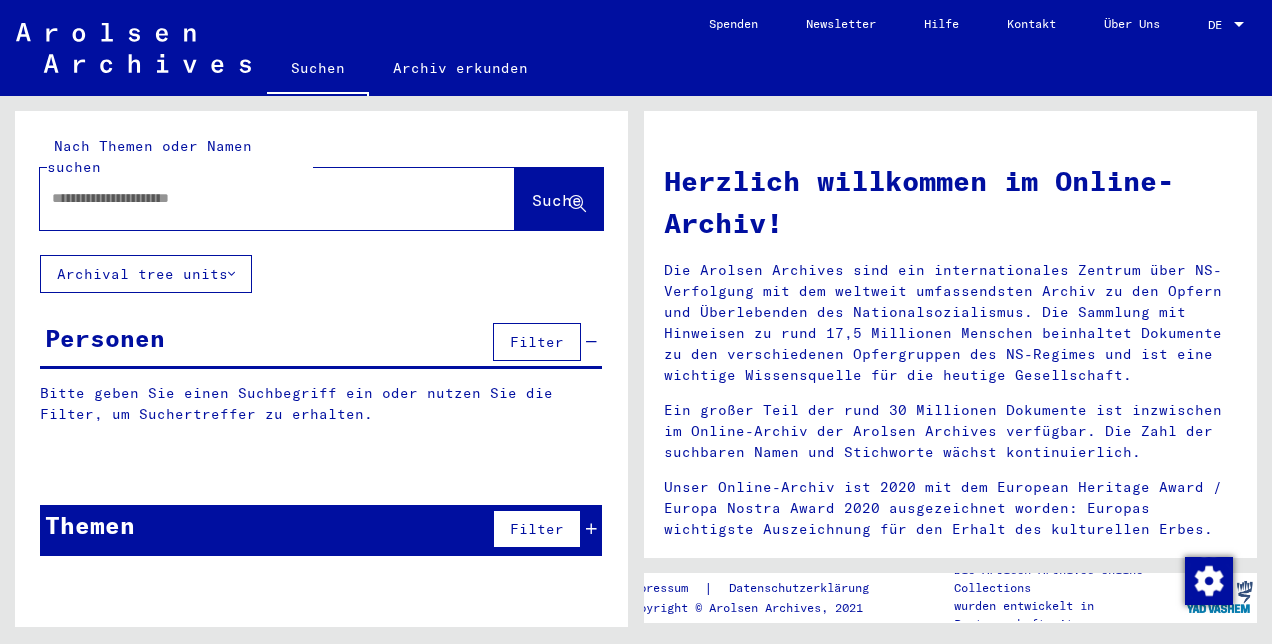 click 